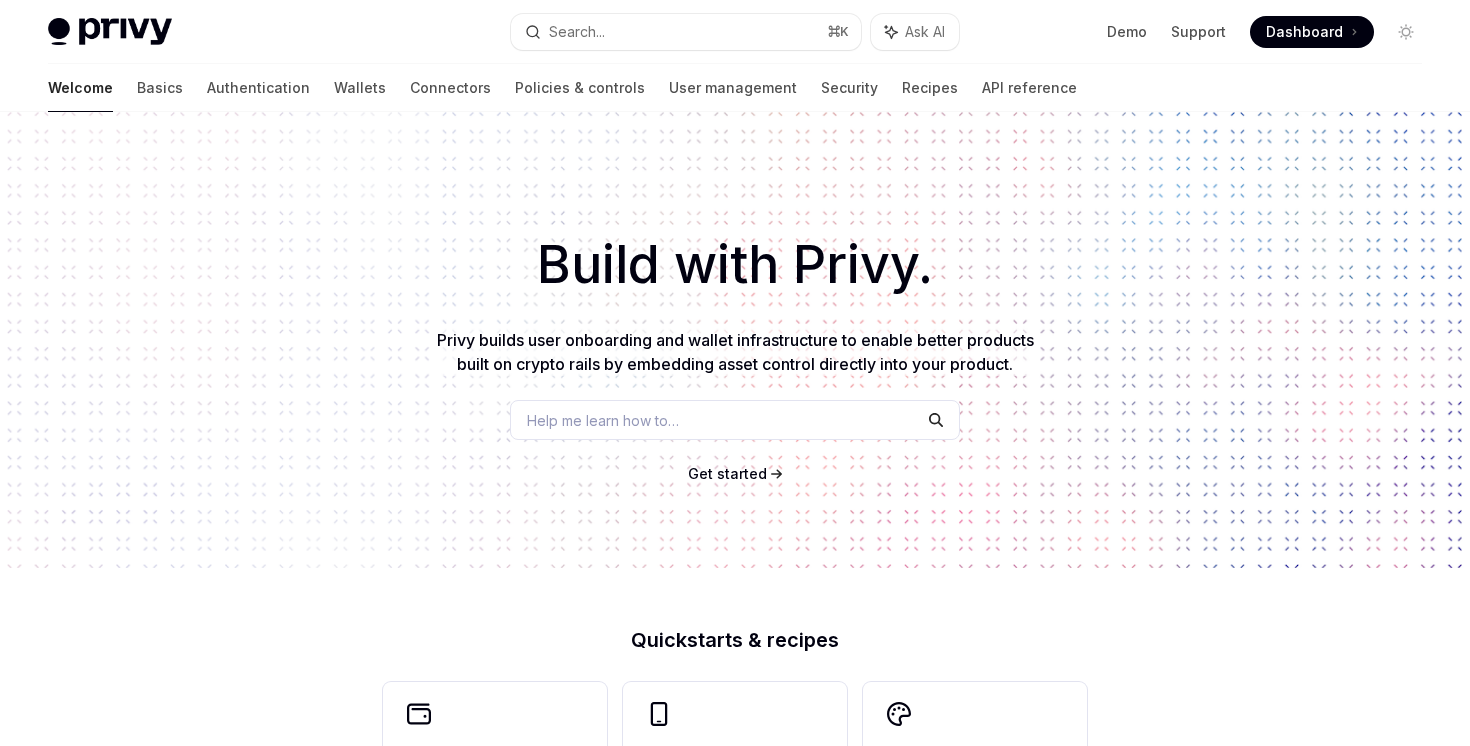 scroll, scrollTop: 0, scrollLeft: 0, axis: both 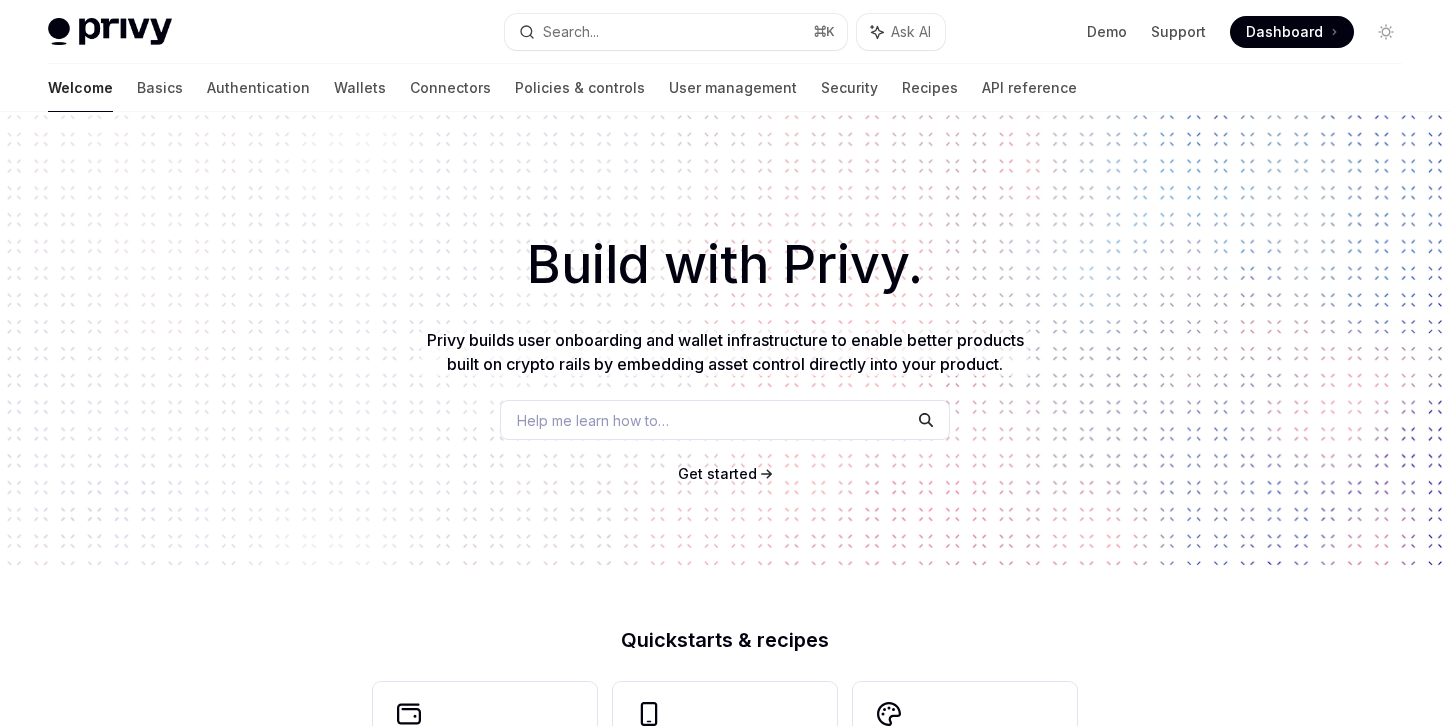 type on "*" 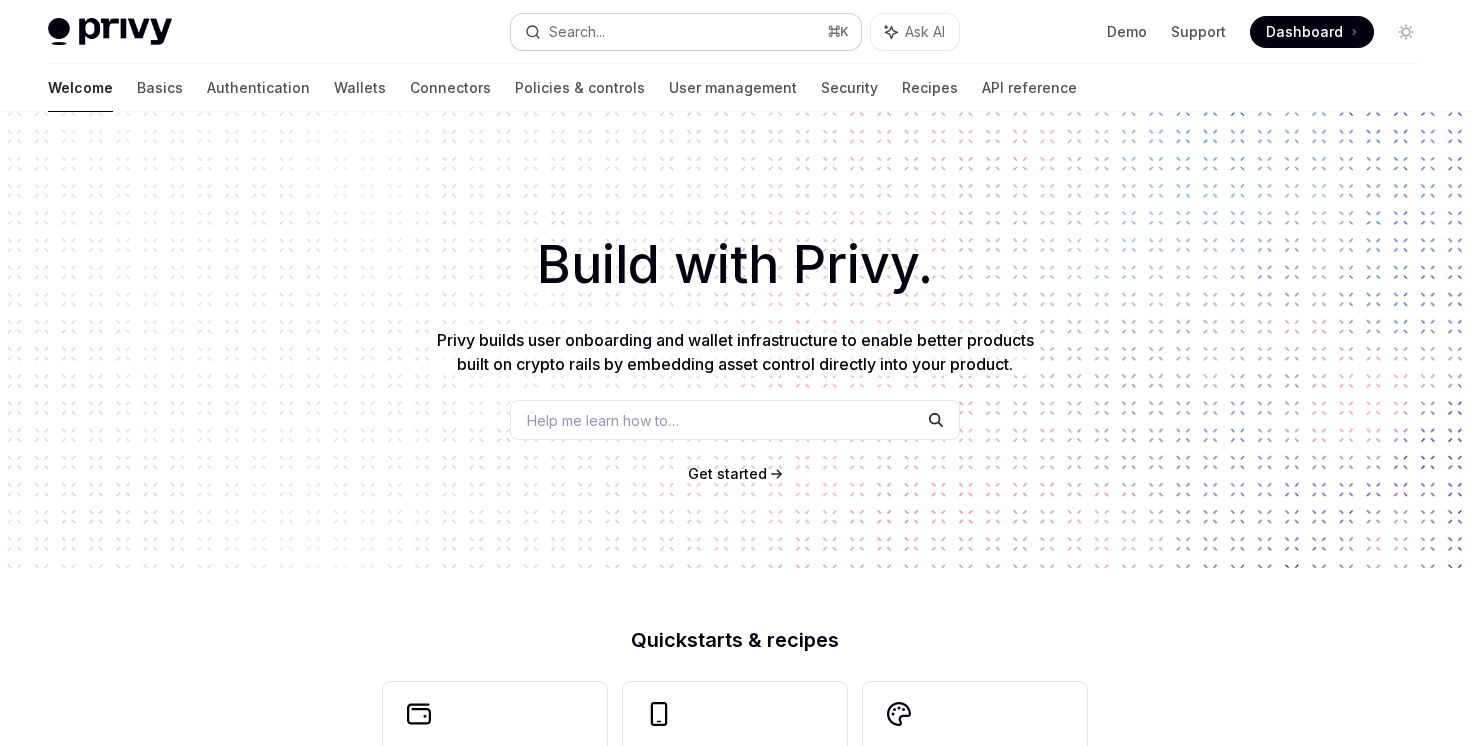 click on "Search... ⌘ K" at bounding box center (685, 32) 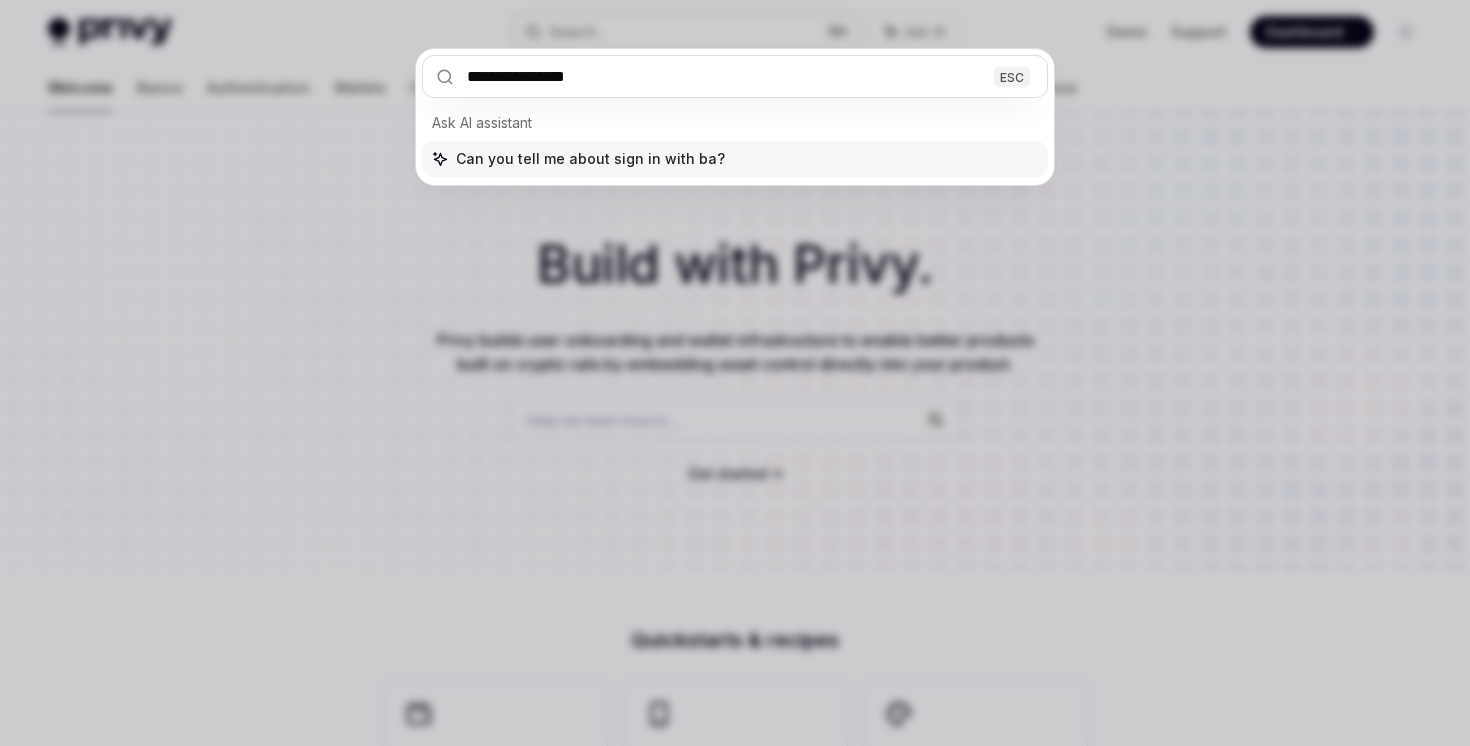 type on "**********" 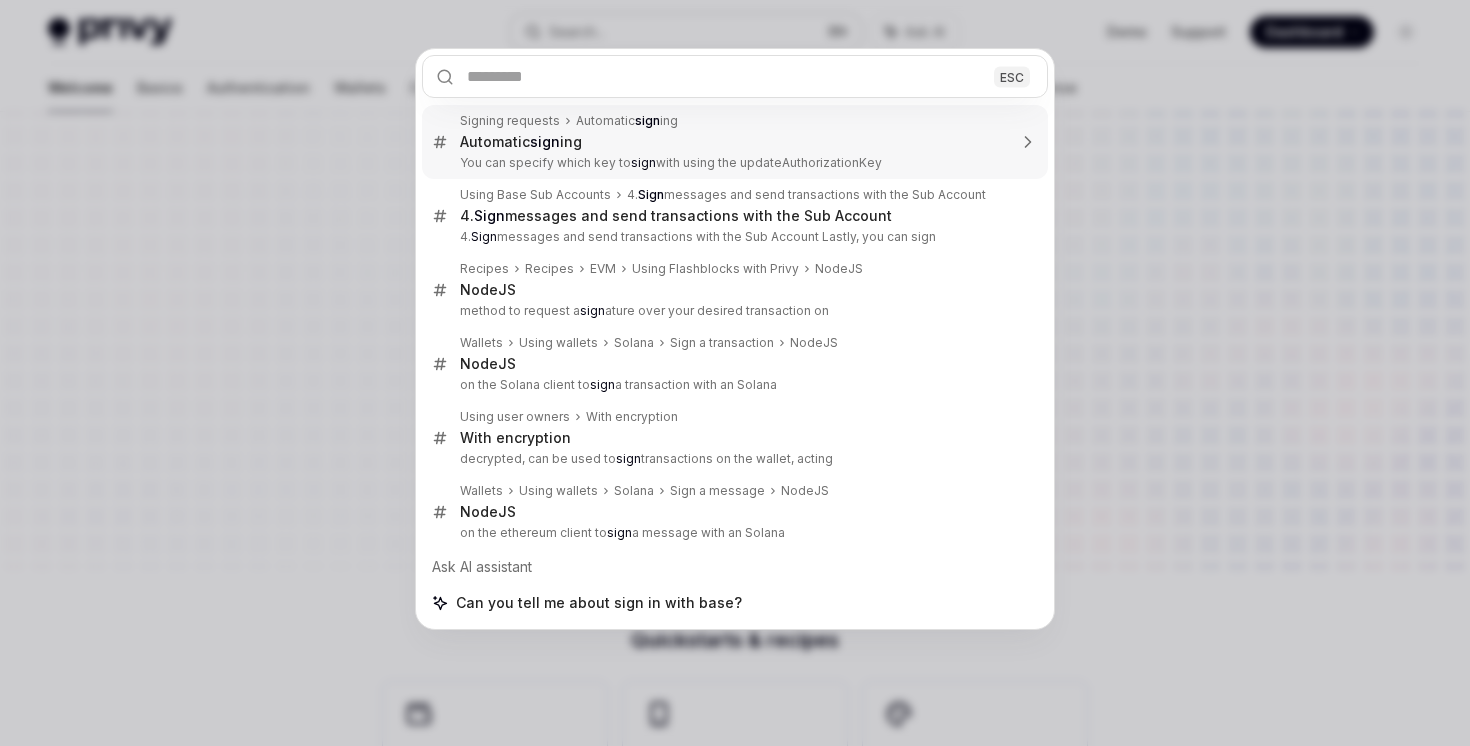 type on "*" 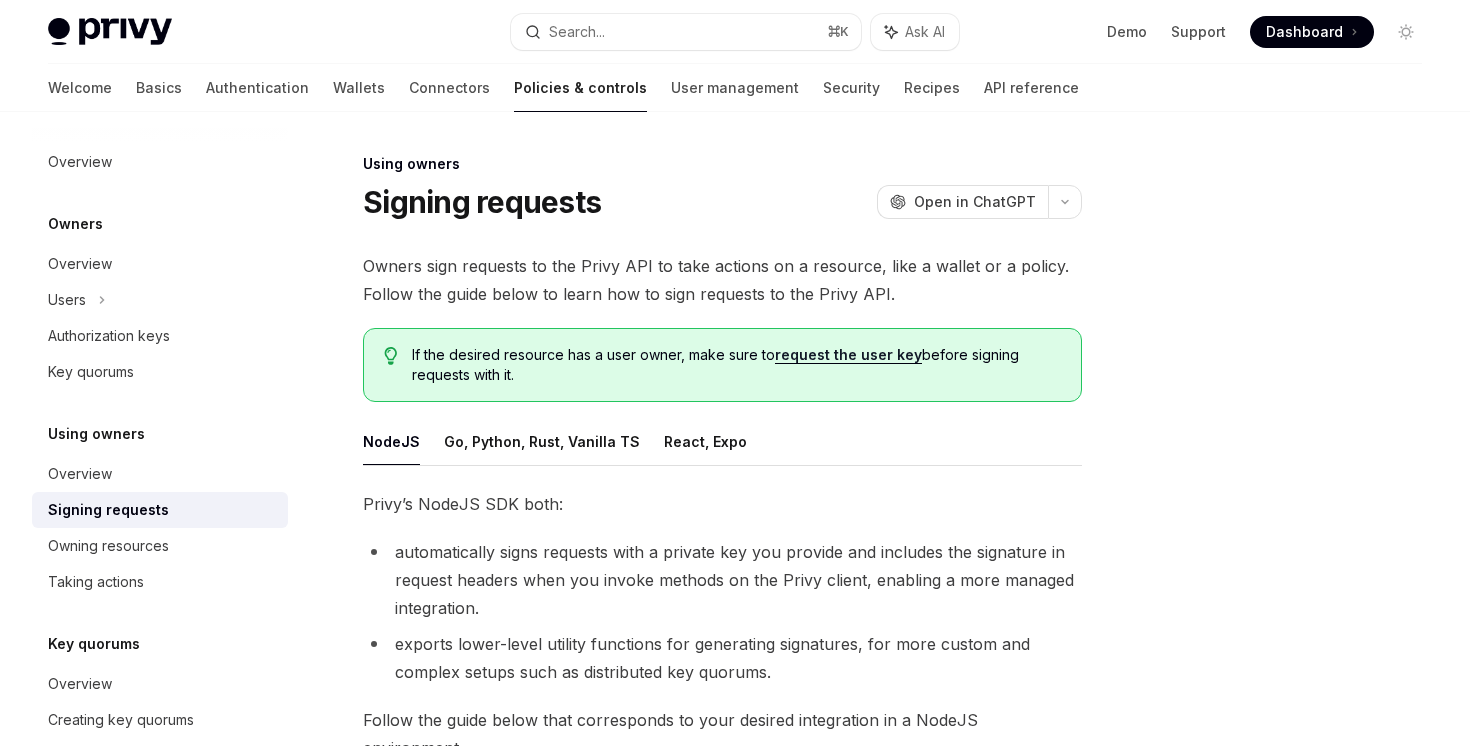 scroll, scrollTop: 622, scrollLeft: 0, axis: vertical 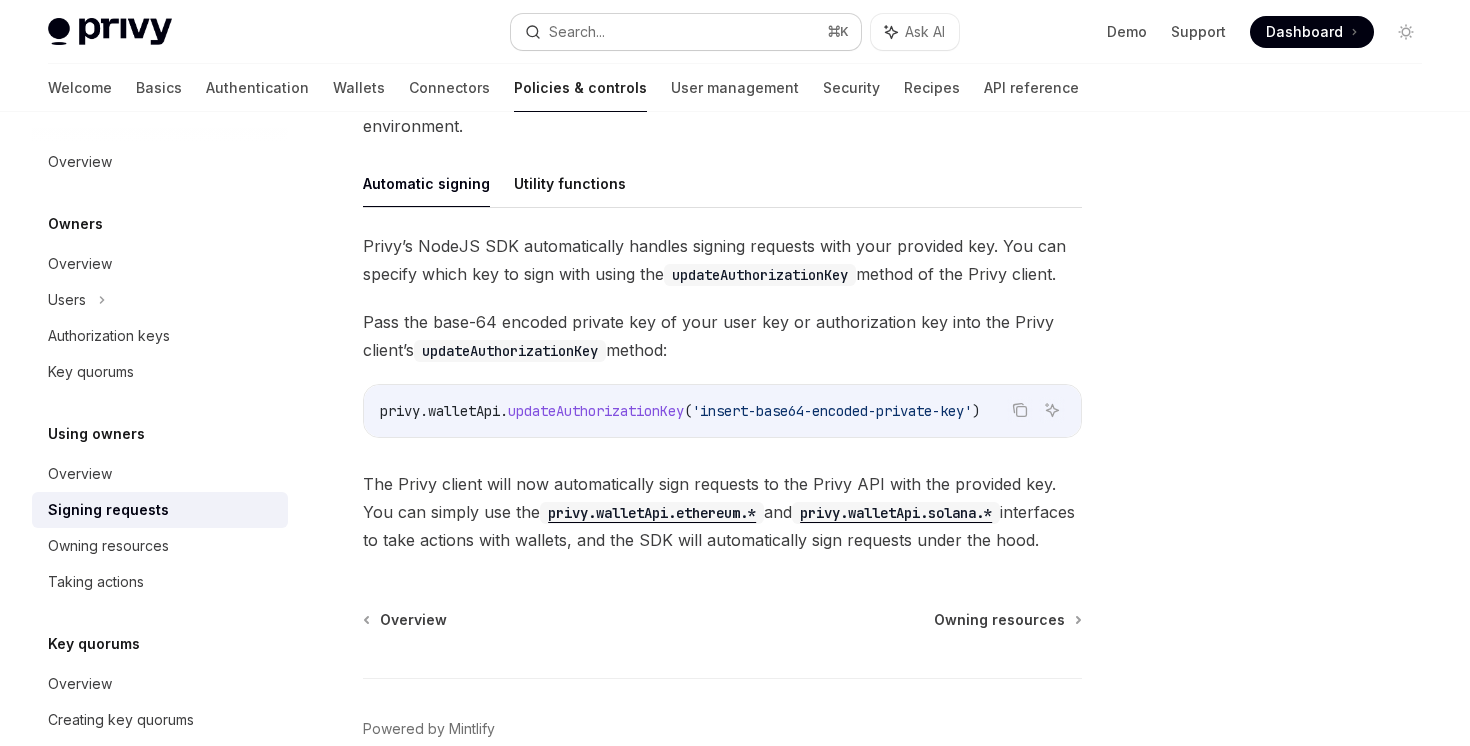 click on "Search... ⌘ K" at bounding box center (685, 32) 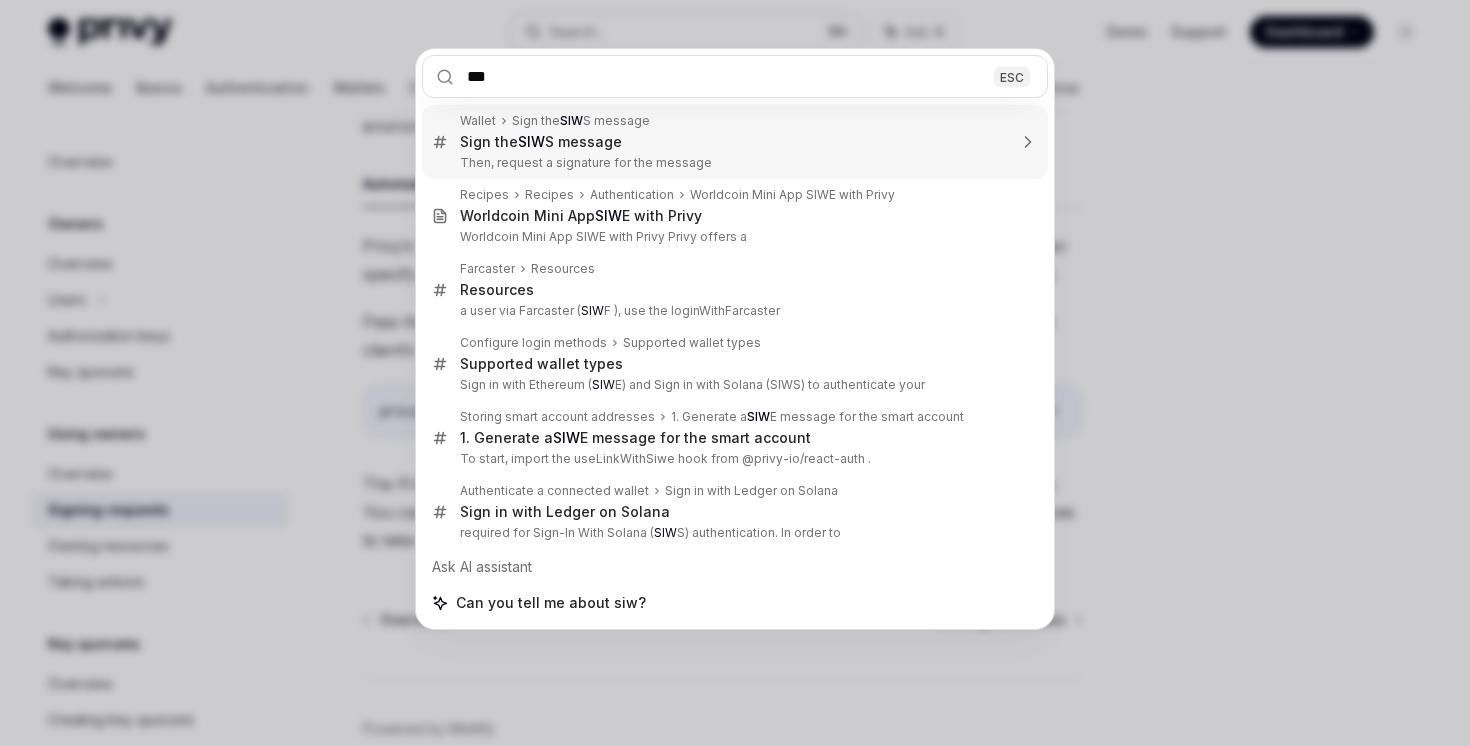 type on "****" 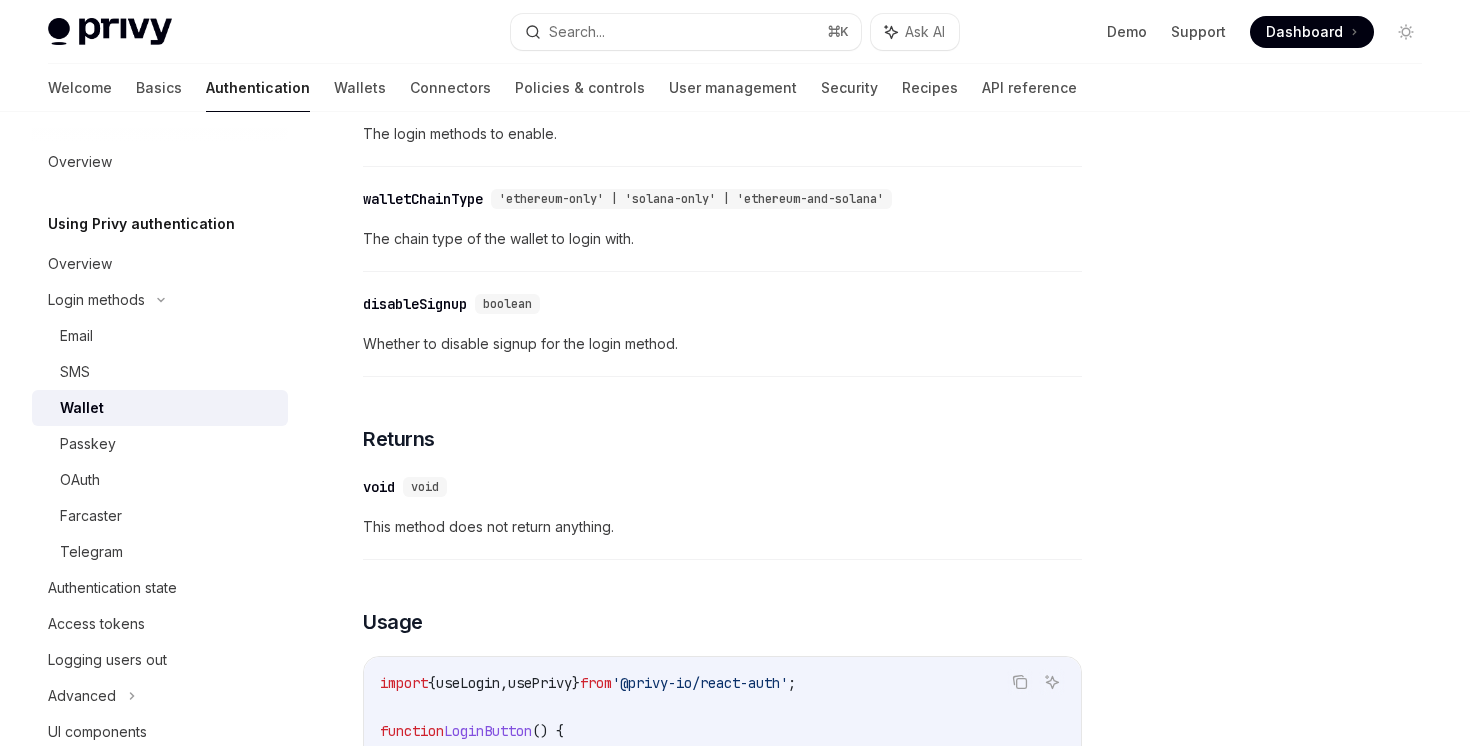 scroll, scrollTop: 112, scrollLeft: 0, axis: vertical 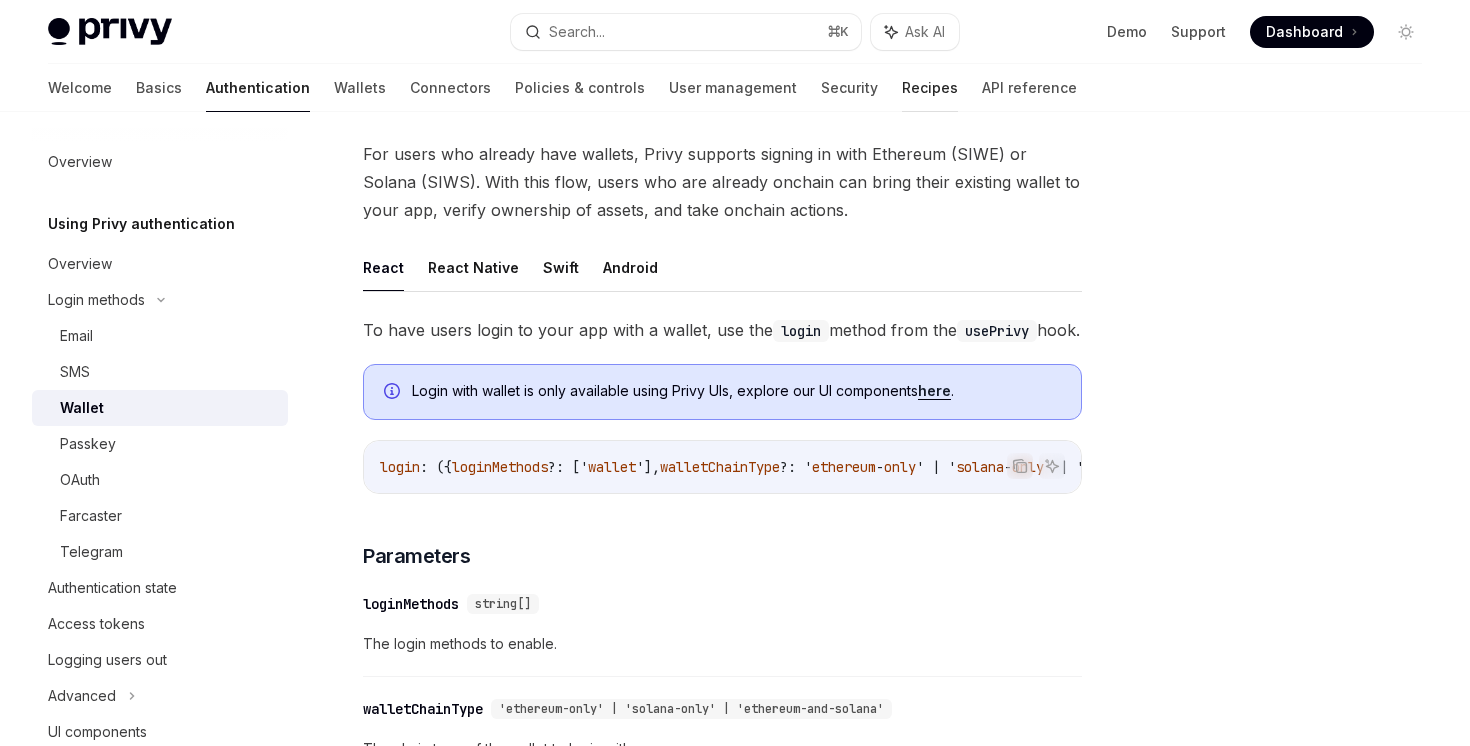 click on "Recipes" at bounding box center (930, 88) 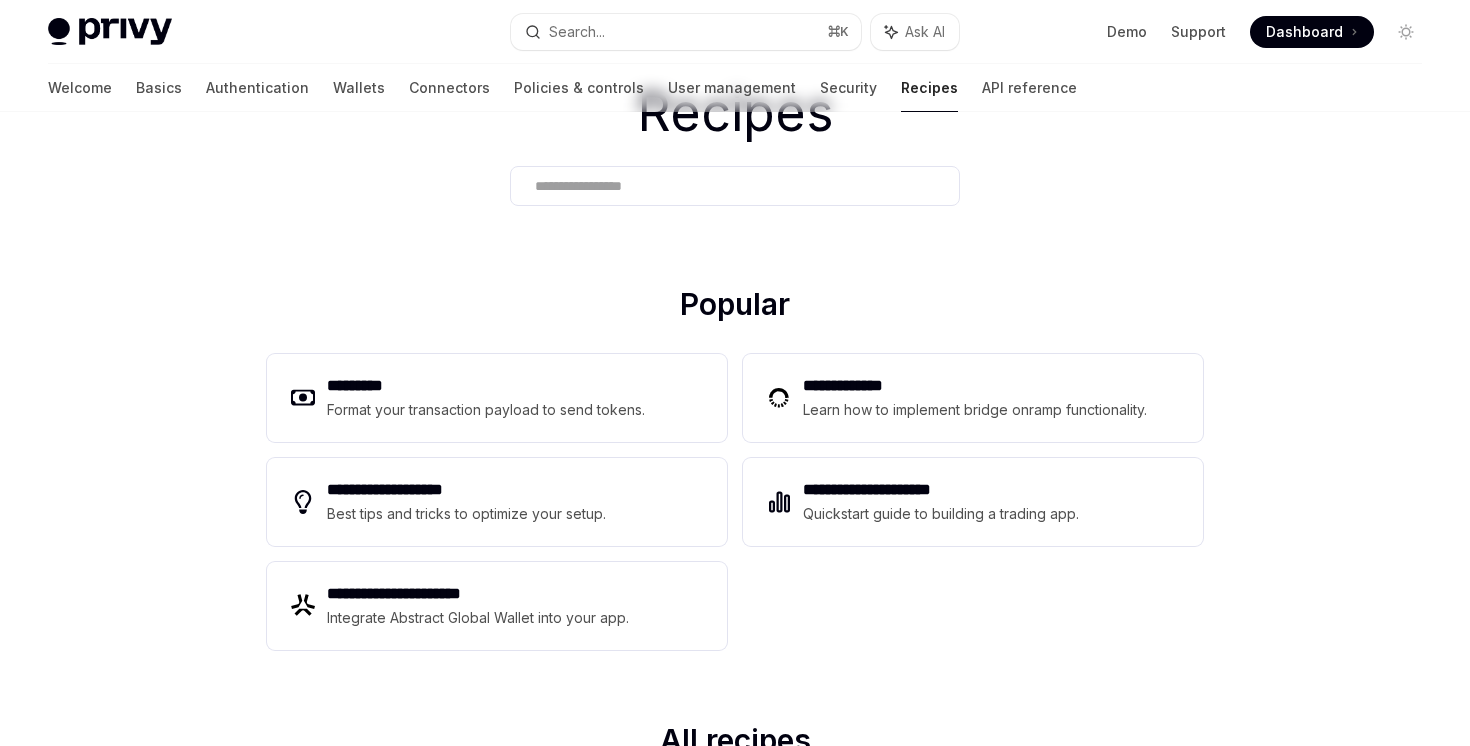 scroll, scrollTop: 0, scrollLeft: 0, axis: both 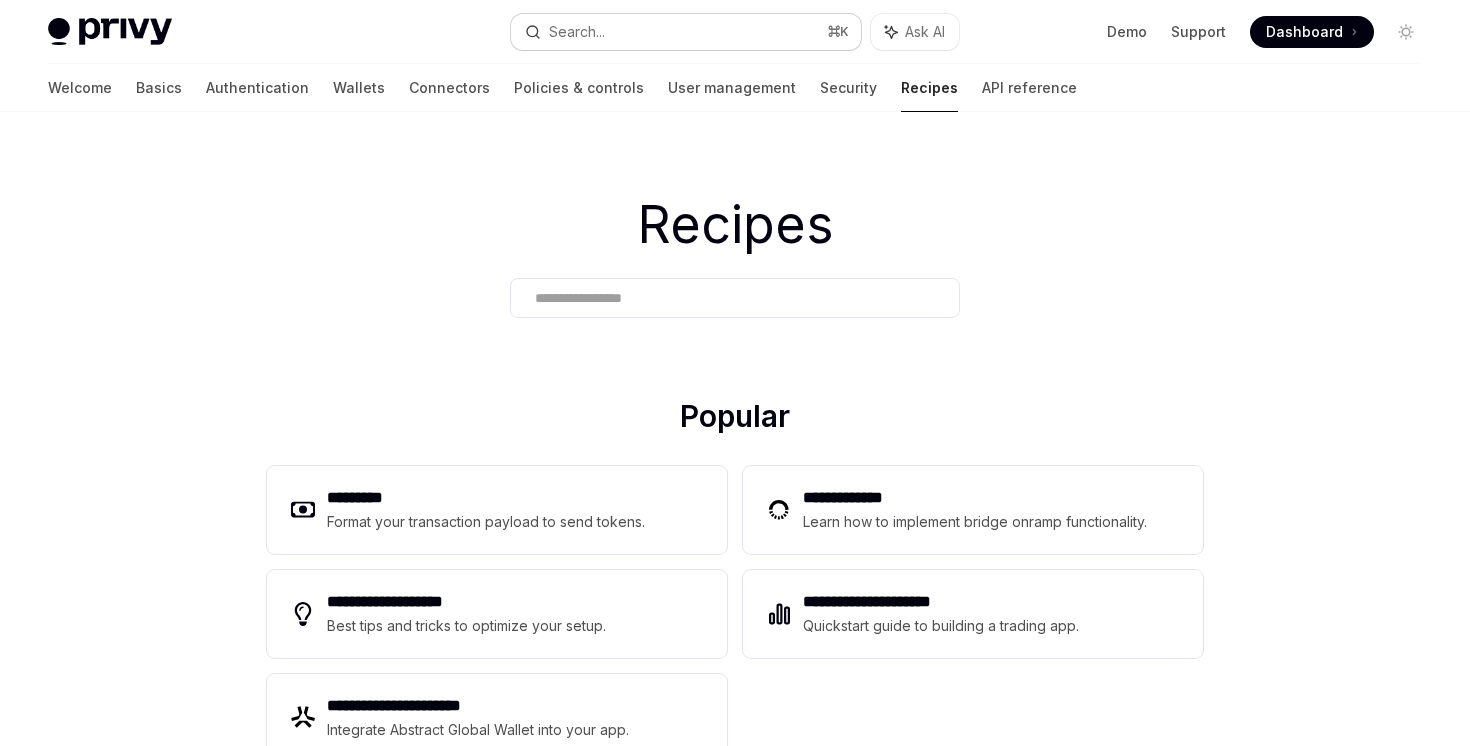 click on "Search... ⌘ K" at bounding box center (685, 32) 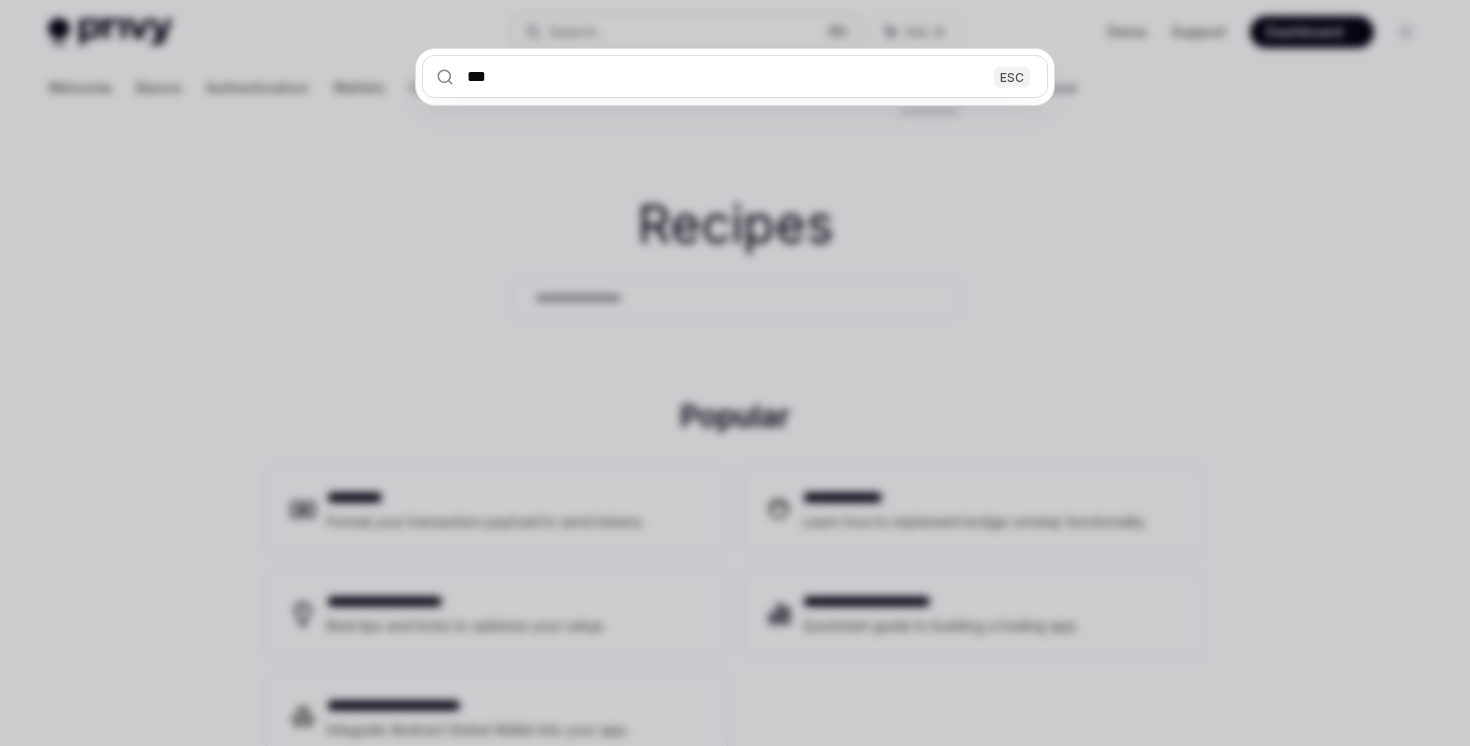 type on "****" 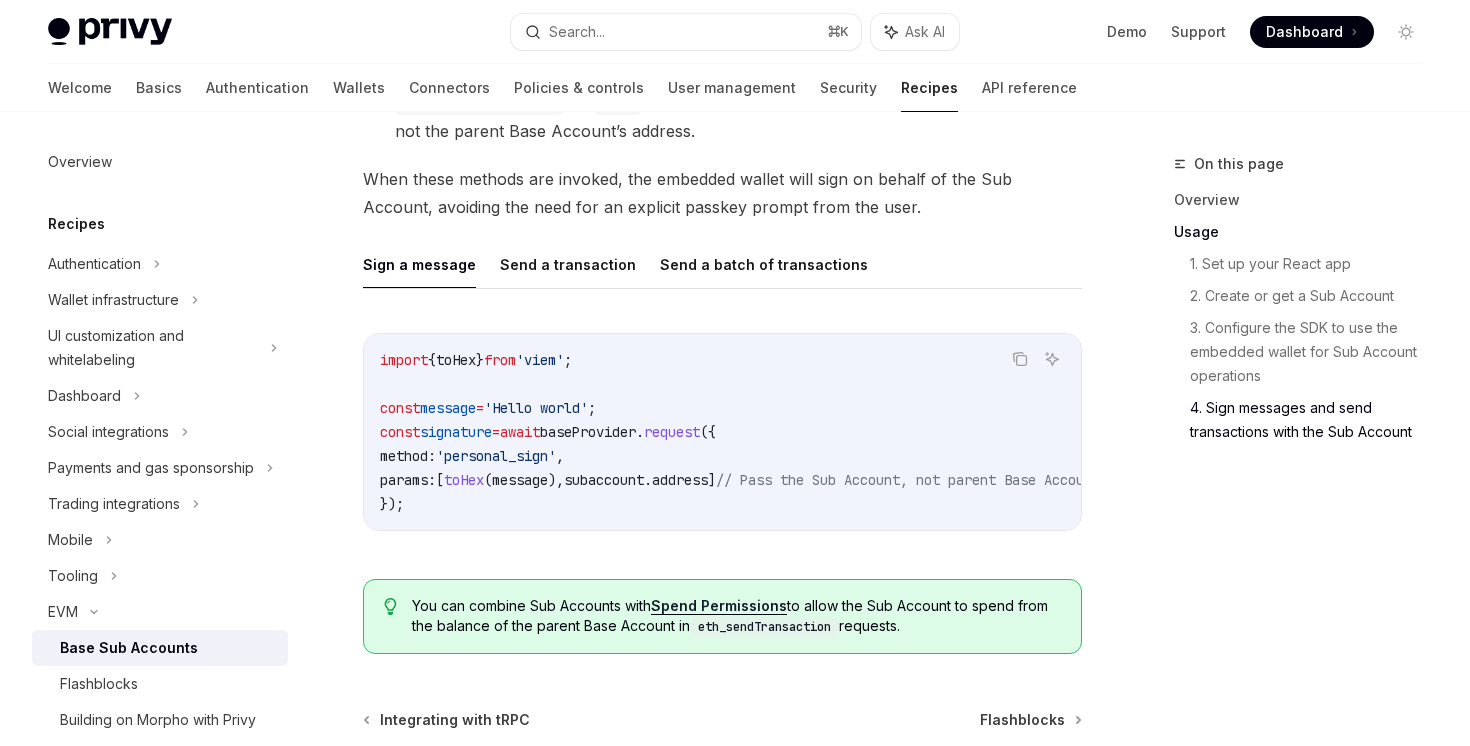 scroll, scrollTop: 4673, scrollLeft: 0, axis: vertical 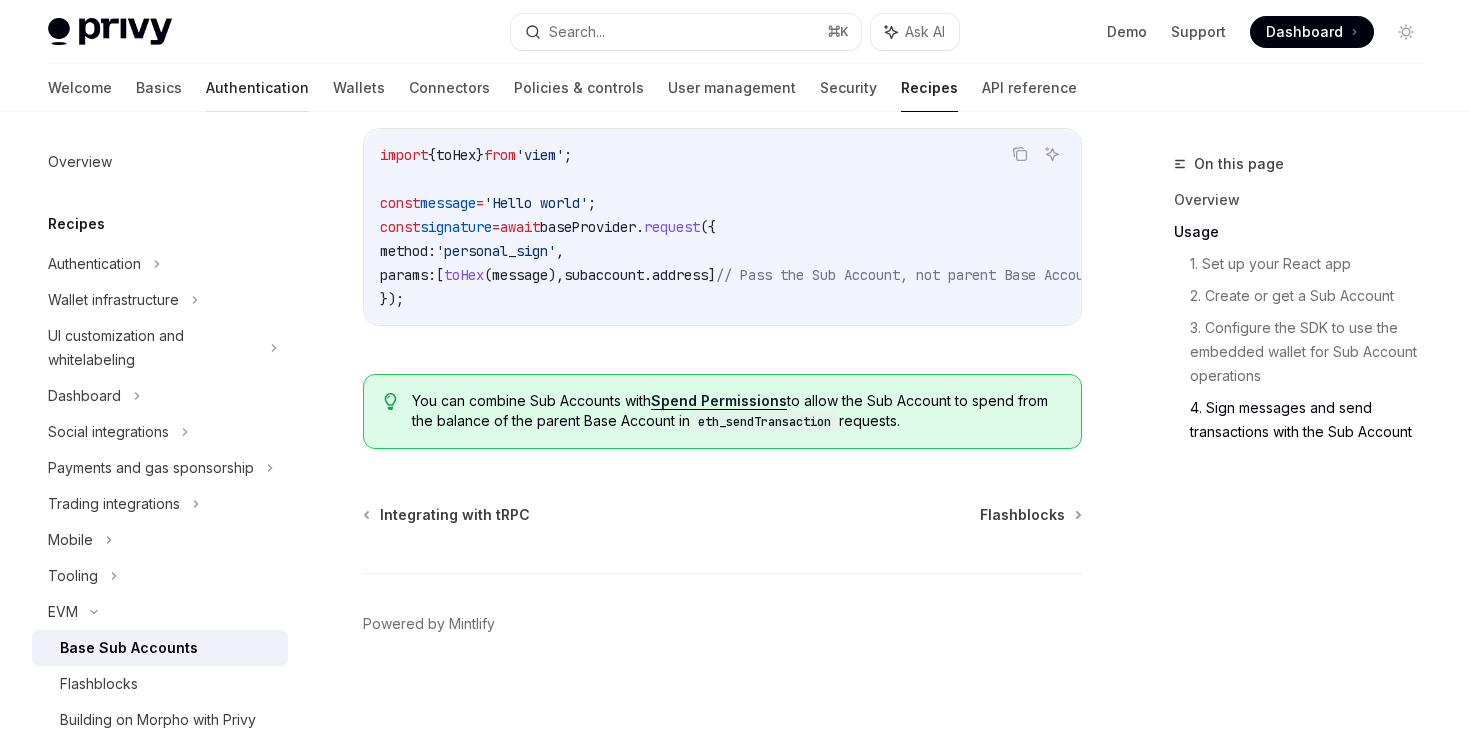 click on "Authentication" at bounding box center [257, 88] 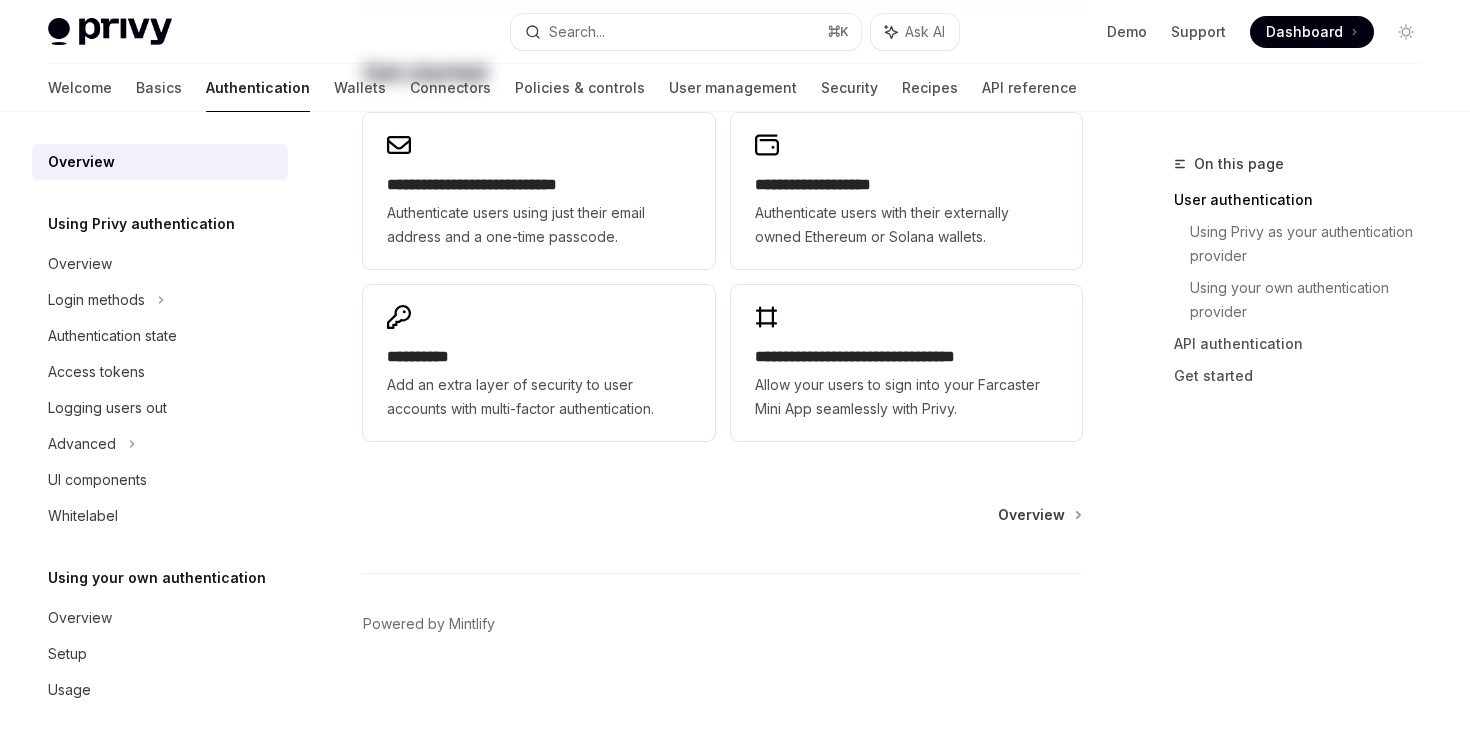 scroll, scrollTop: 0, scrollLeft: 0, axis: both 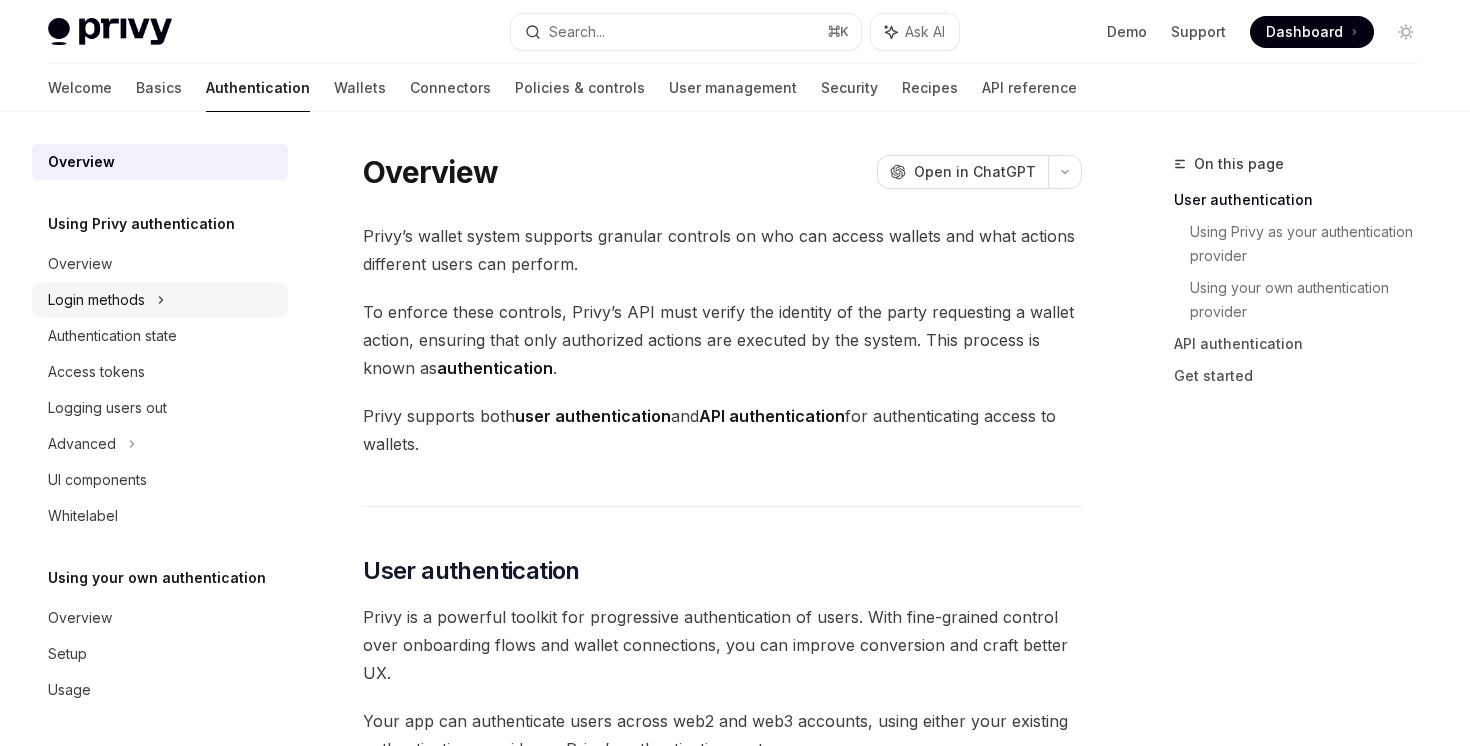 click on "Login methods" at bounding box center [160, 300] 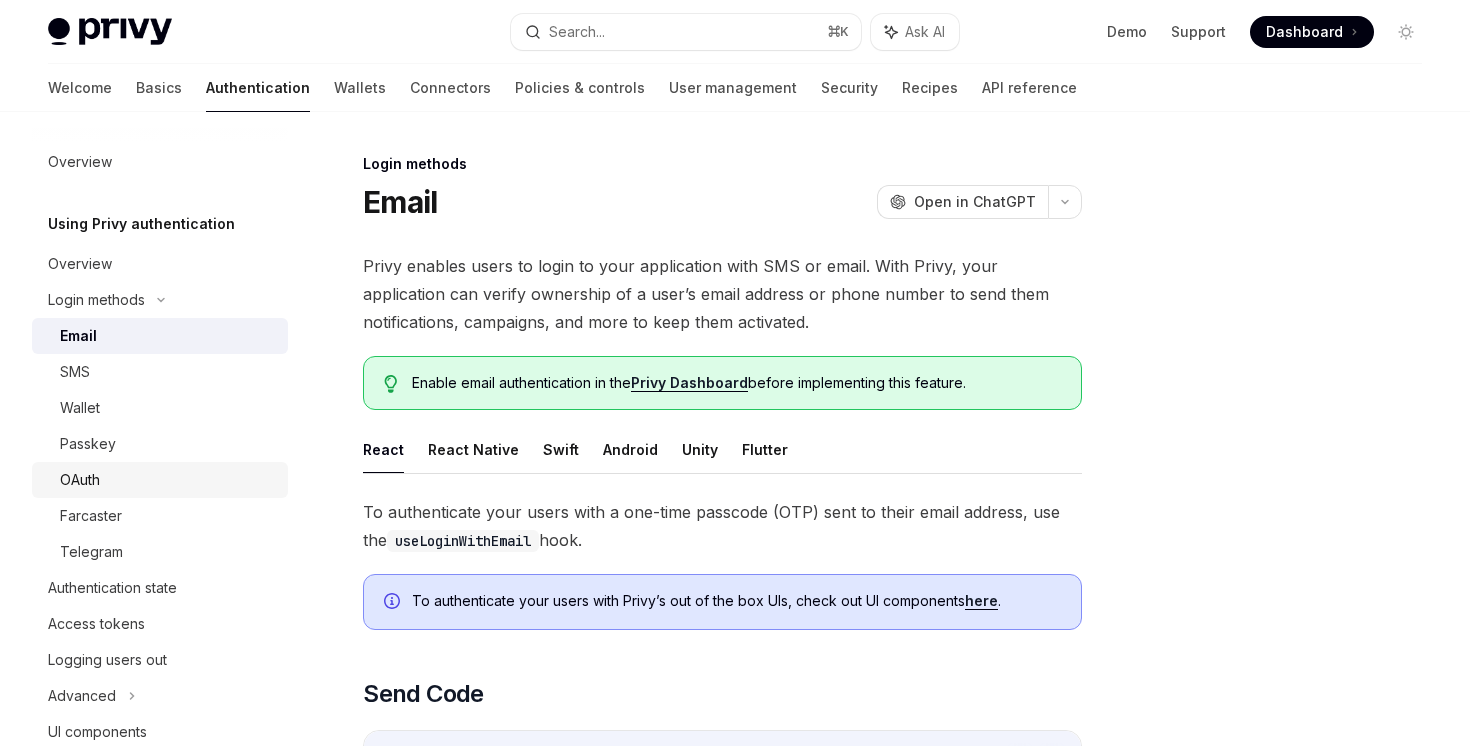 click on "OAuth" at bounding box center [168, 480] 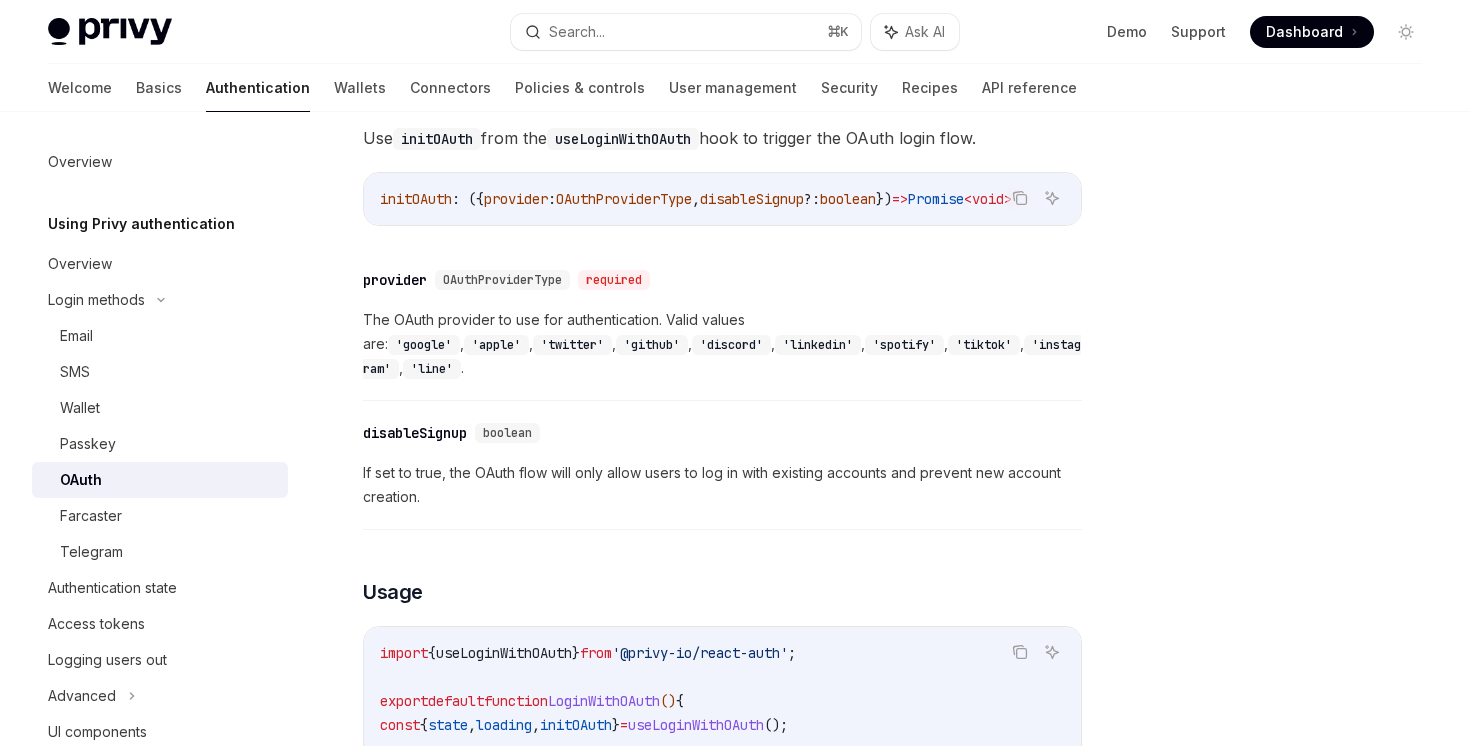 scroll, scrollTop: 853, scrollLeft: 0, axis: vertical 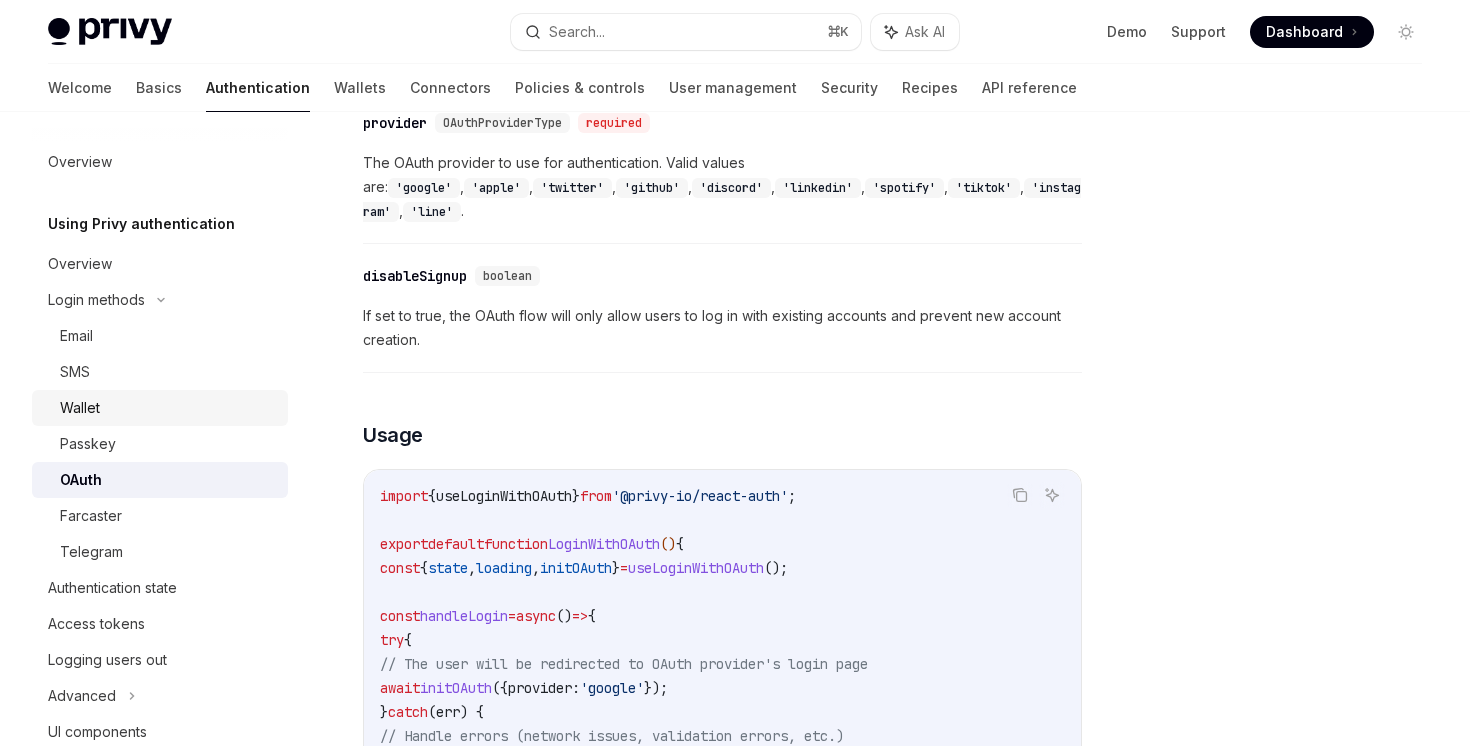 click on "Wallet" at bounding box center [168, 408] 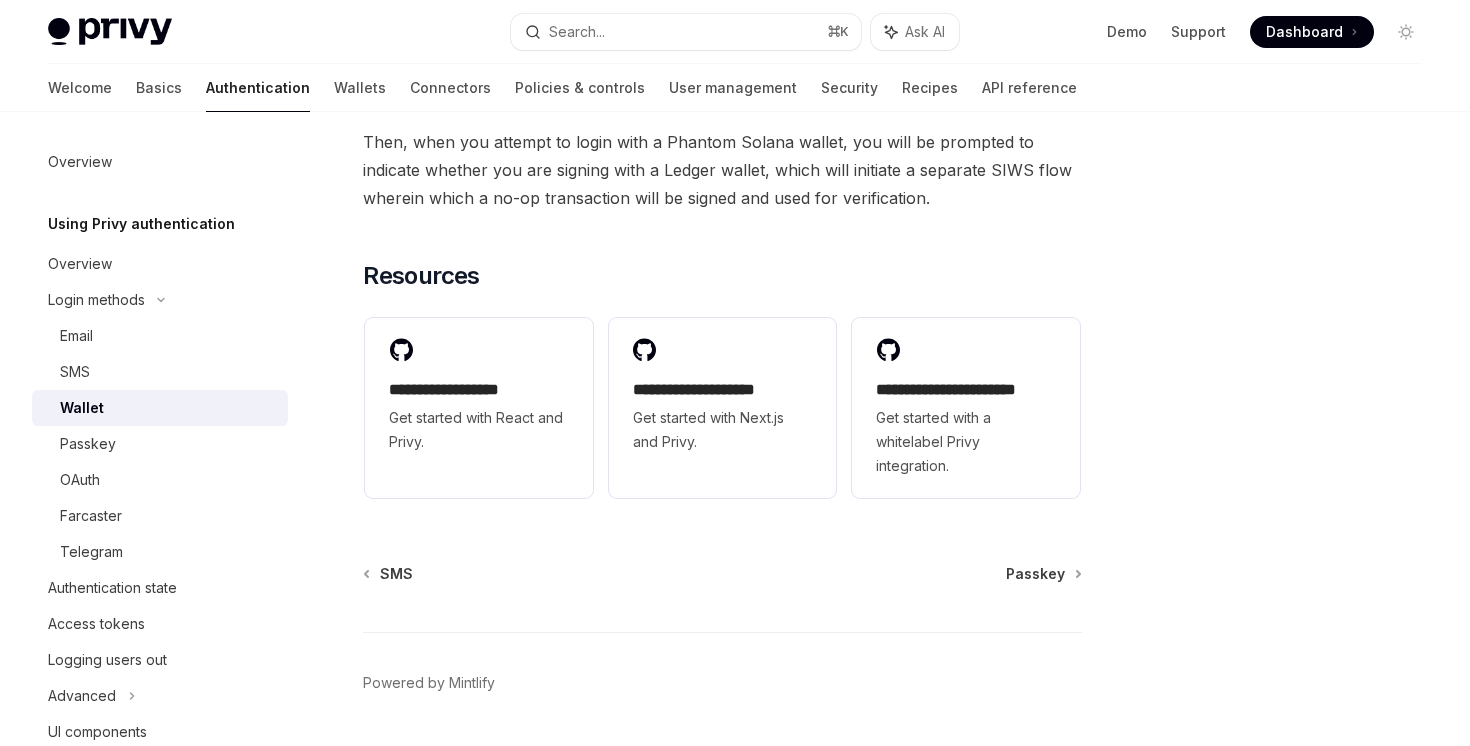 scroll, scrollTop: 2165, scrollLeft: 0, axis: vertical 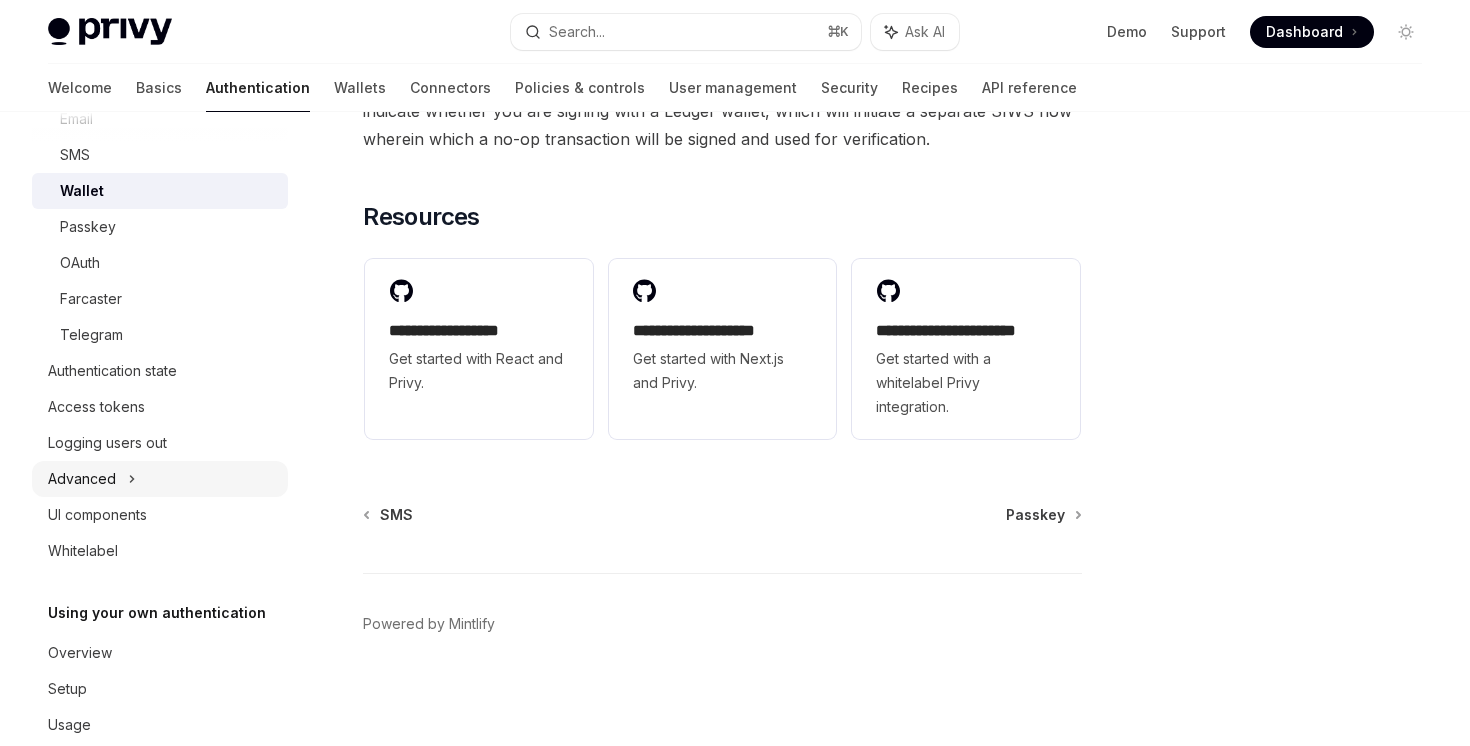 click on "Advanced" at bounding box center (160, 479) 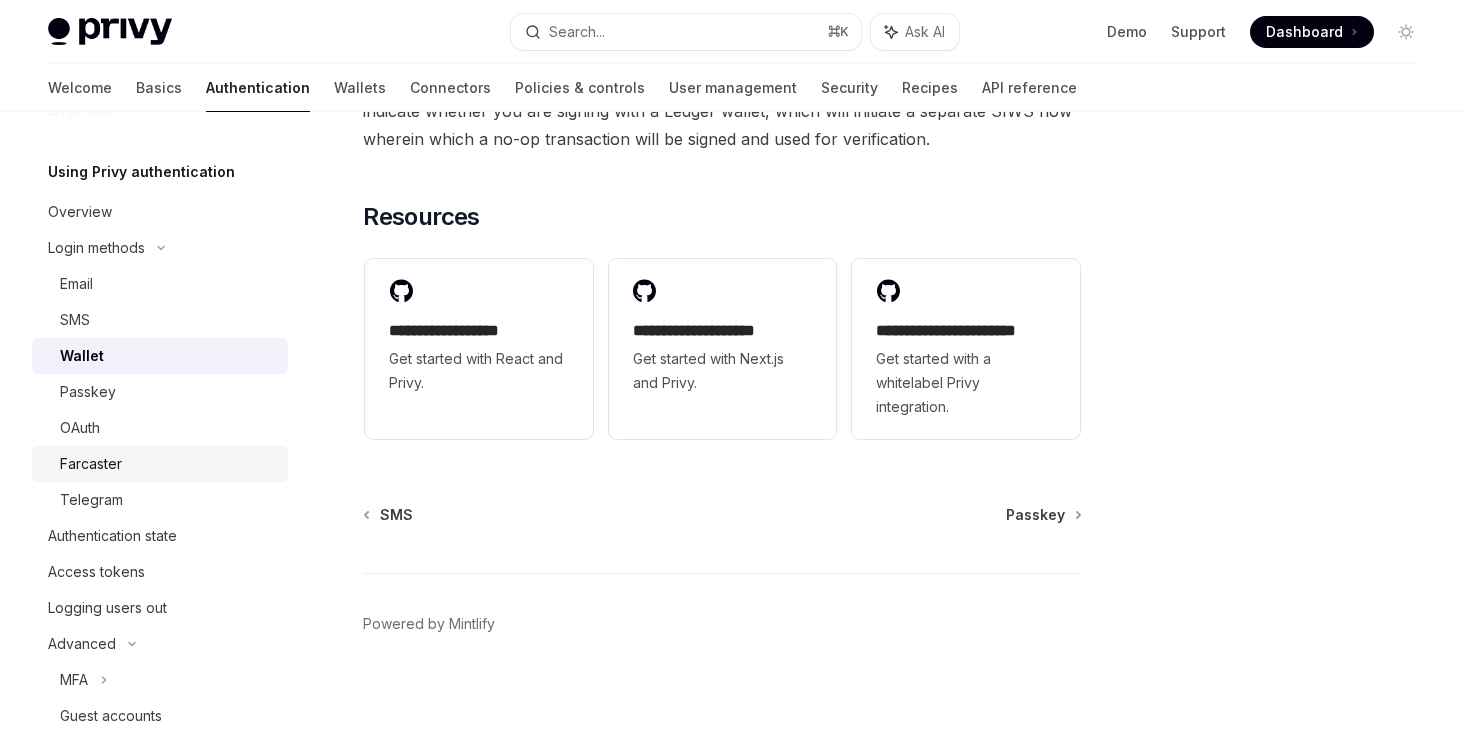 scroll, scrollTop: 0, scrollLeft: 0, axis: both 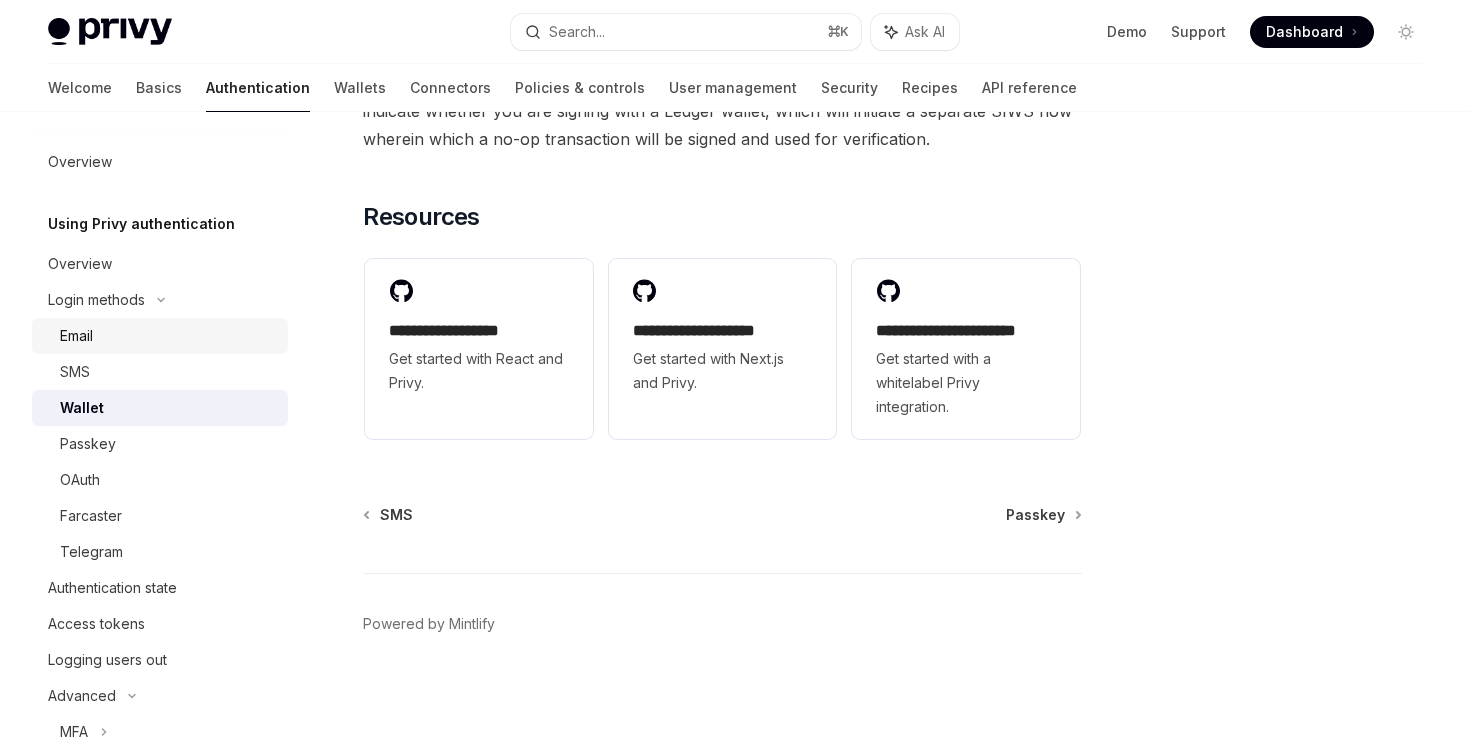 click on "Email" at bounding box center (168, 336) 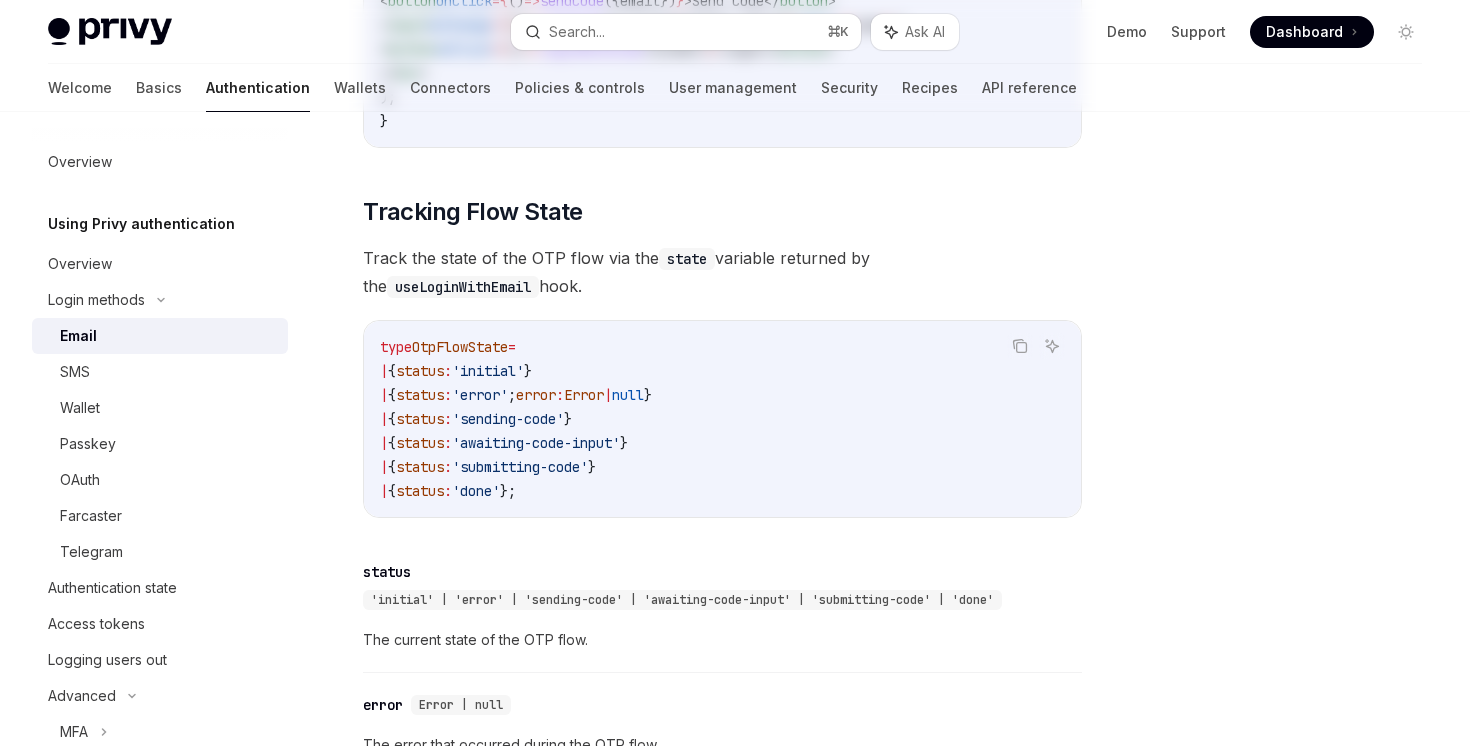 scroll, scrollTop: 0, scrollLeft: 0, axis: both 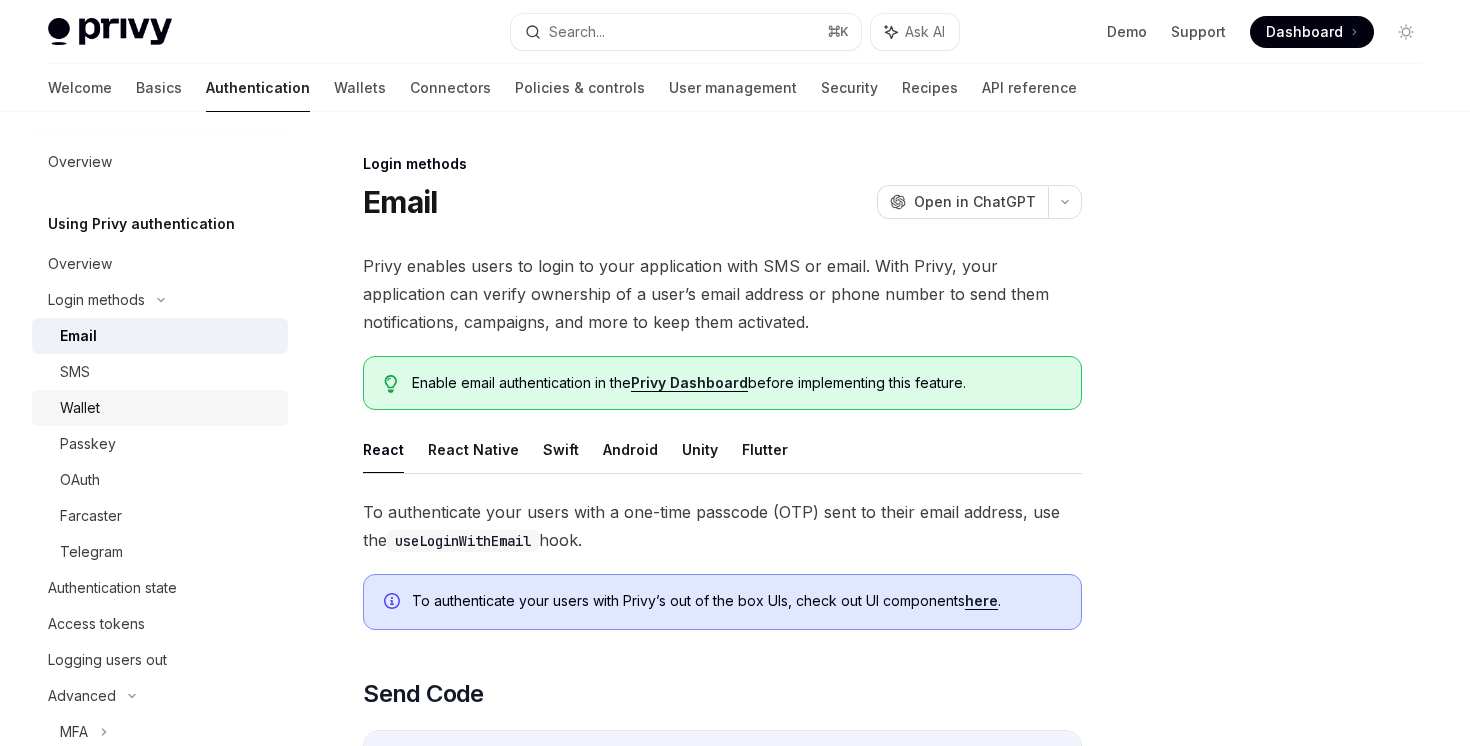 click on "Wallet" at bounding box center (168, 408) 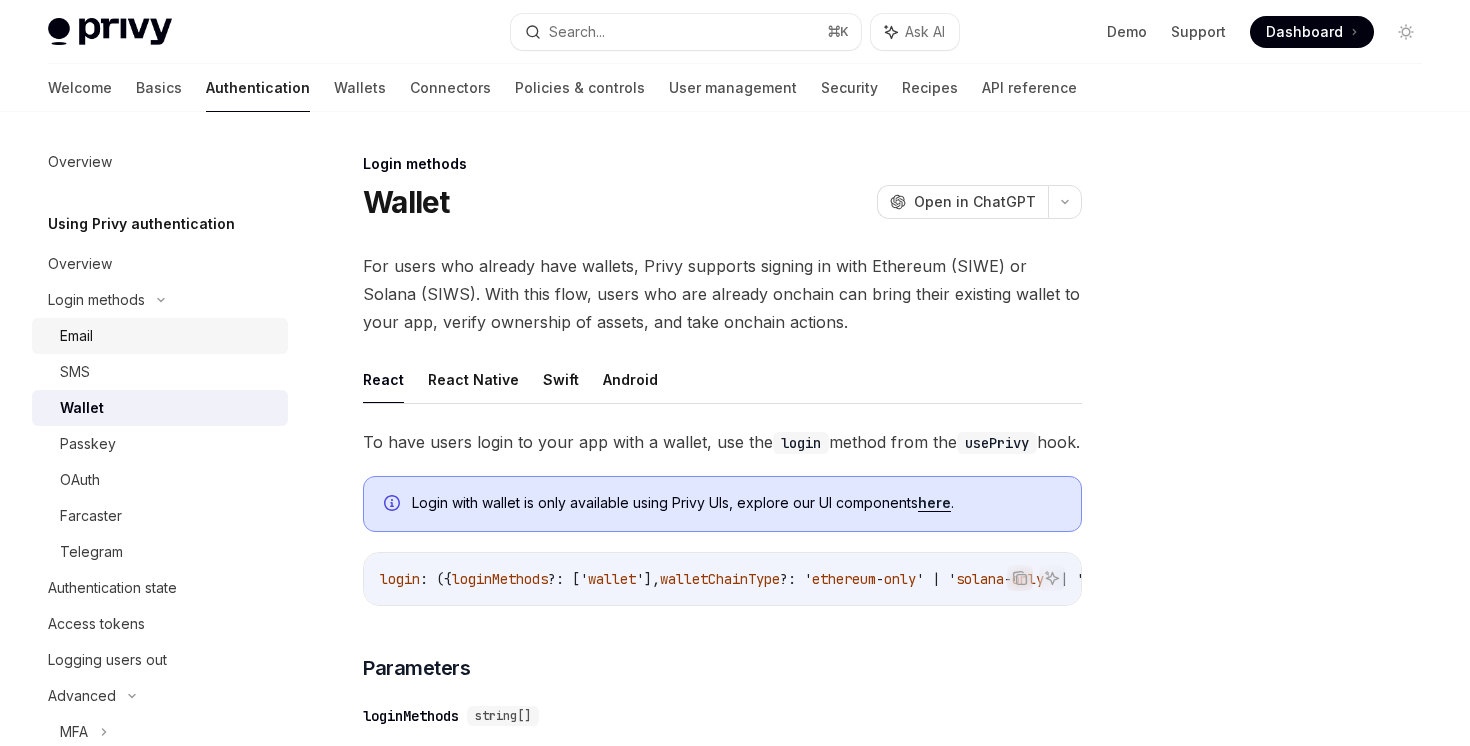 click on "Email" at bounding box center [168, 336] 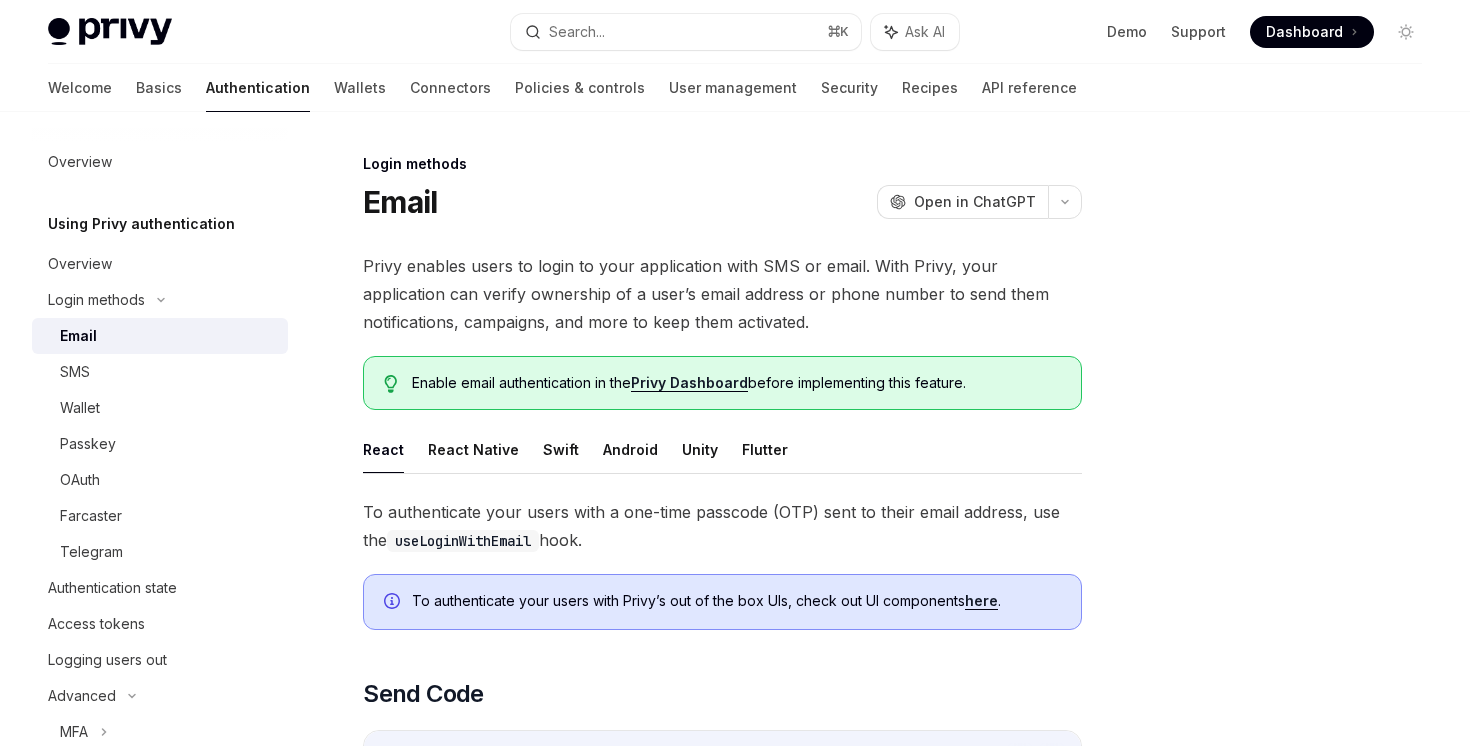 type on "*" 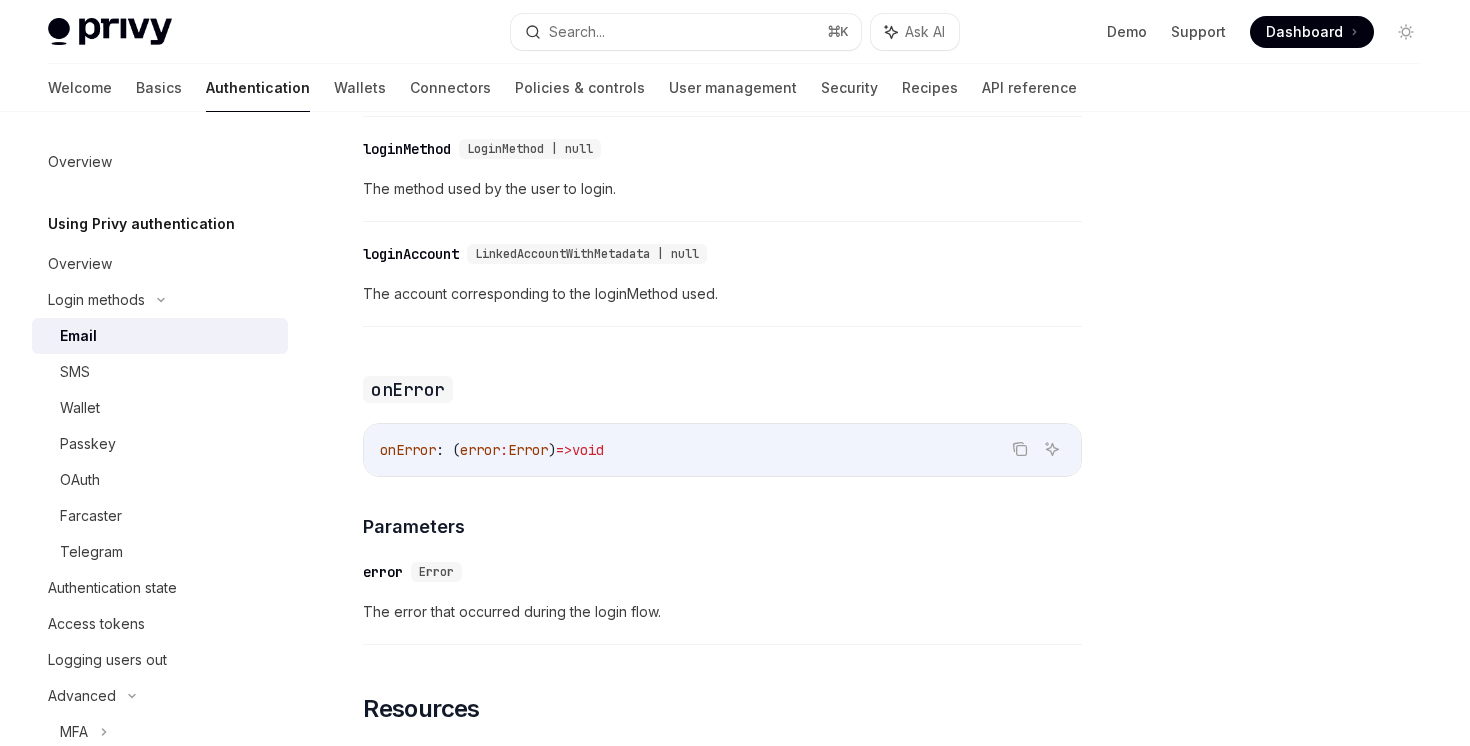 scroll, scrollTop: 4008, scrollLeft: 0, axis: vertical 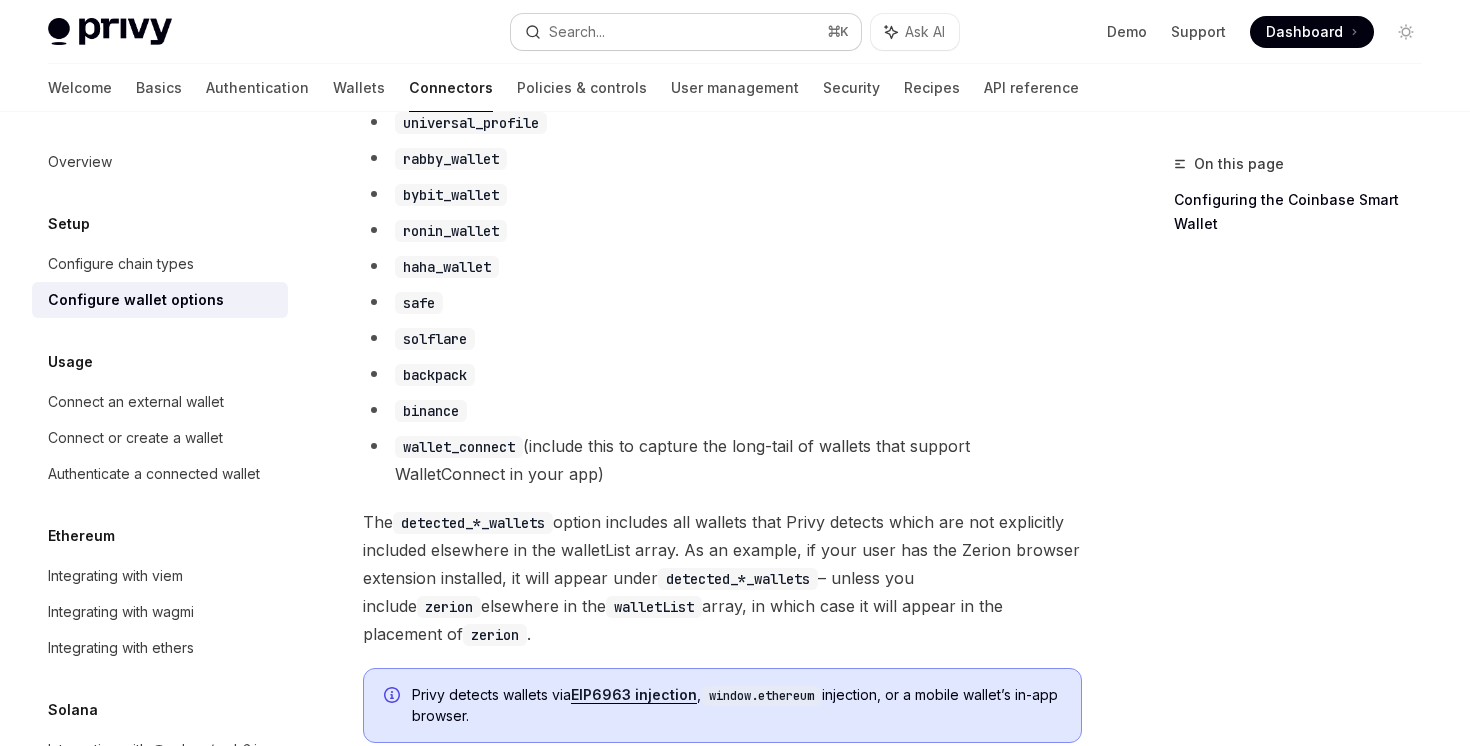 click on "Search... ⌘ K" at bounding box center [685, 32] 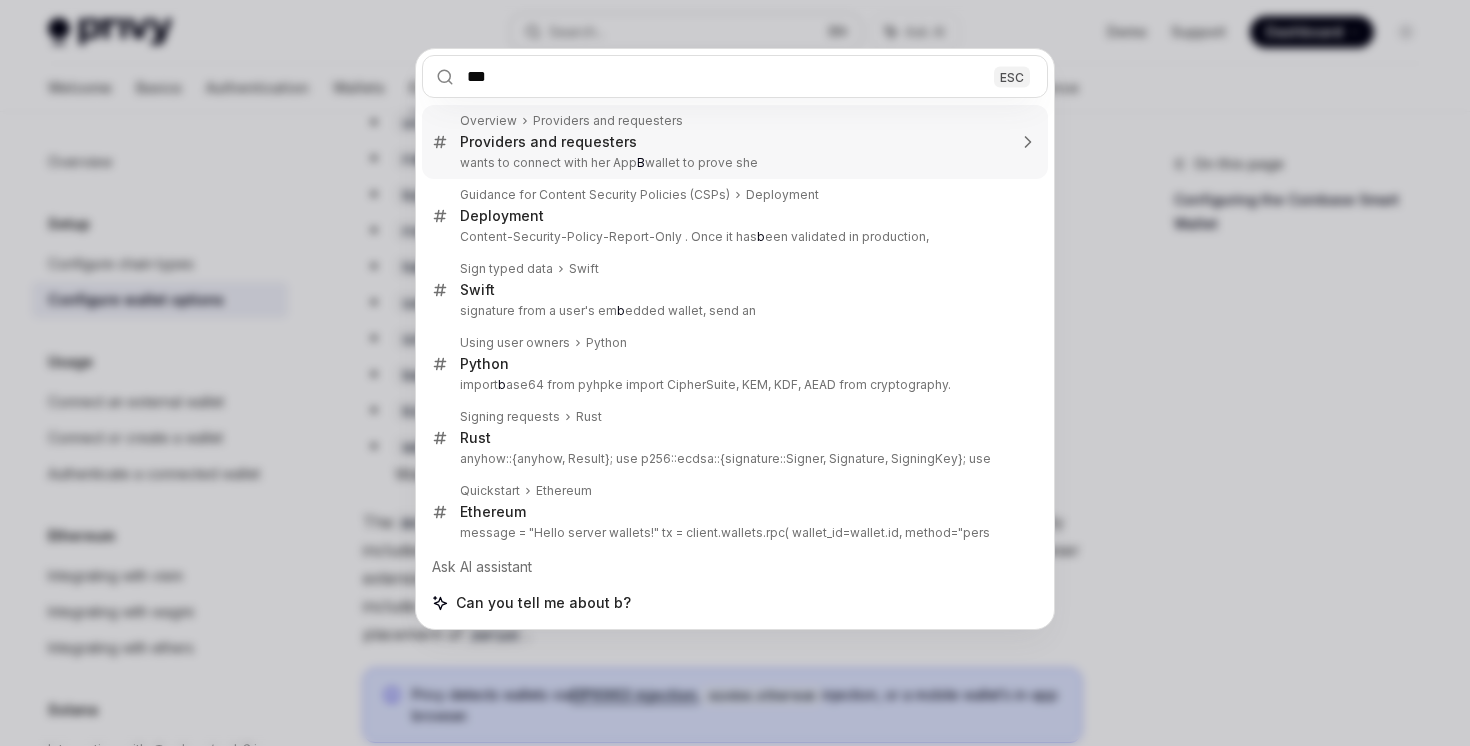 type on "****" 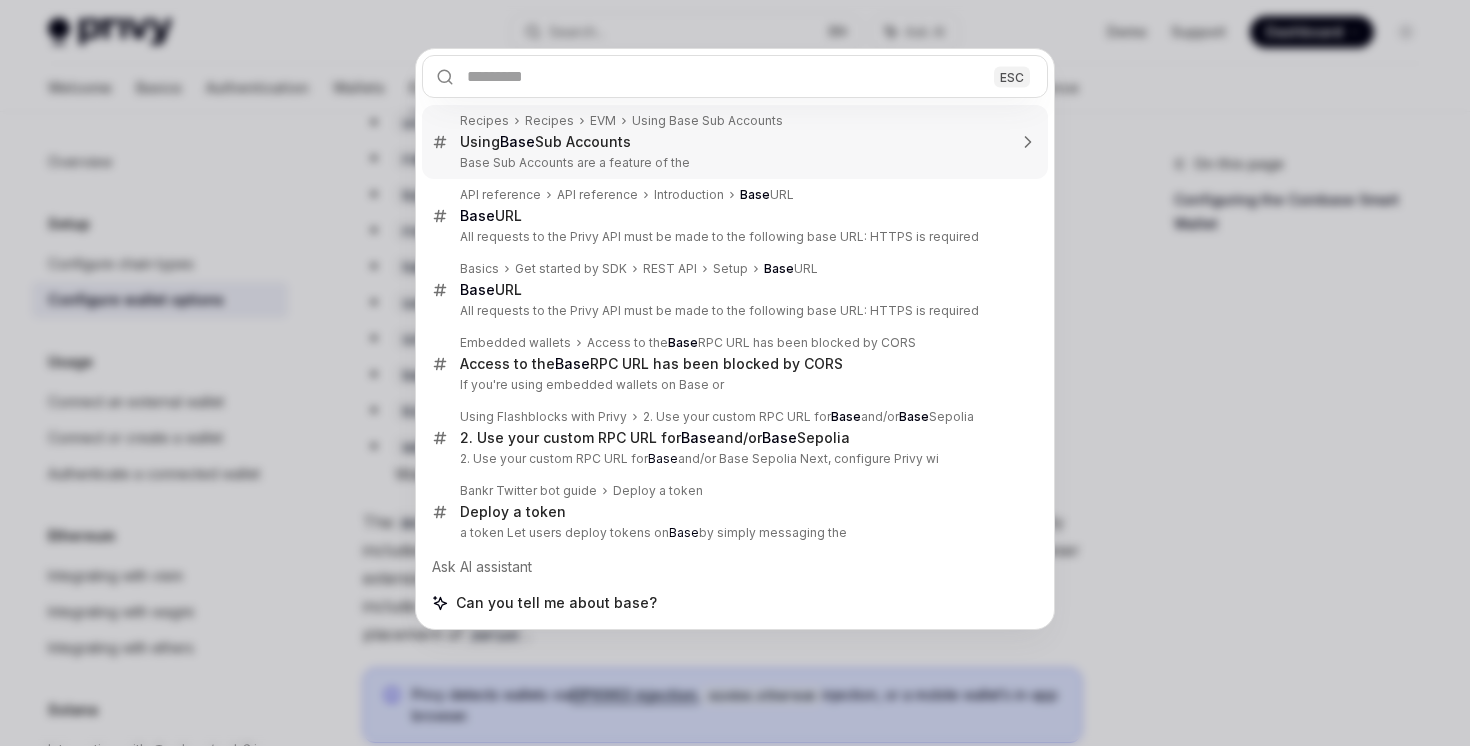 type on "*" 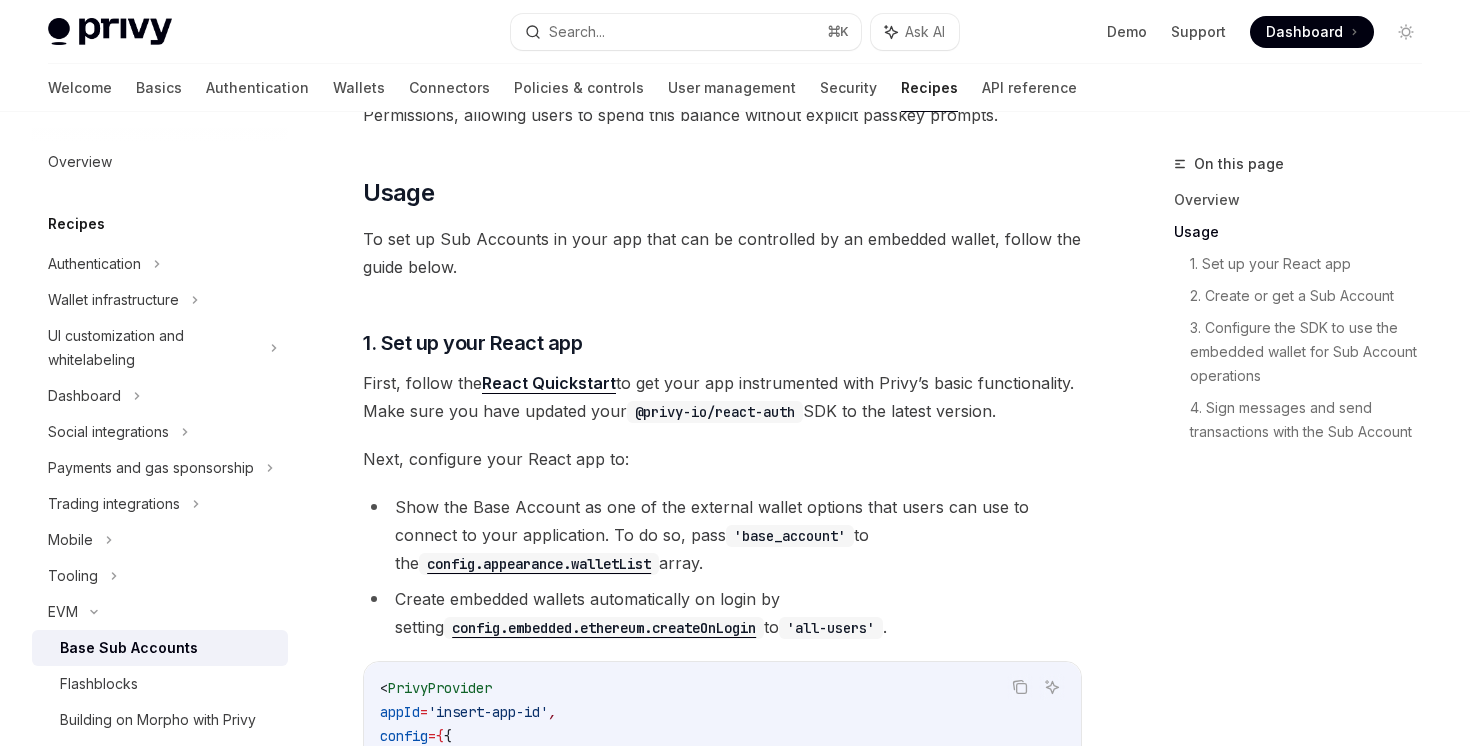 scroll, scrollTop: 646, scrollLeft: 0, axis: vertical 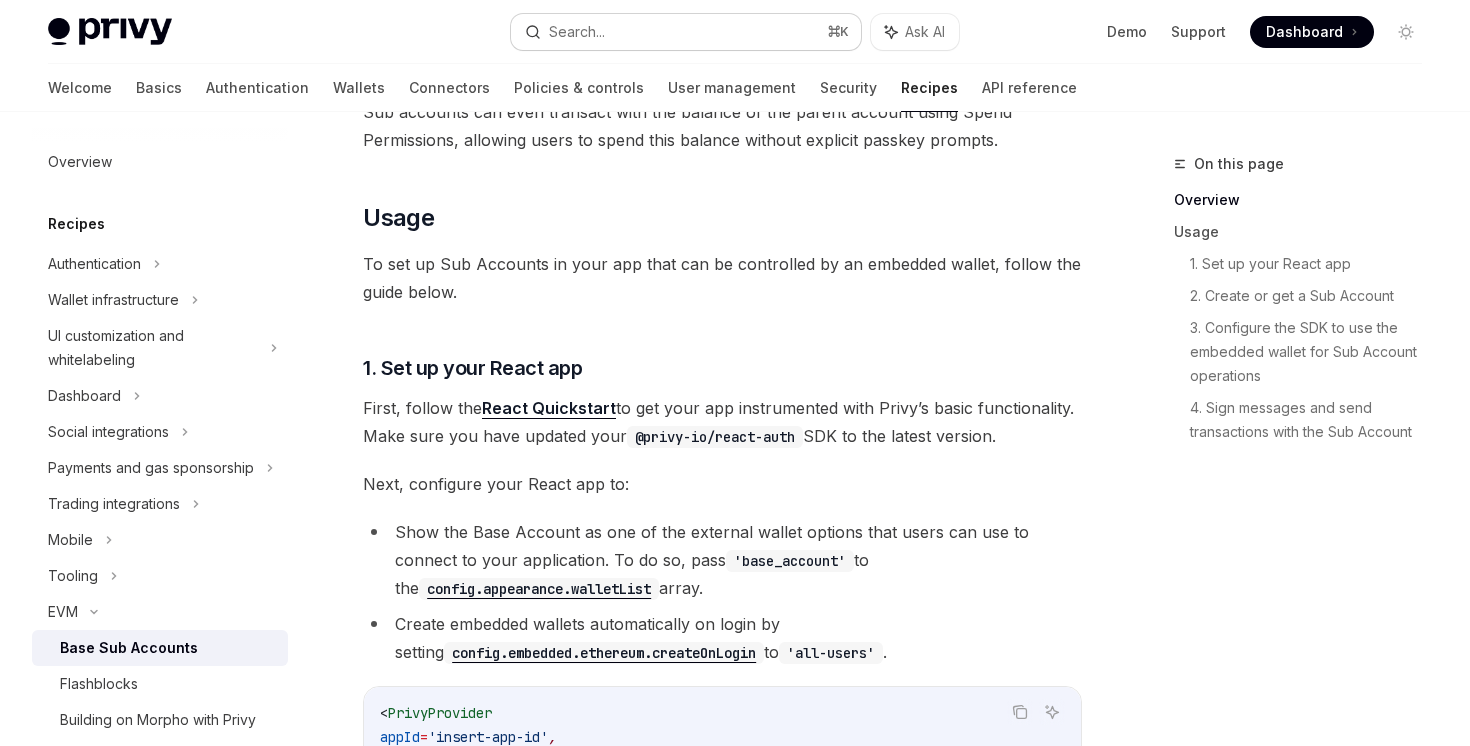 click on "Search... ⌘ K" at bounding box center (685, 32) 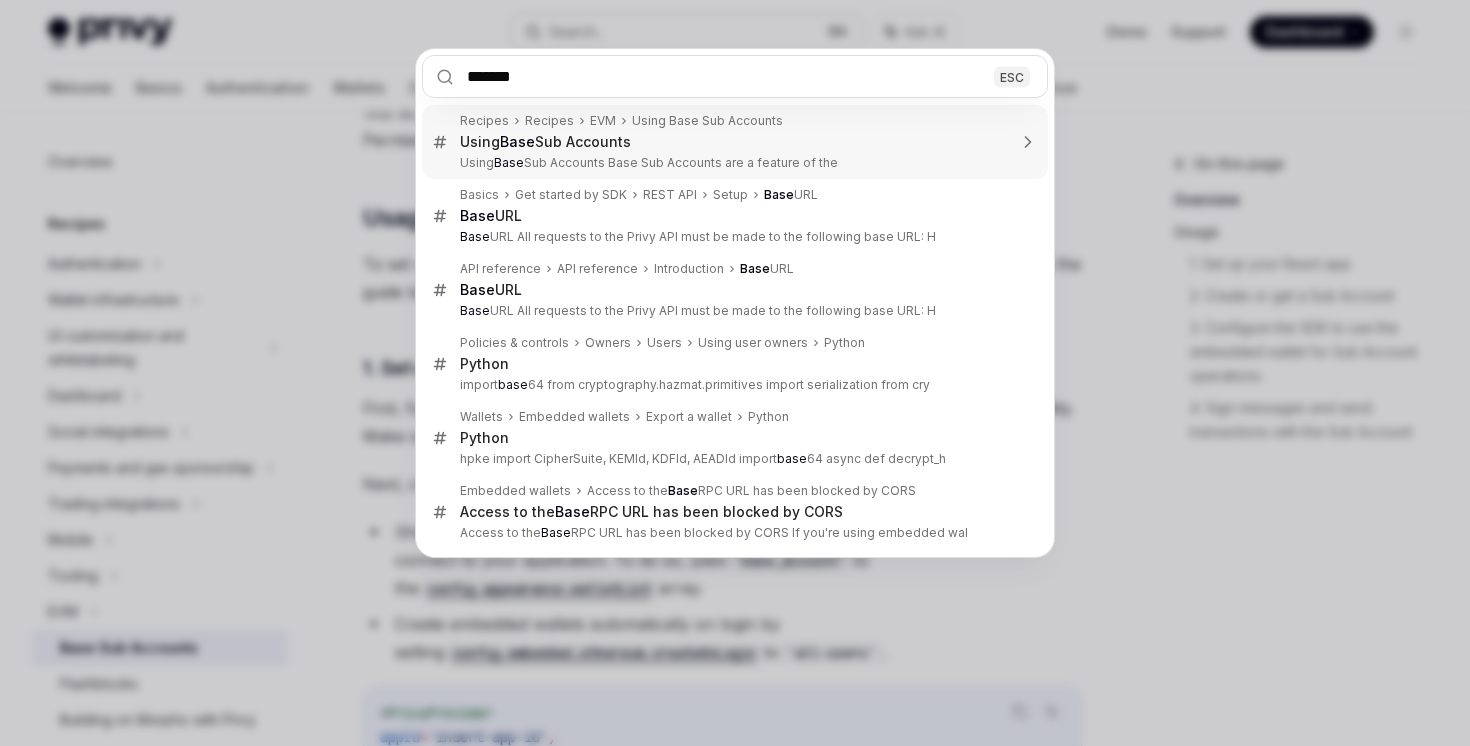 type on "********" 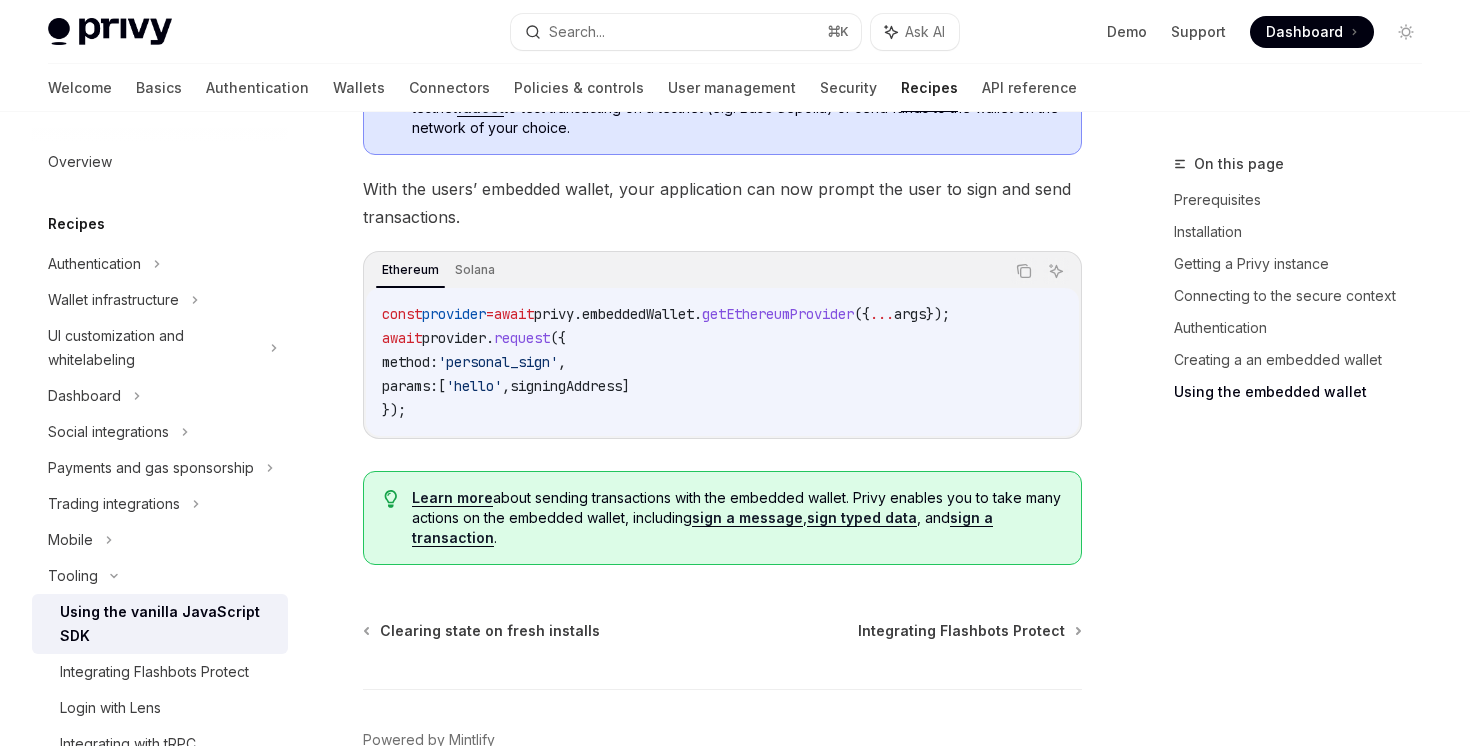 scroll, scrollTop: 2941, scrollLeft: 0, axis: vertical 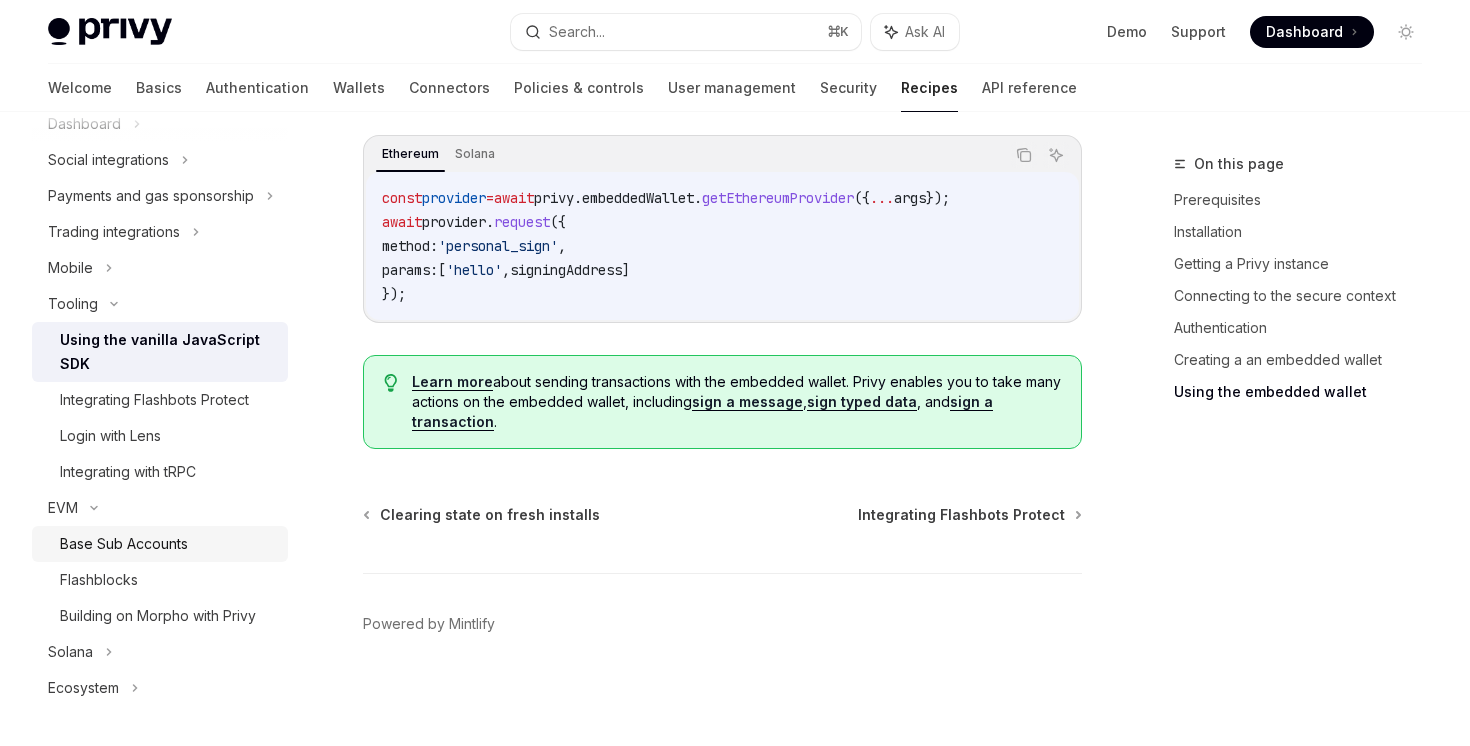 click on "Base Sub Accounts" at bounding box center [168, 544] 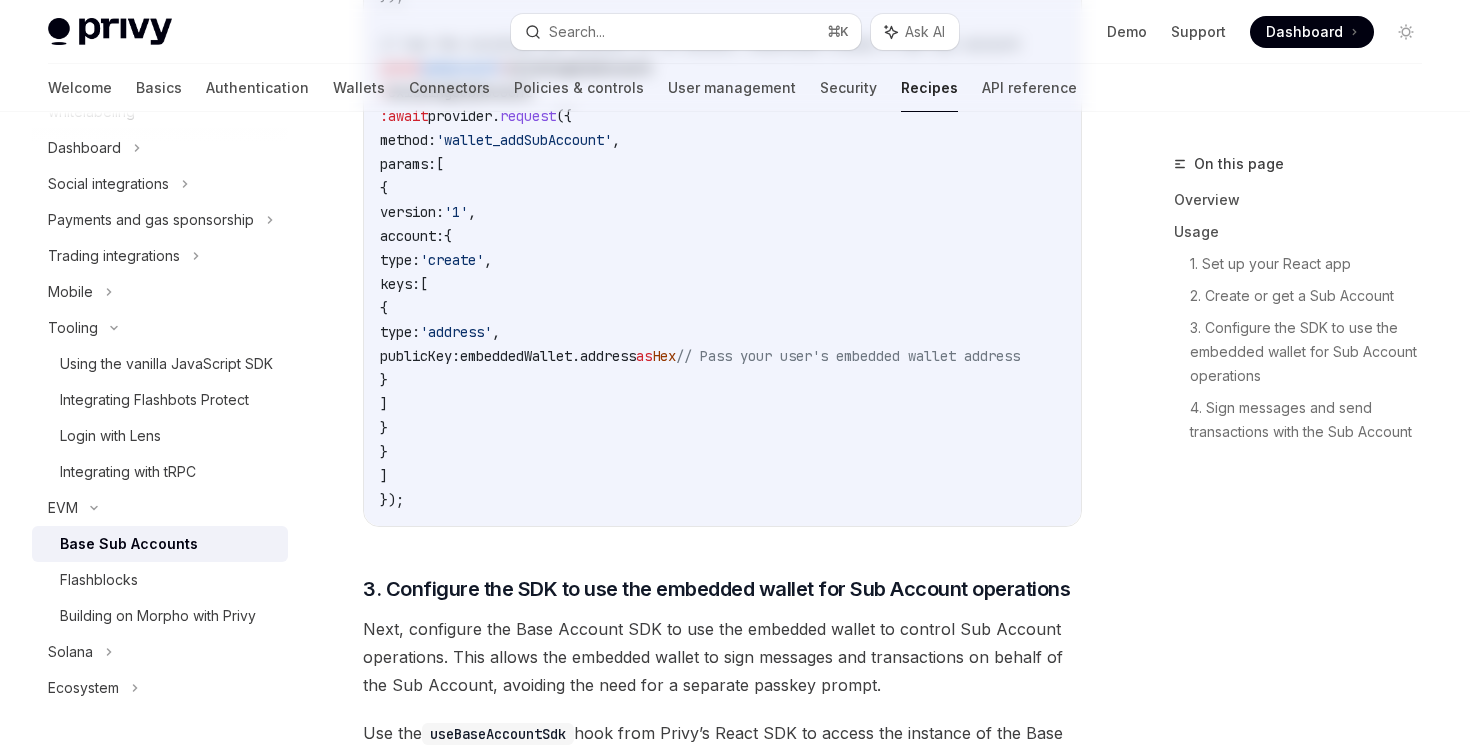 type on "*" 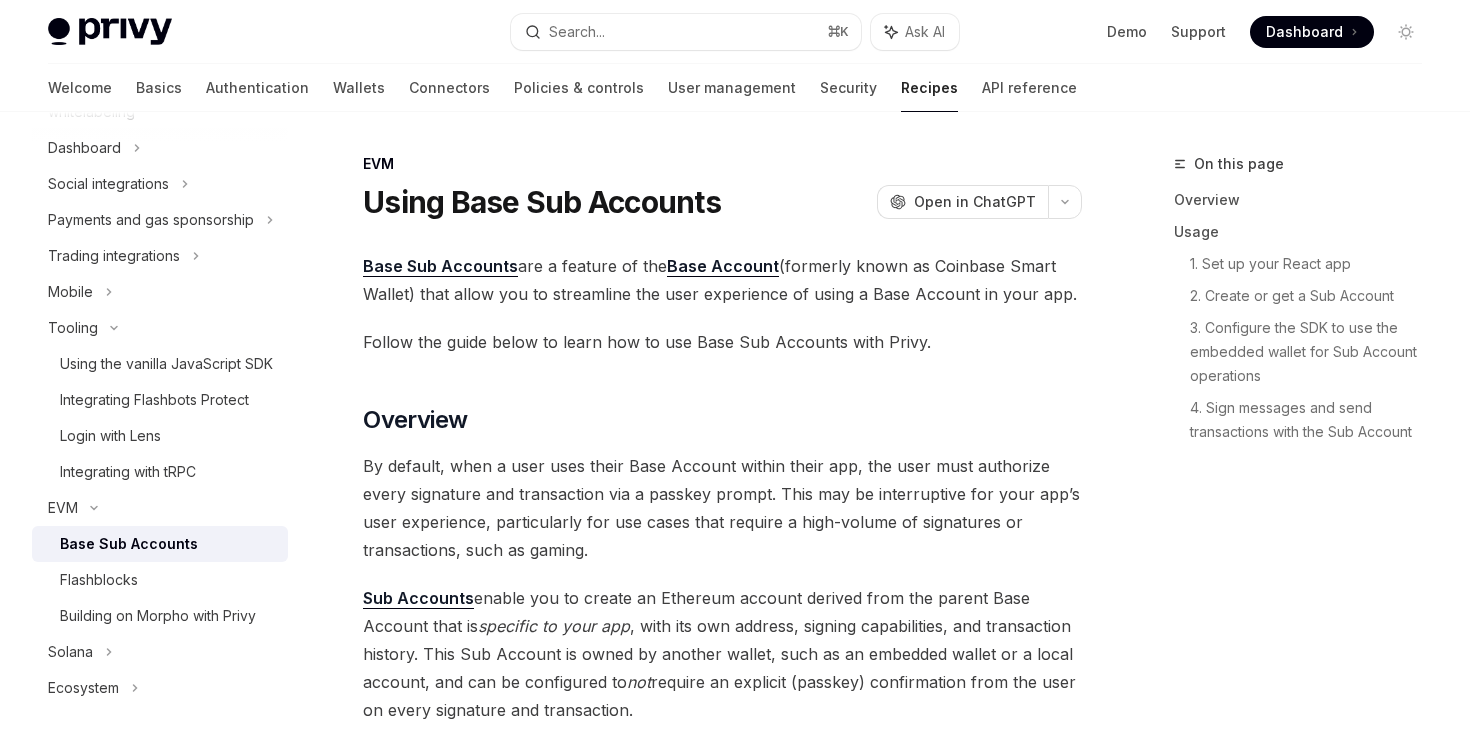 scroll, scrollTop: 248, scrollLeft: 0, axis: vertical 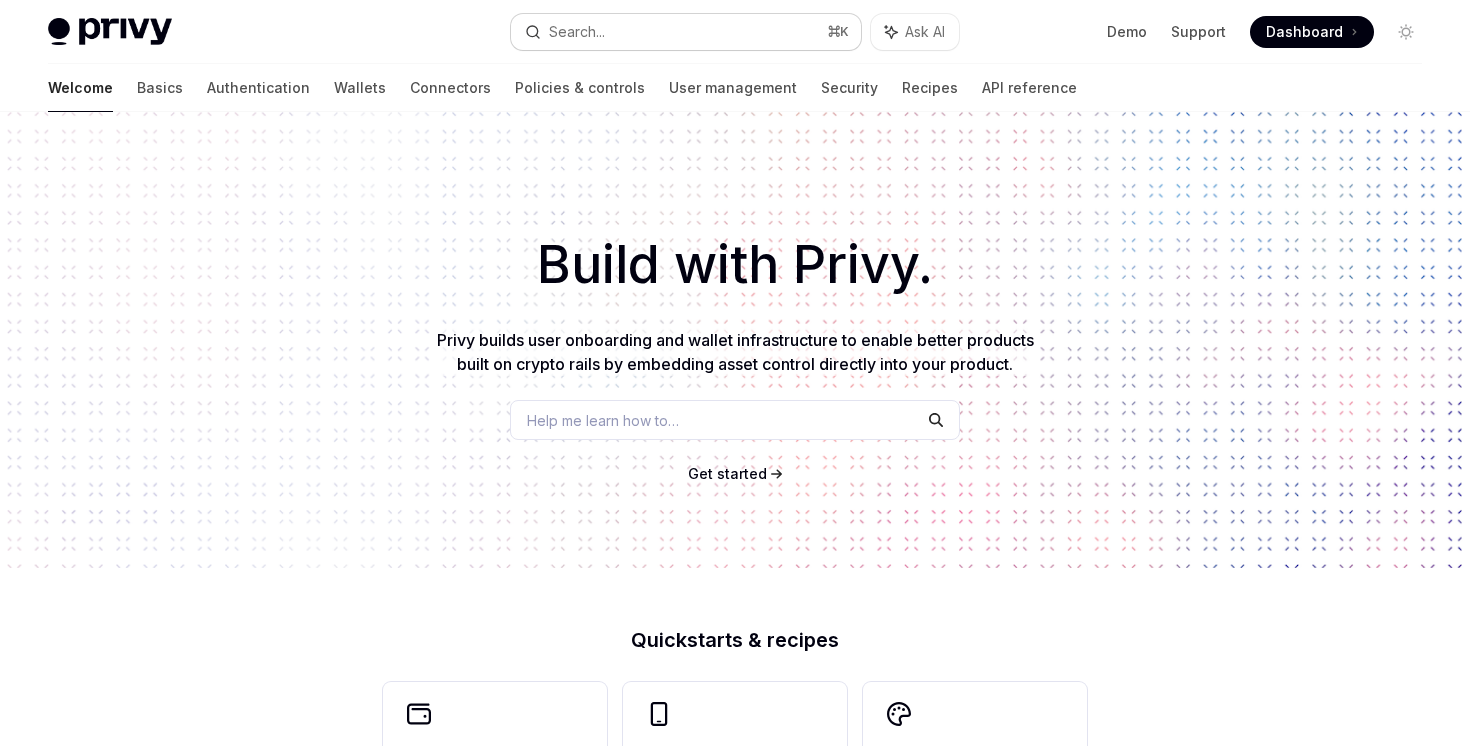 click on "Search... ⌘ K" at bounding box center (685, 32) 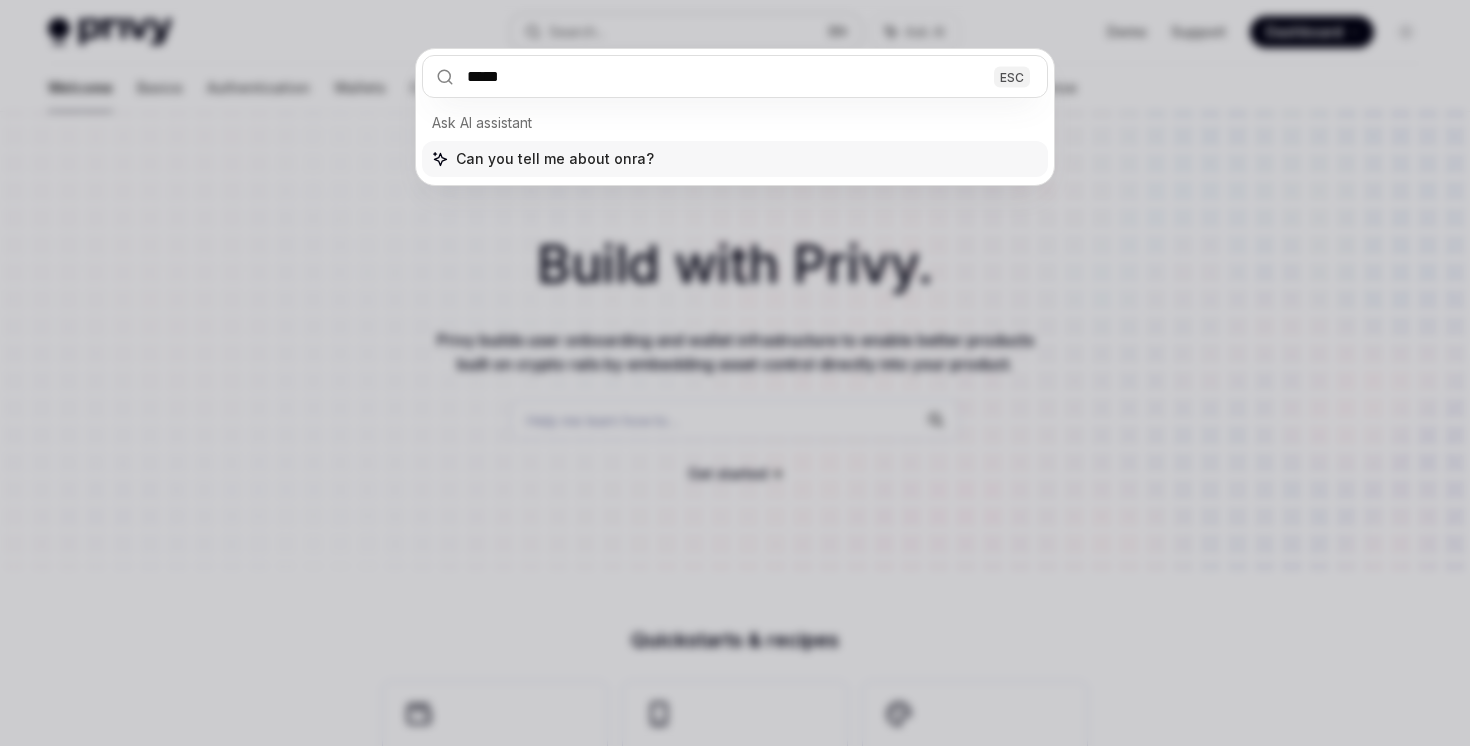 type on "******" 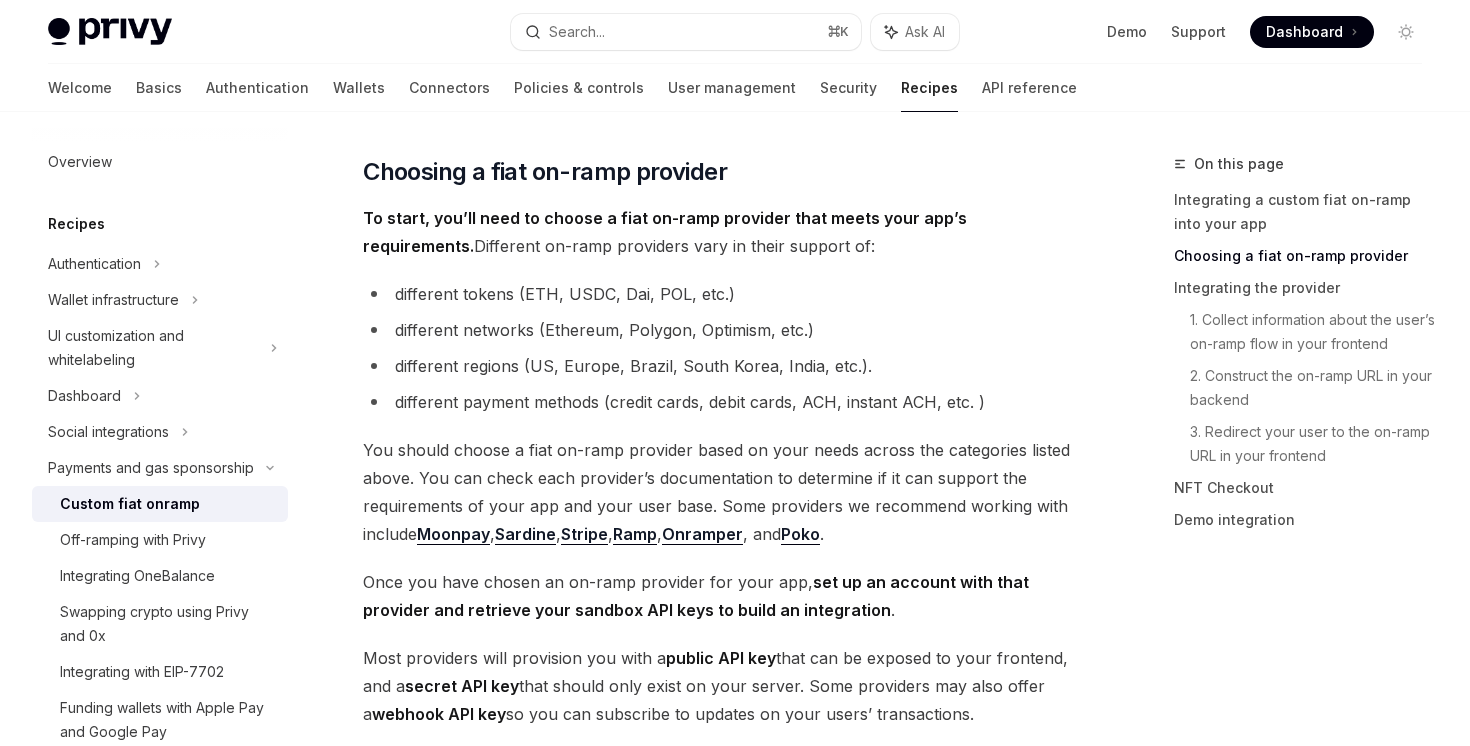 scroll, scrollTop: 781, scrollLeft: 0, axis: vertical 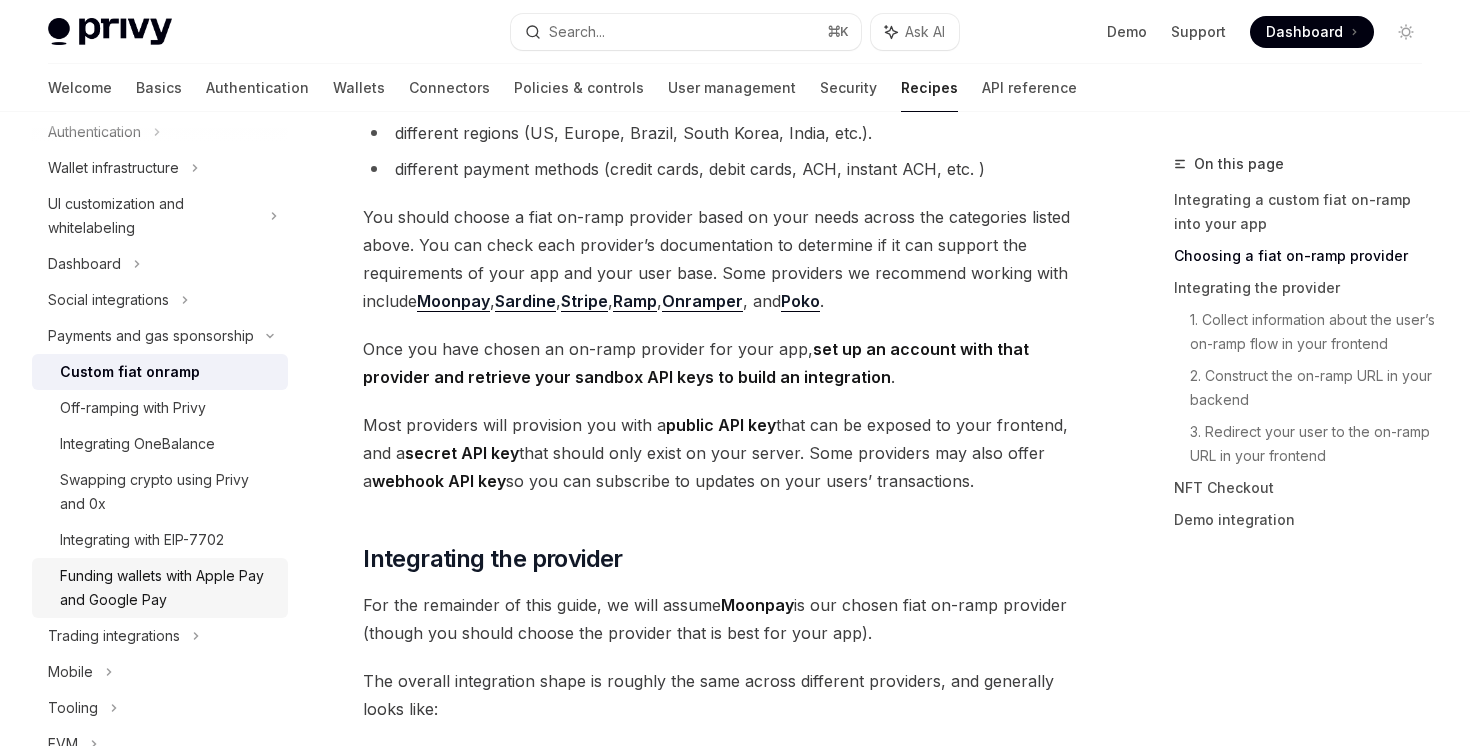 click on "Funding wallets with Apple Pay and Google Pay" at bounding box center [168, 588] 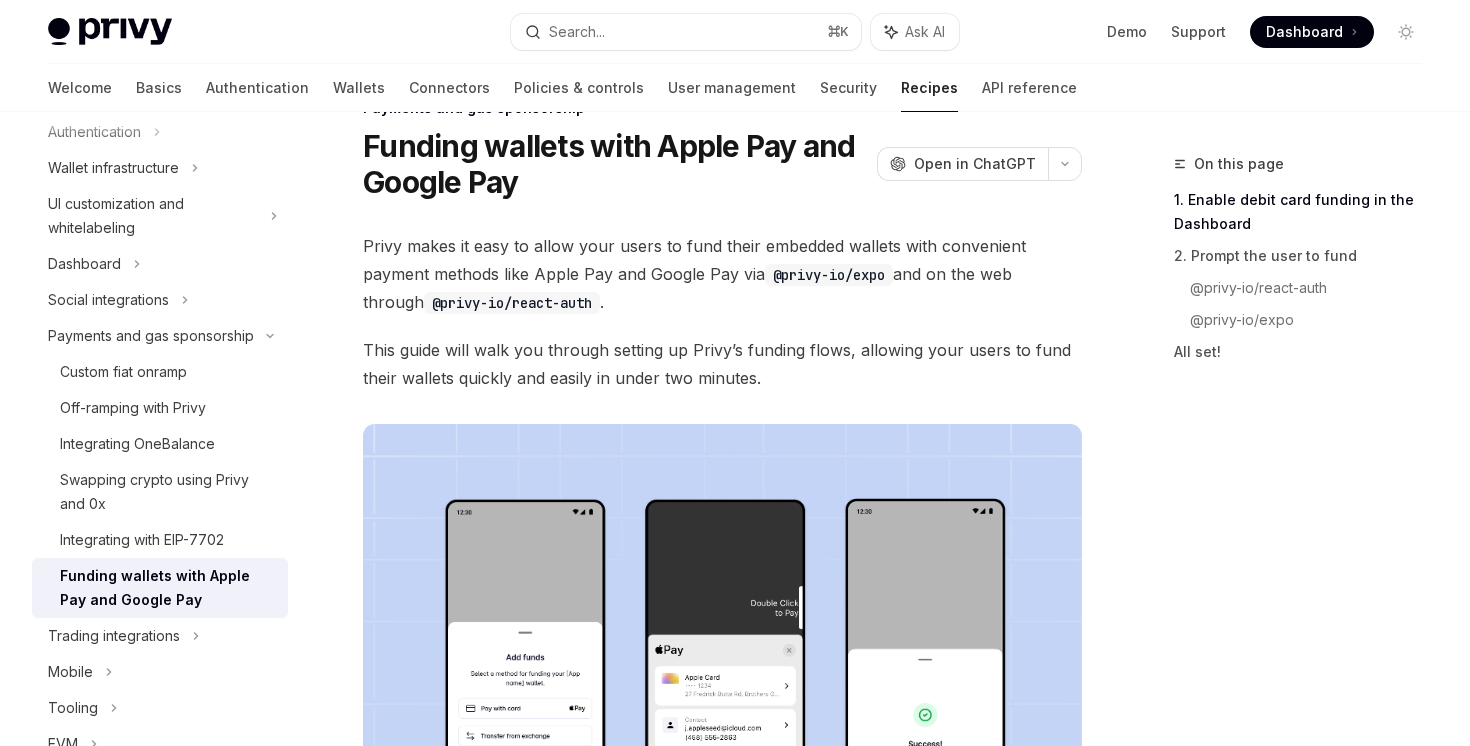 scroll, scrollTop: 0, scrollLeft: 0, axis: both 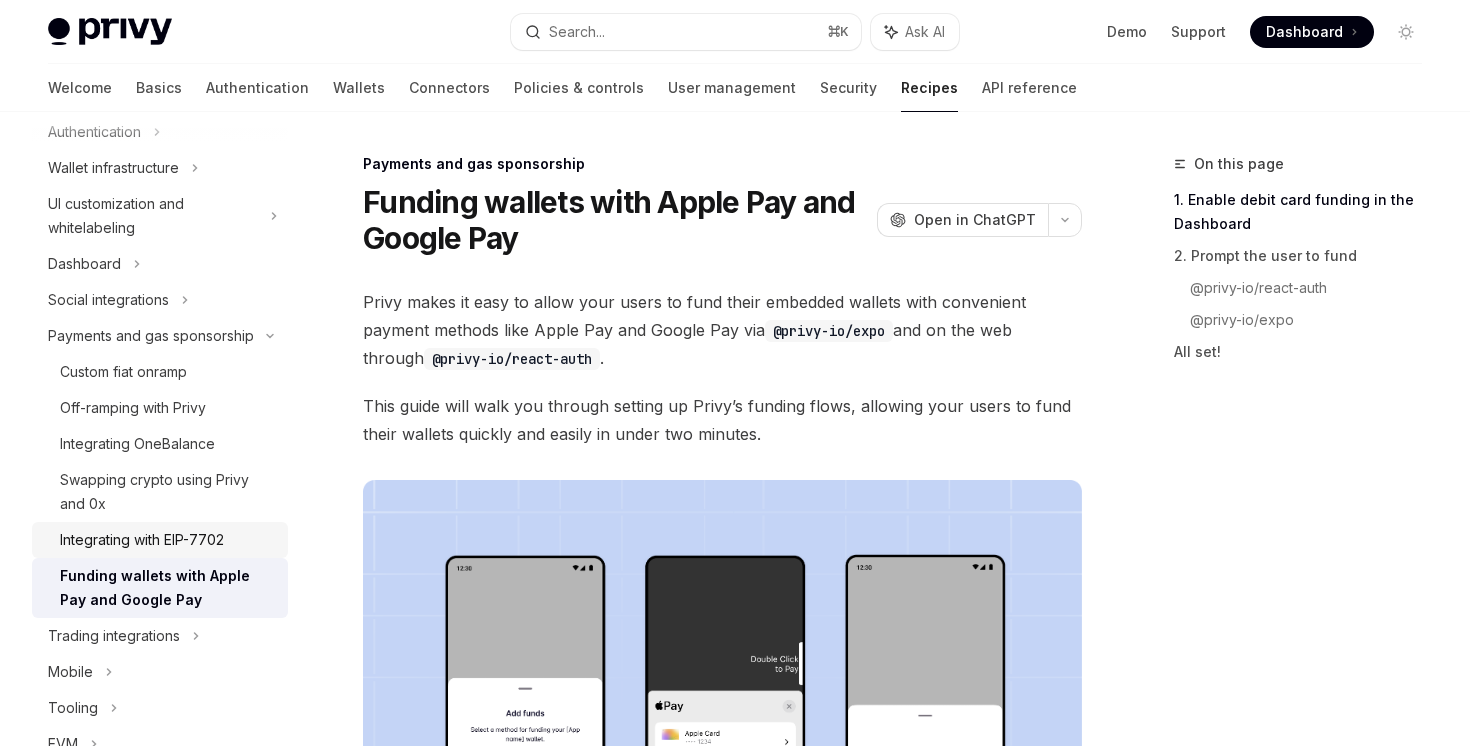 click on "Integrating with EIP-7702" at bounding box center [142, 540] 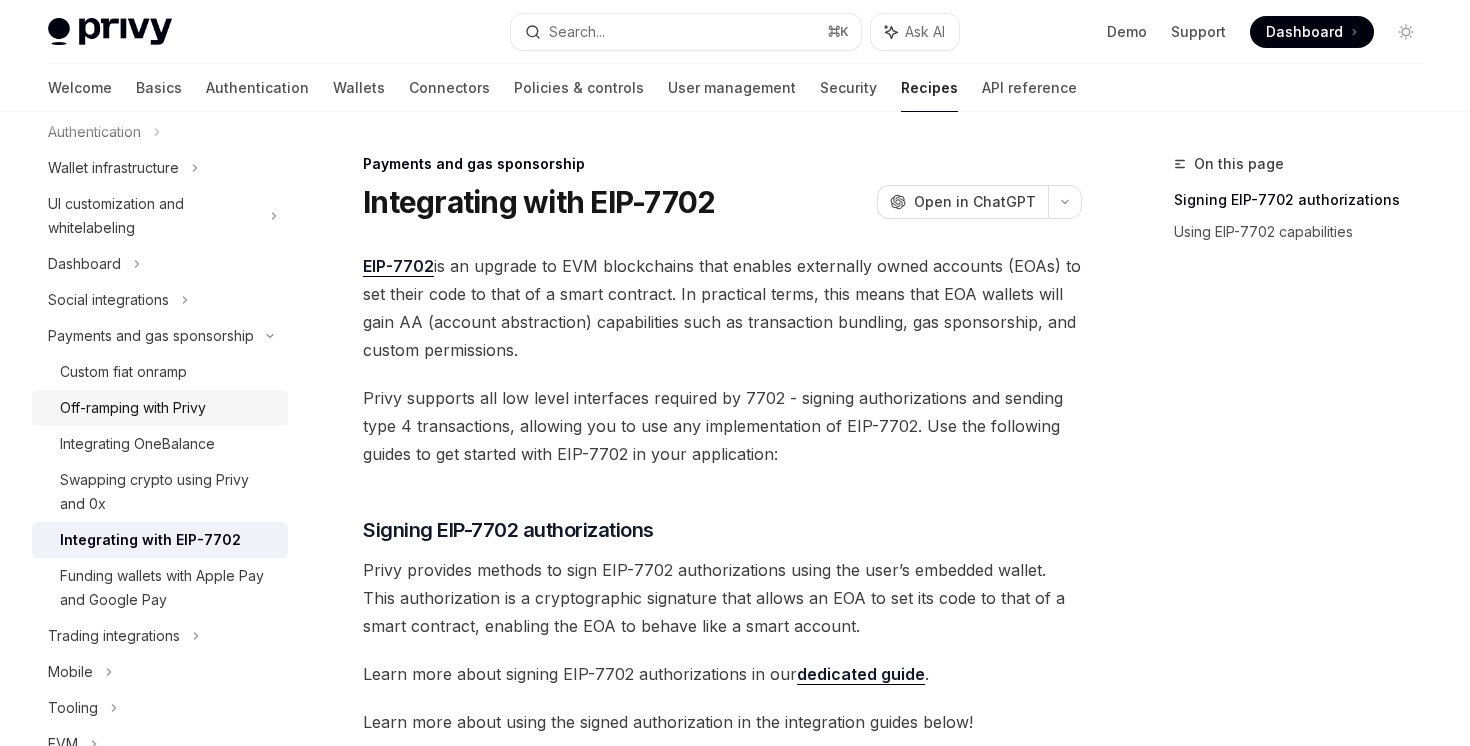 click on "Off-ramping with Privy" at bounding box center (168, 408) 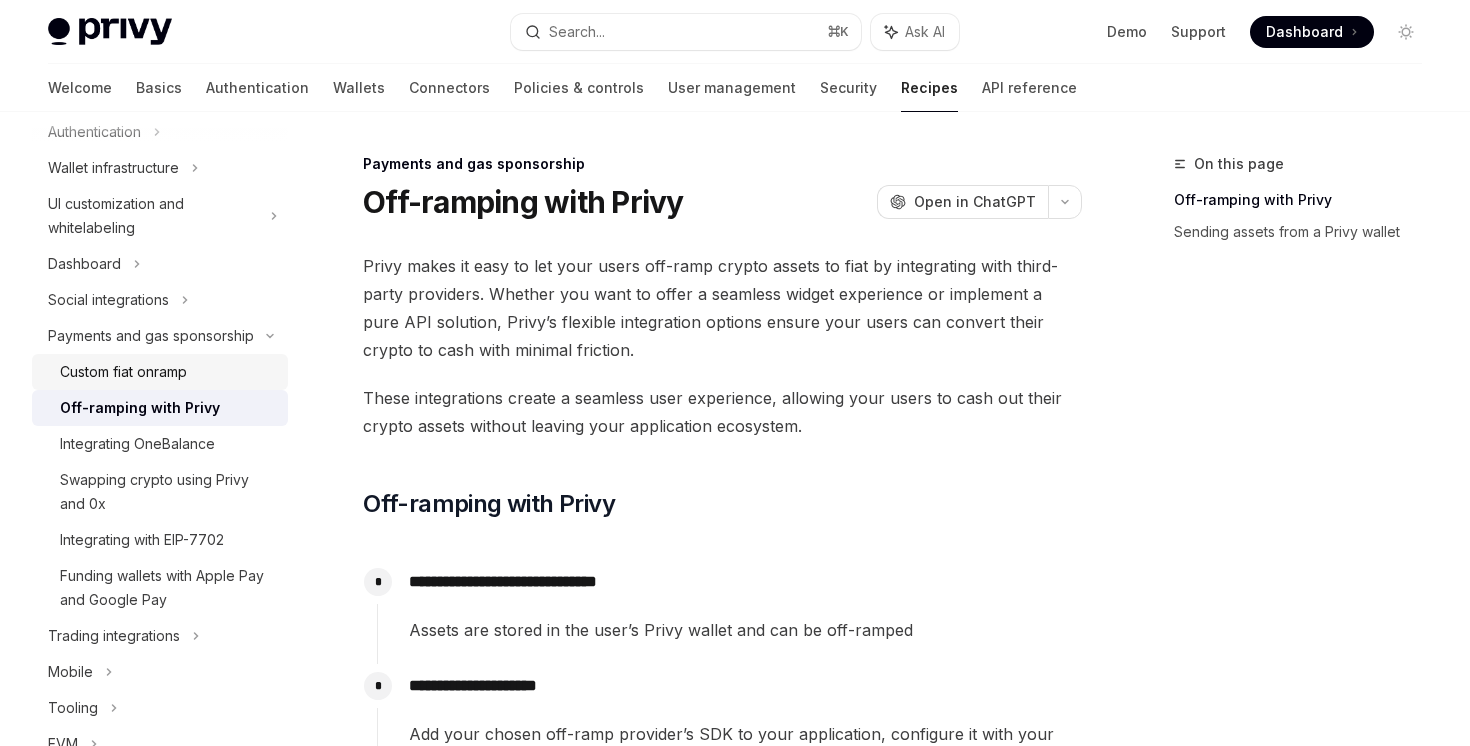click on "Custom fiat onramp" at bounding box center (168, 372) 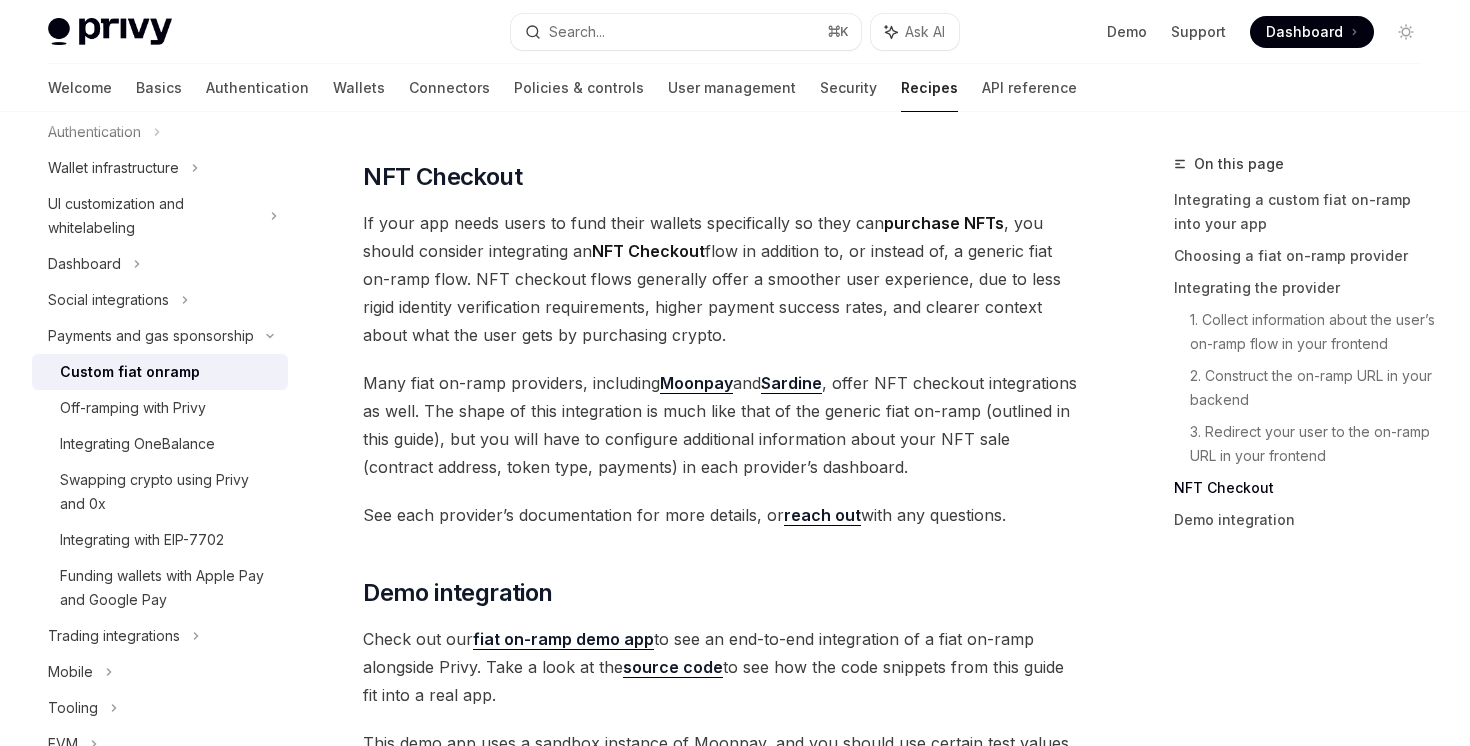 scroll, scrollTop: 7152, scrollLeft: 0, axis: vertical 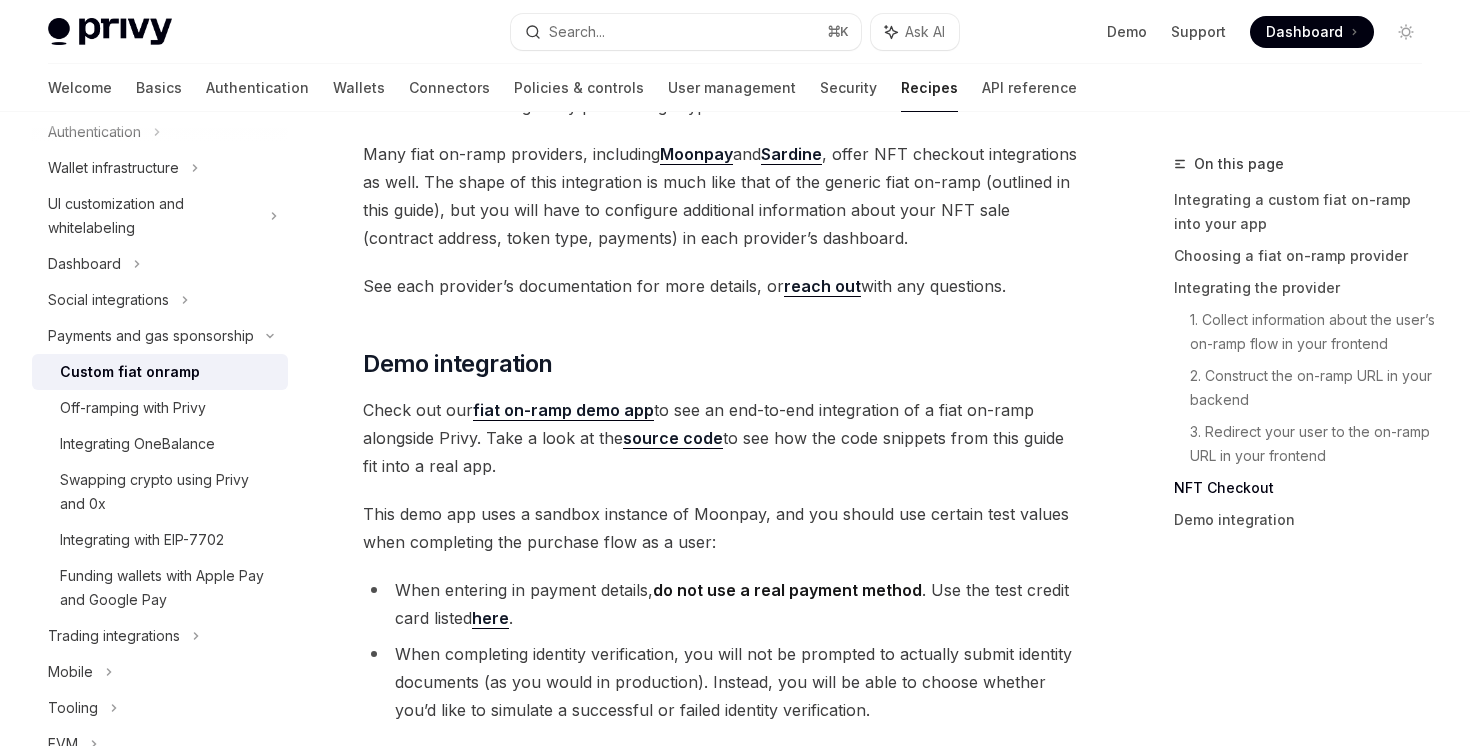 click on "fiat on-ramp demo app" at bounding box center [563, 410] 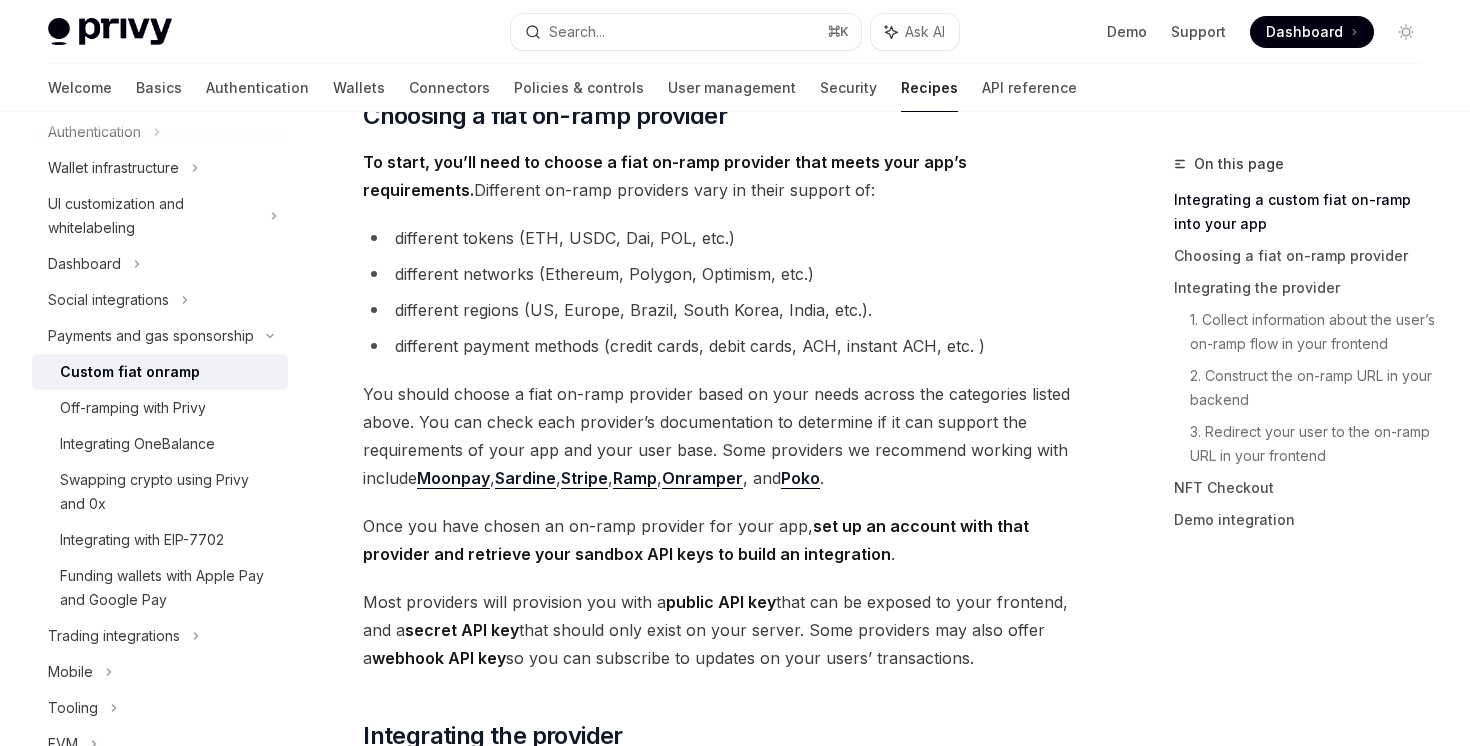 scroll, scrollTop: 358, scrollLeft: 0, axis: vertical 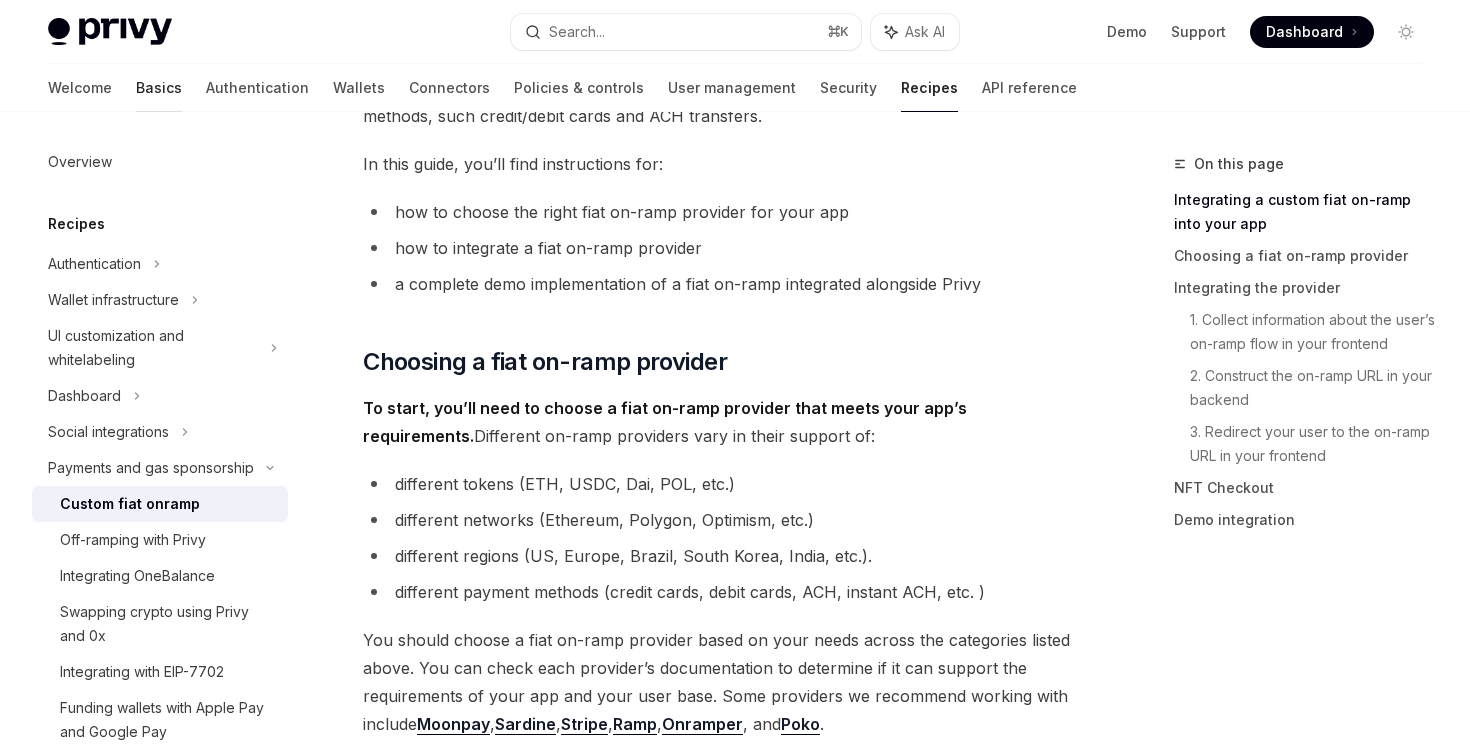 click on "Basics" at bounding box center (159, 88) 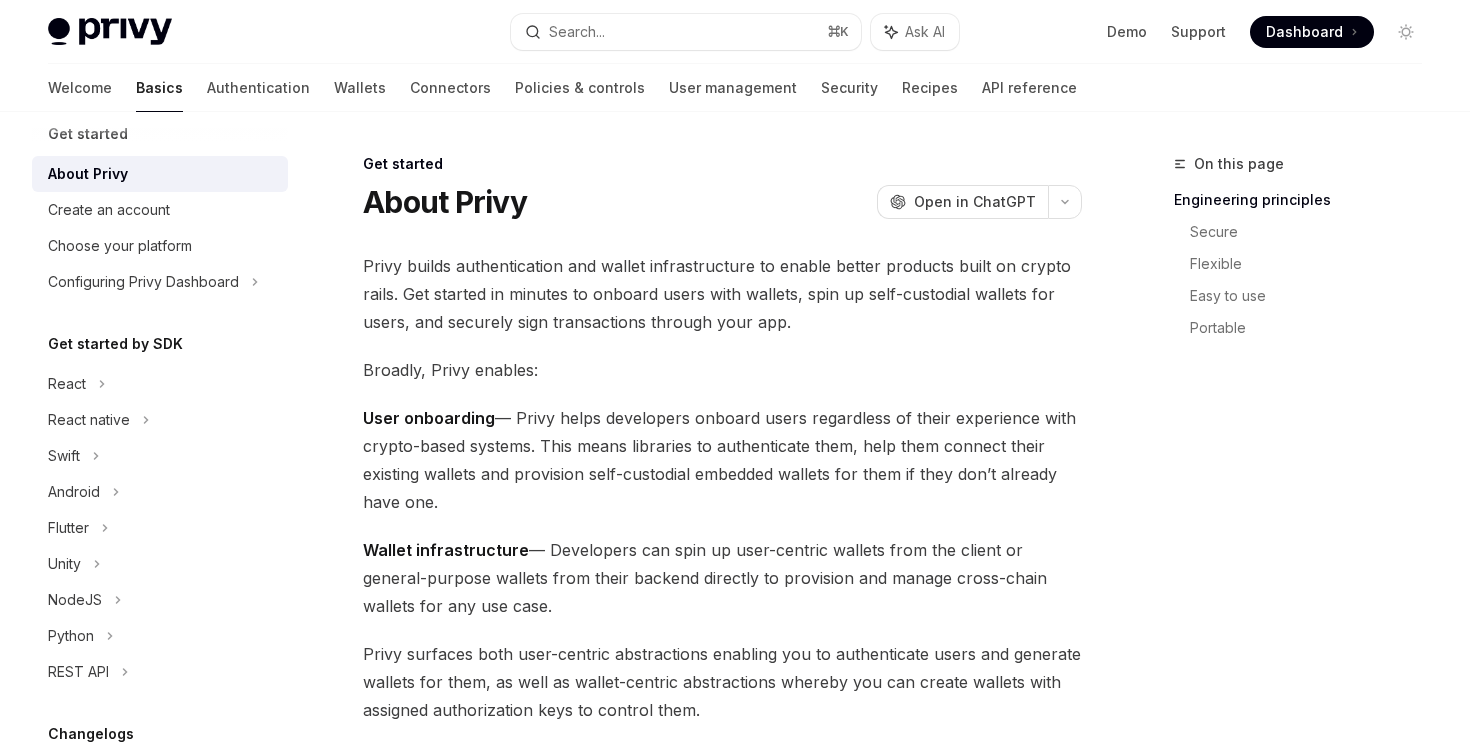 scroll, scrollTop: 0, scrollLeft: 0, axis: both 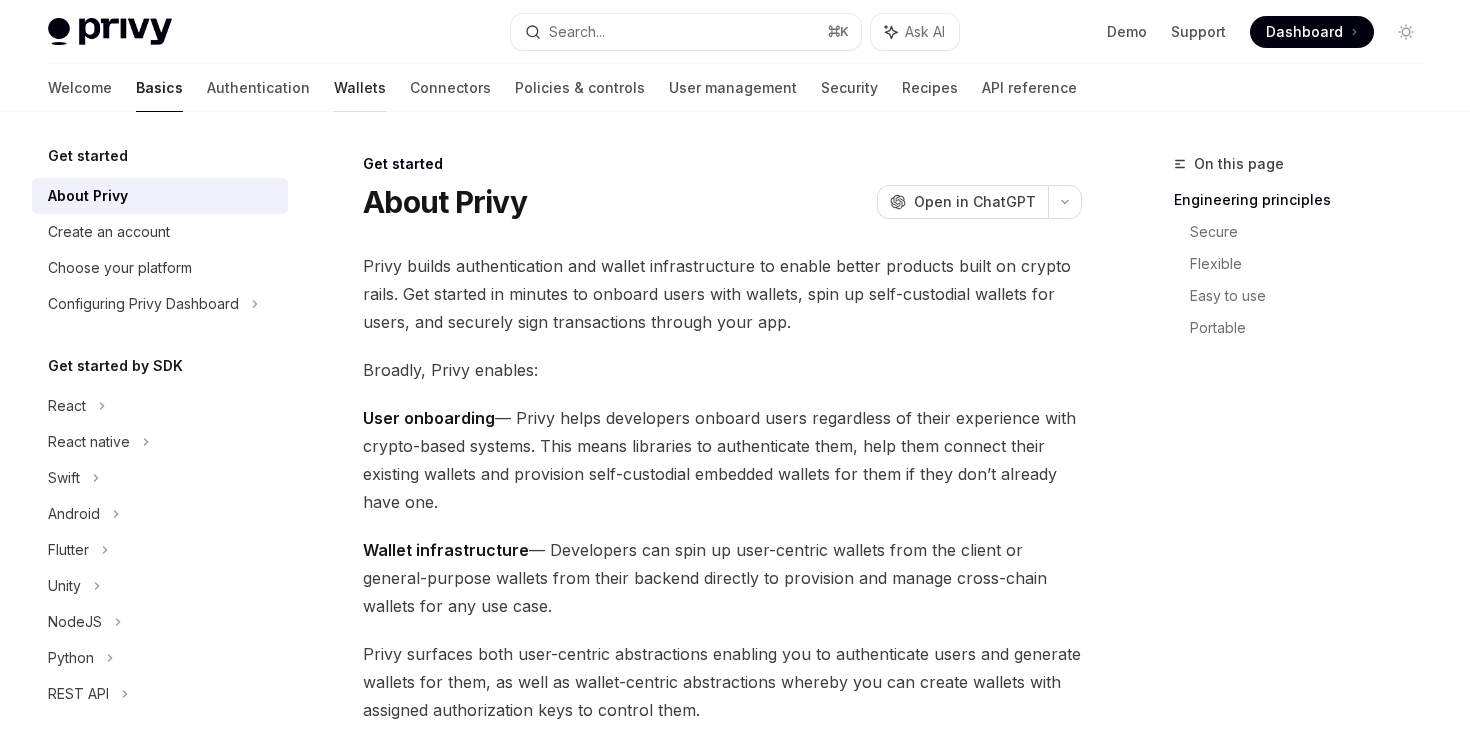 click on "Wallets" at bounding box center (360, 88) 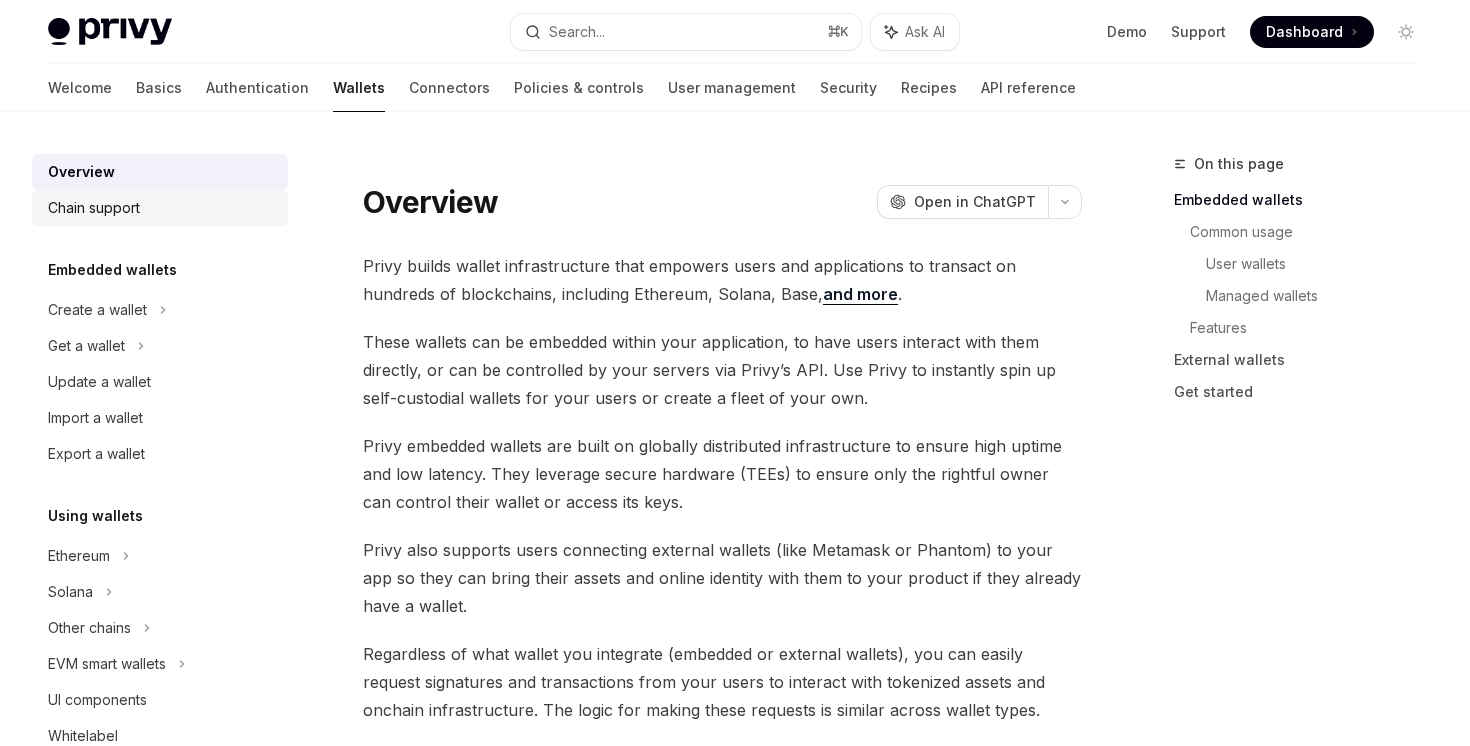 click on "Chain support" at bounding box center (162, 208) 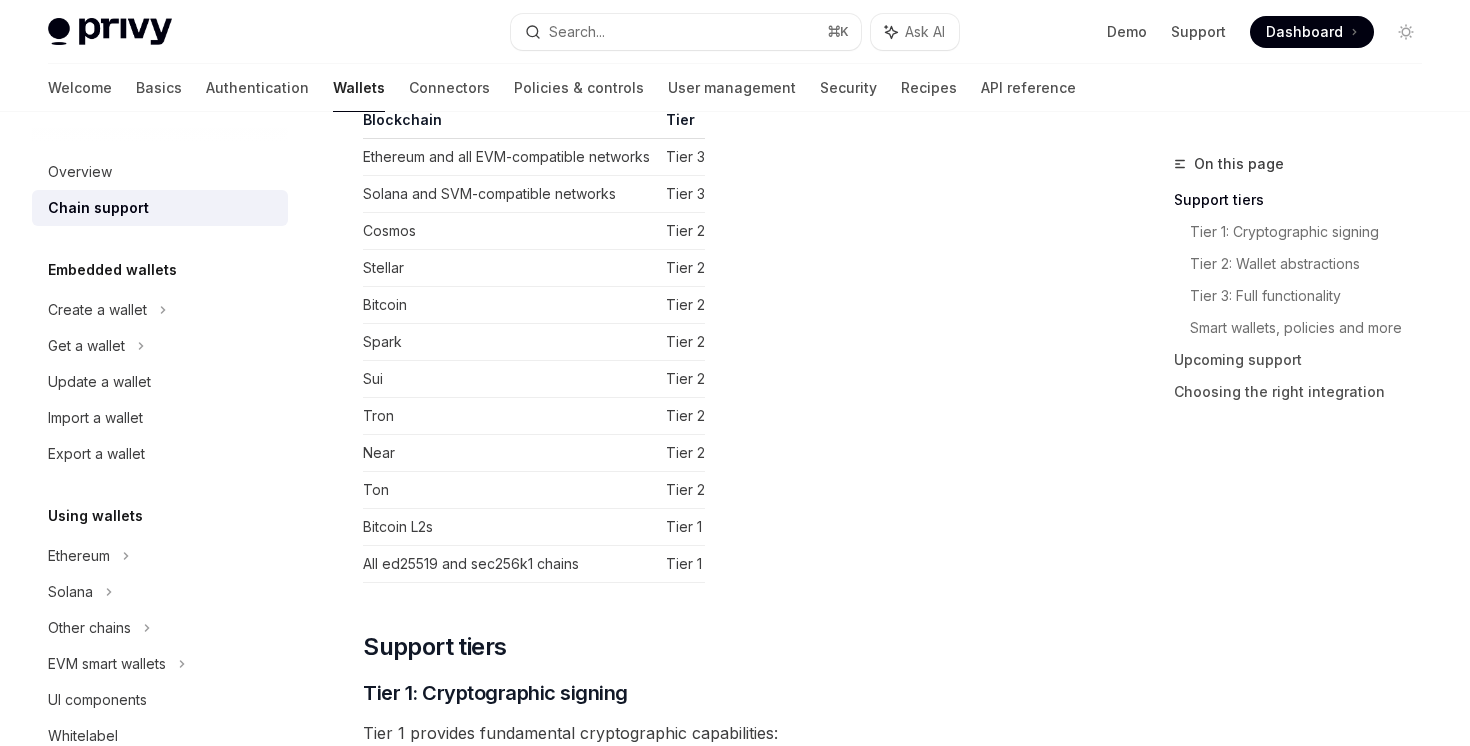 scroll, scrollTop: 193, scrollLeft: 0, axis: vertical 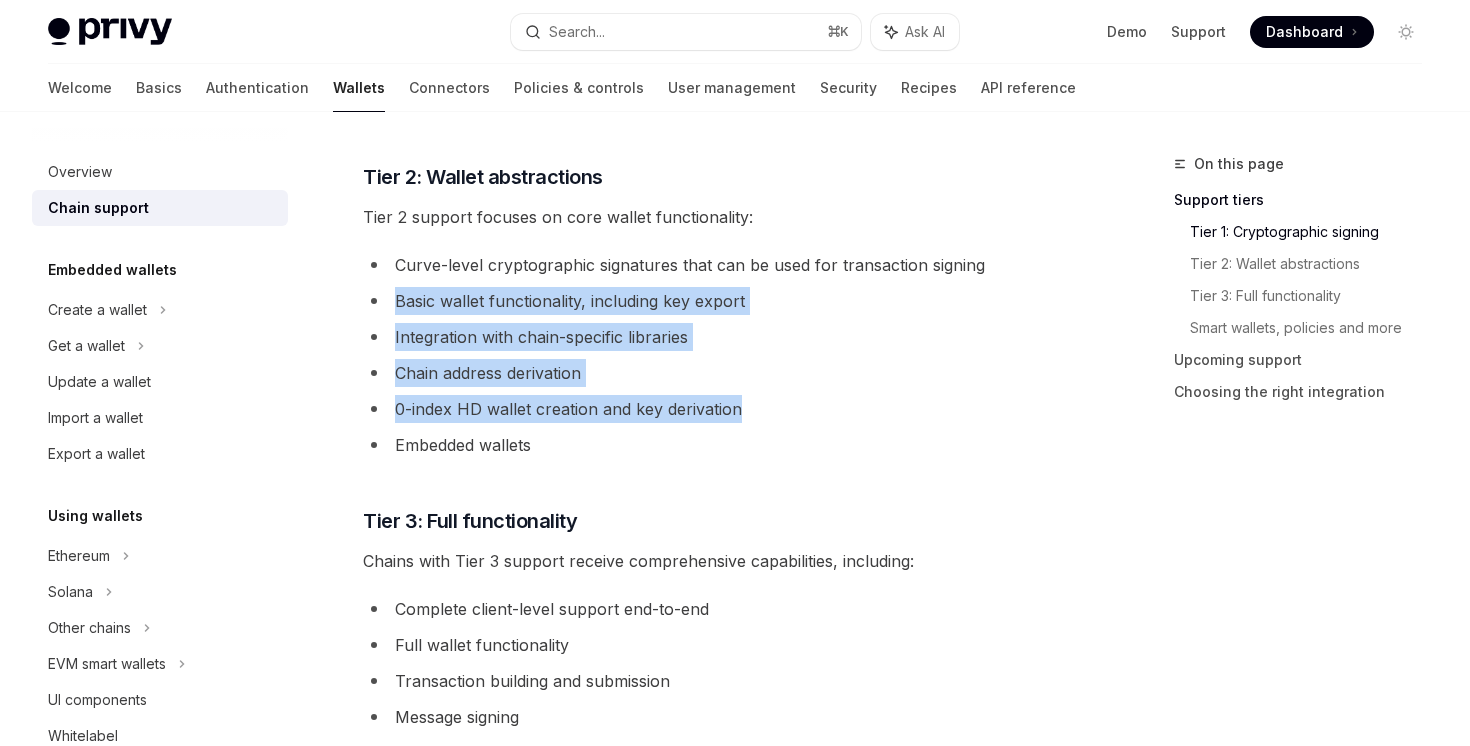 drag, startPoint x: 845, startPoint y: 408, endPoint x: 1042, endPoint y: 256, distance: 248.82323 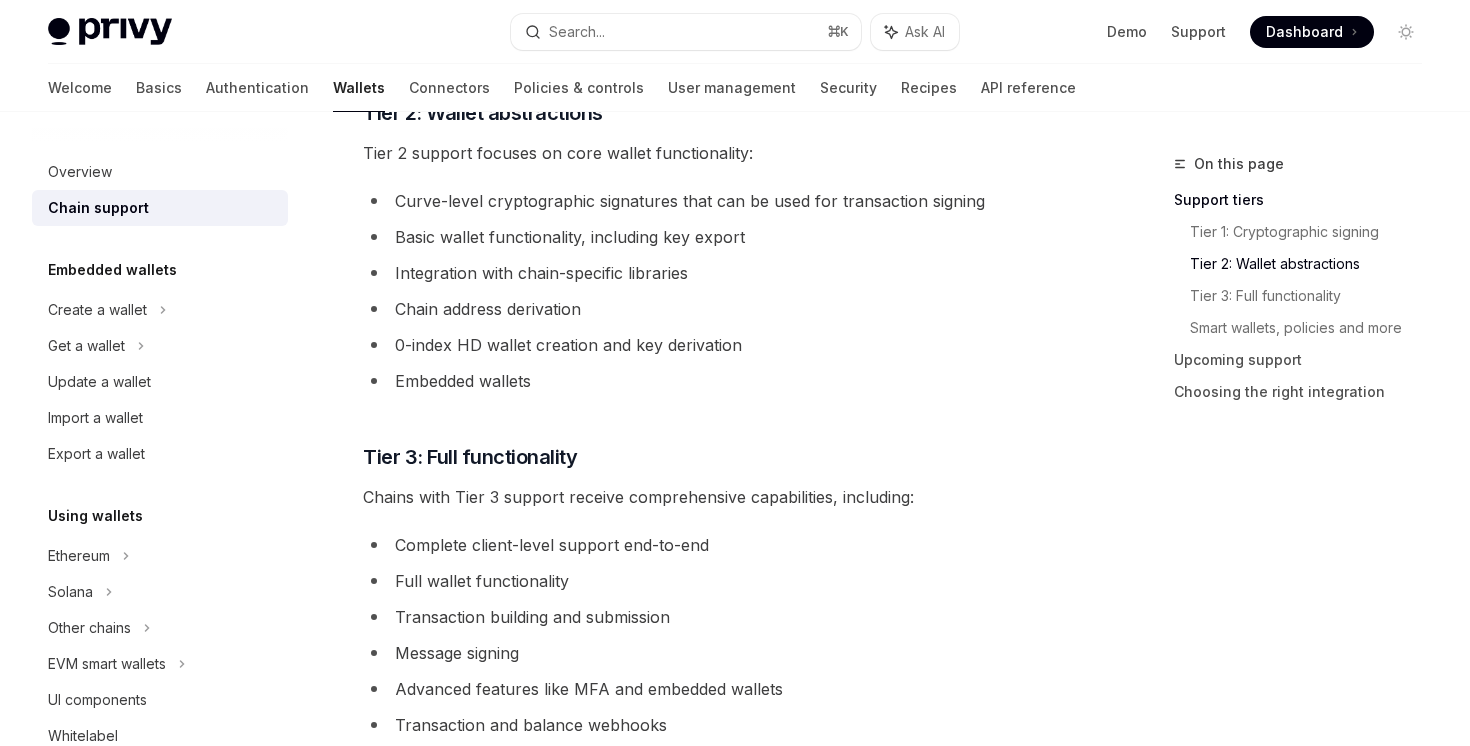 scroll, scrollTop: 1032, scrollLeft: 0, axis: vertical 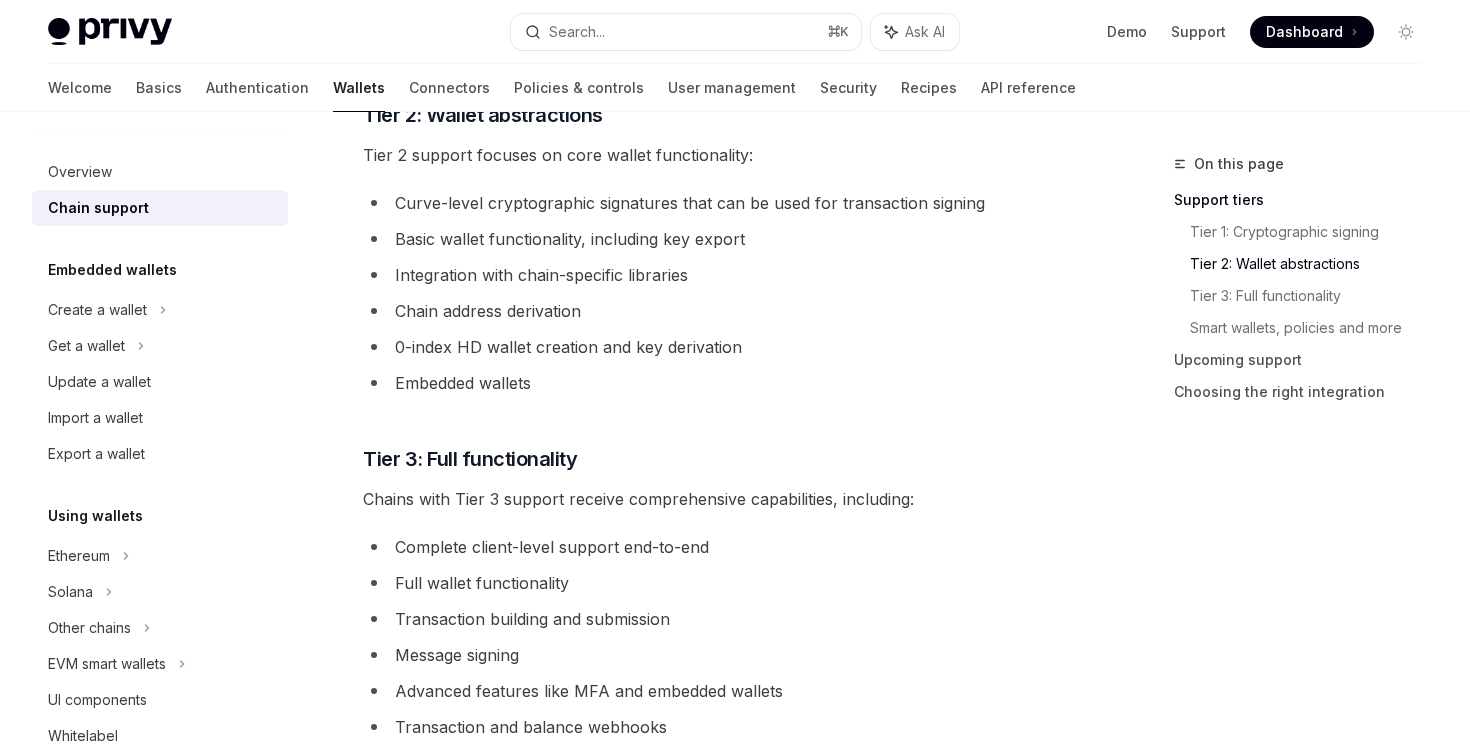 click on "0-index HD wallet creation and key derivation" at bounding box center [722, 347] 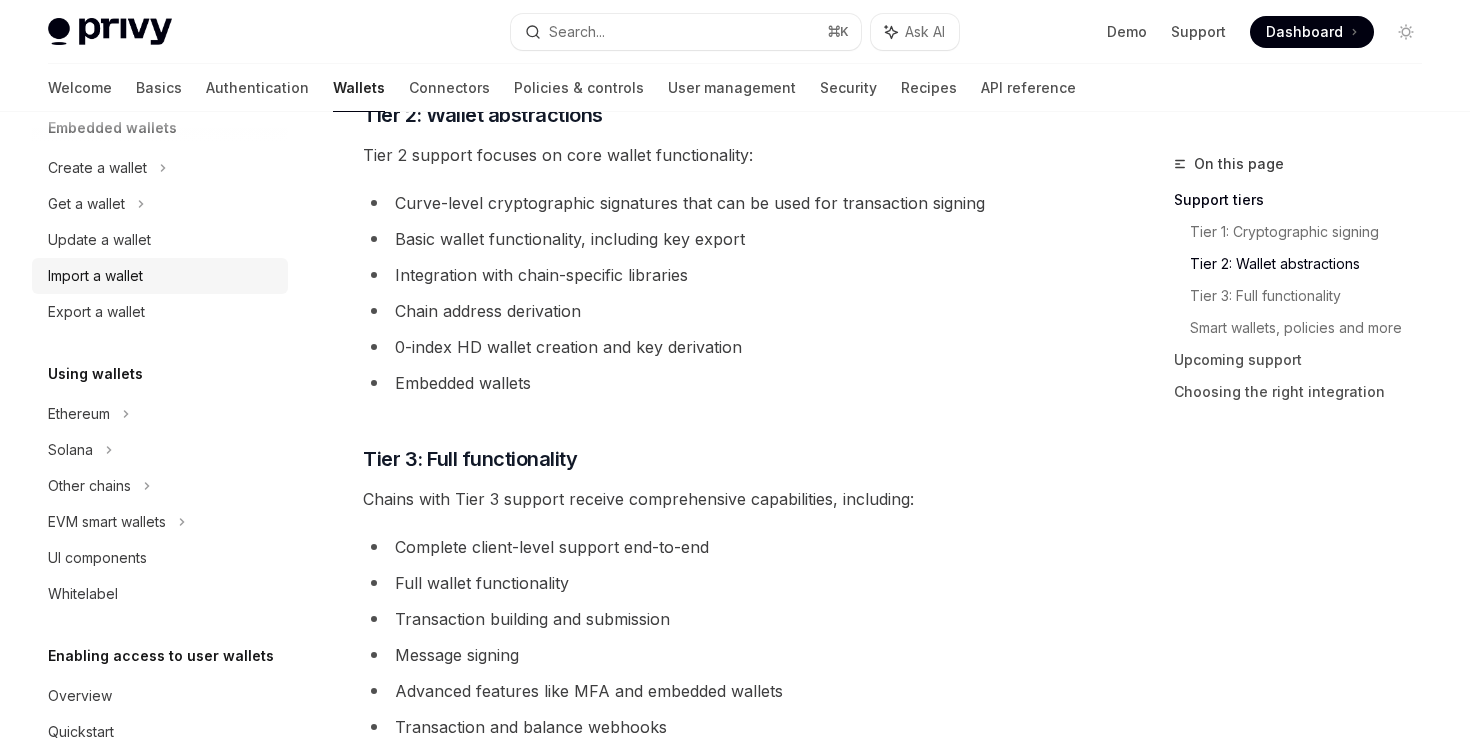 scroll, scrollTop: 158, scrollLeft: 0, axis: vertical 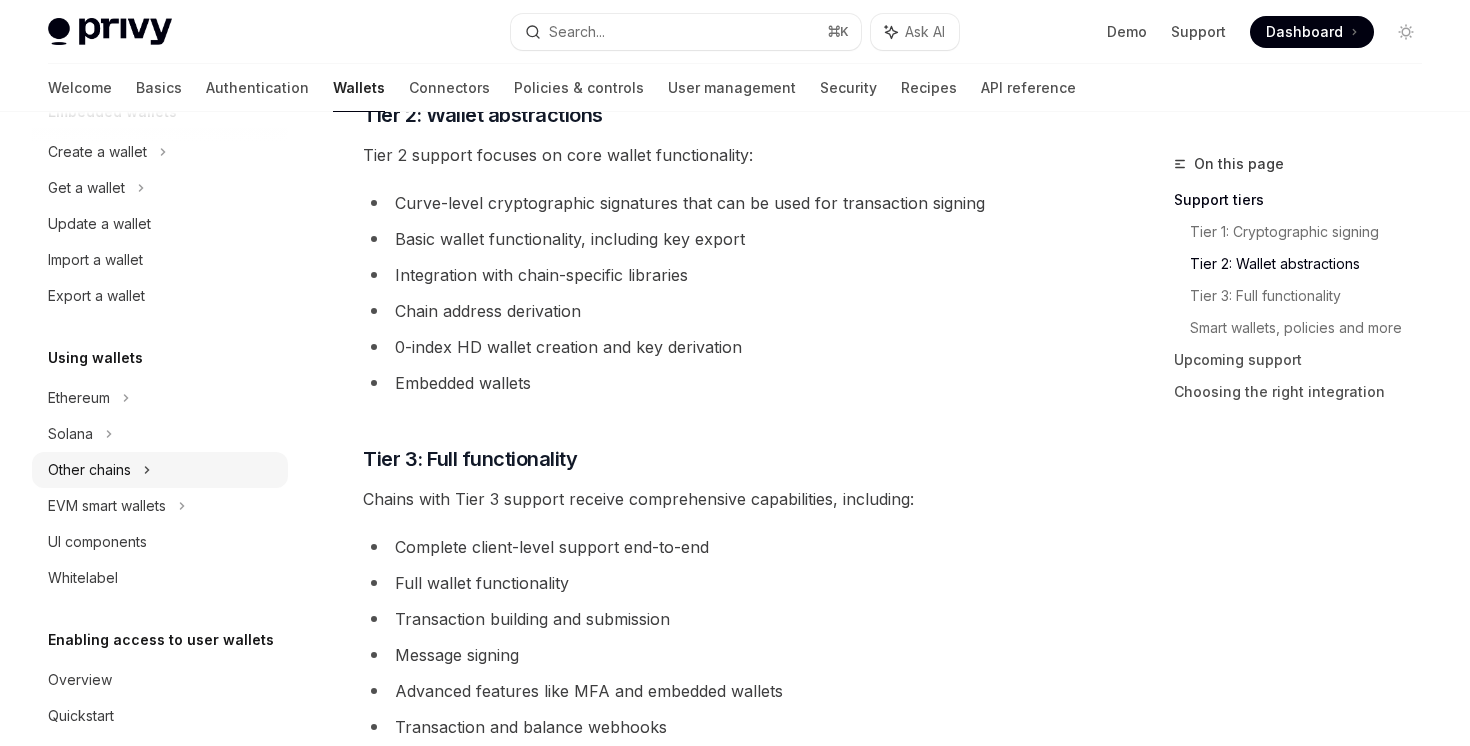 click 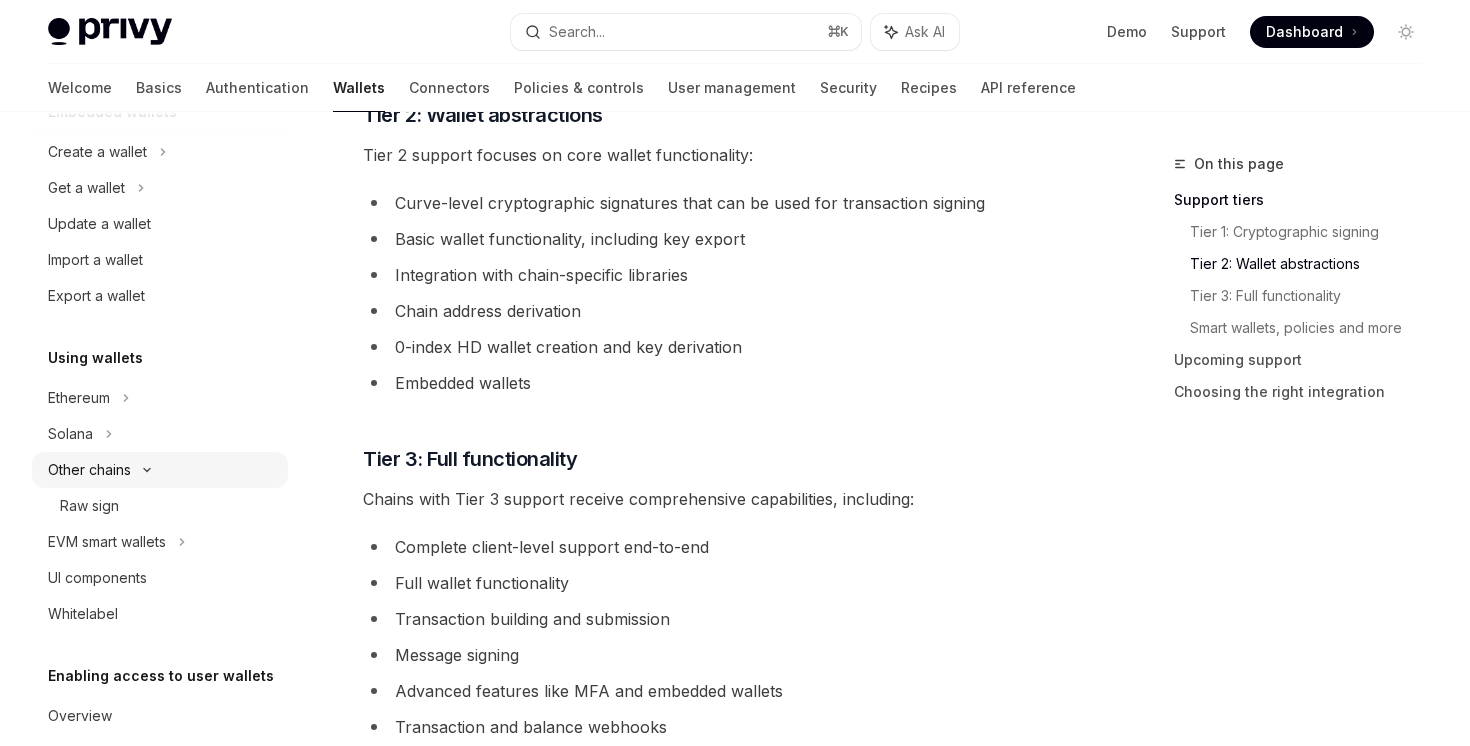 scroll, scrollTop: 0, scrollLeft: 0, axis: both 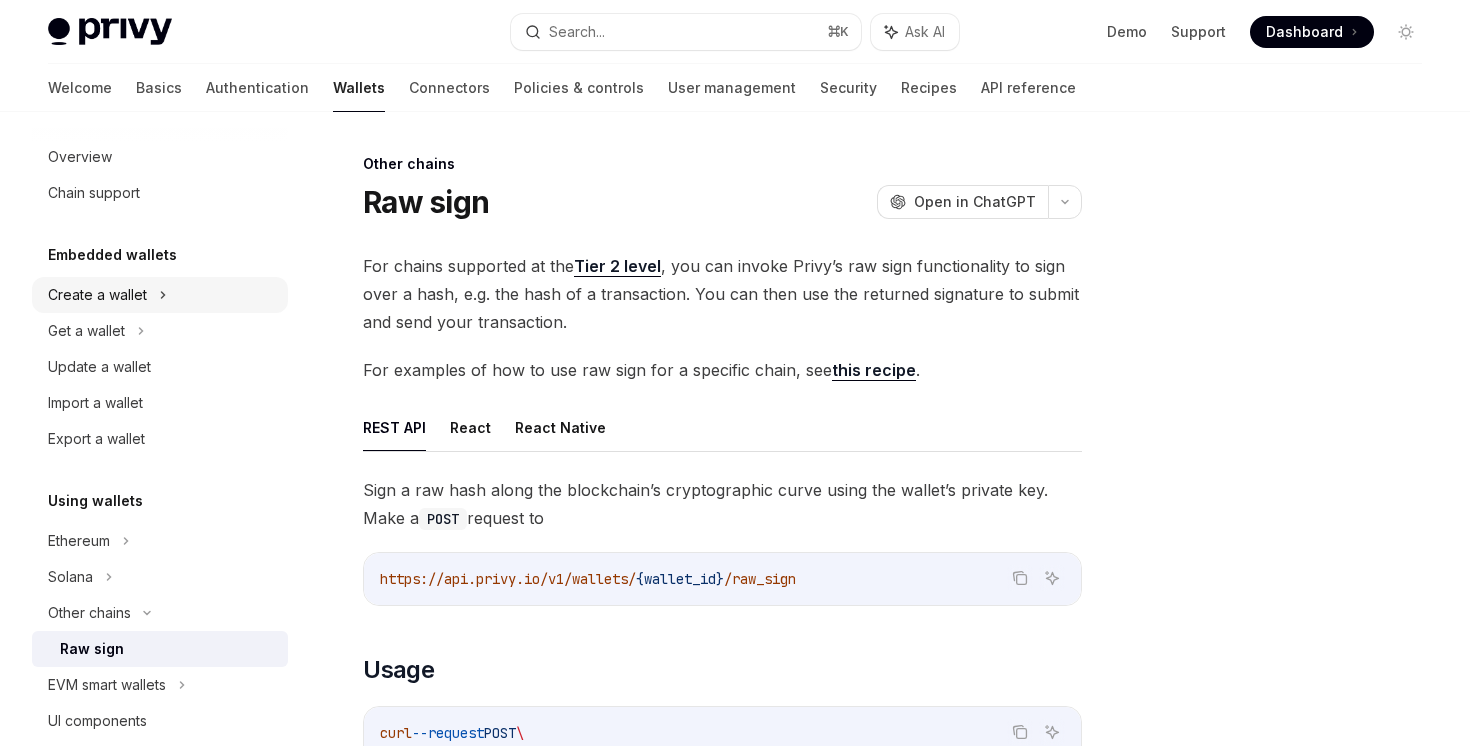 click on "Create a wallet" at bounding box center (160, 295) 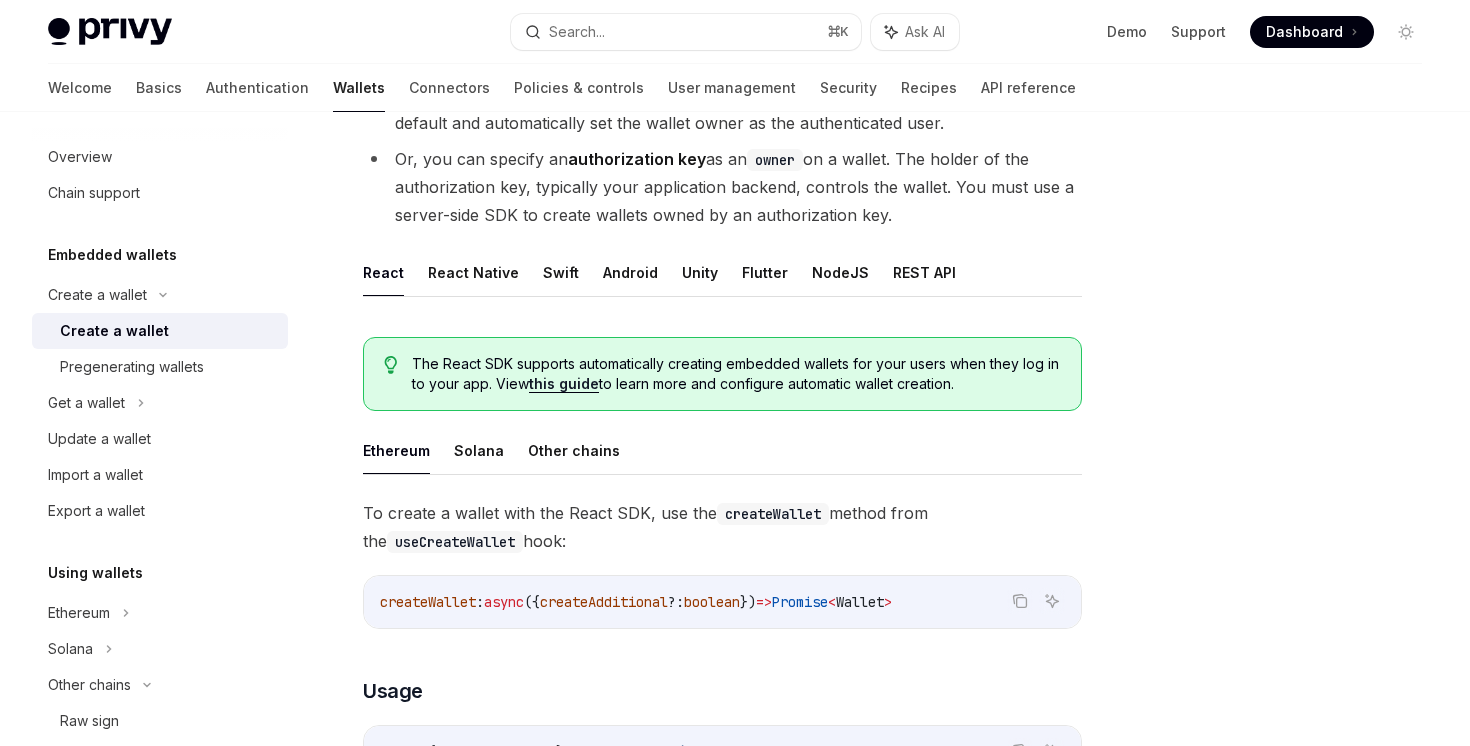 scroll, scrollTop: 277, scrollLeft: 0, axis: vertical 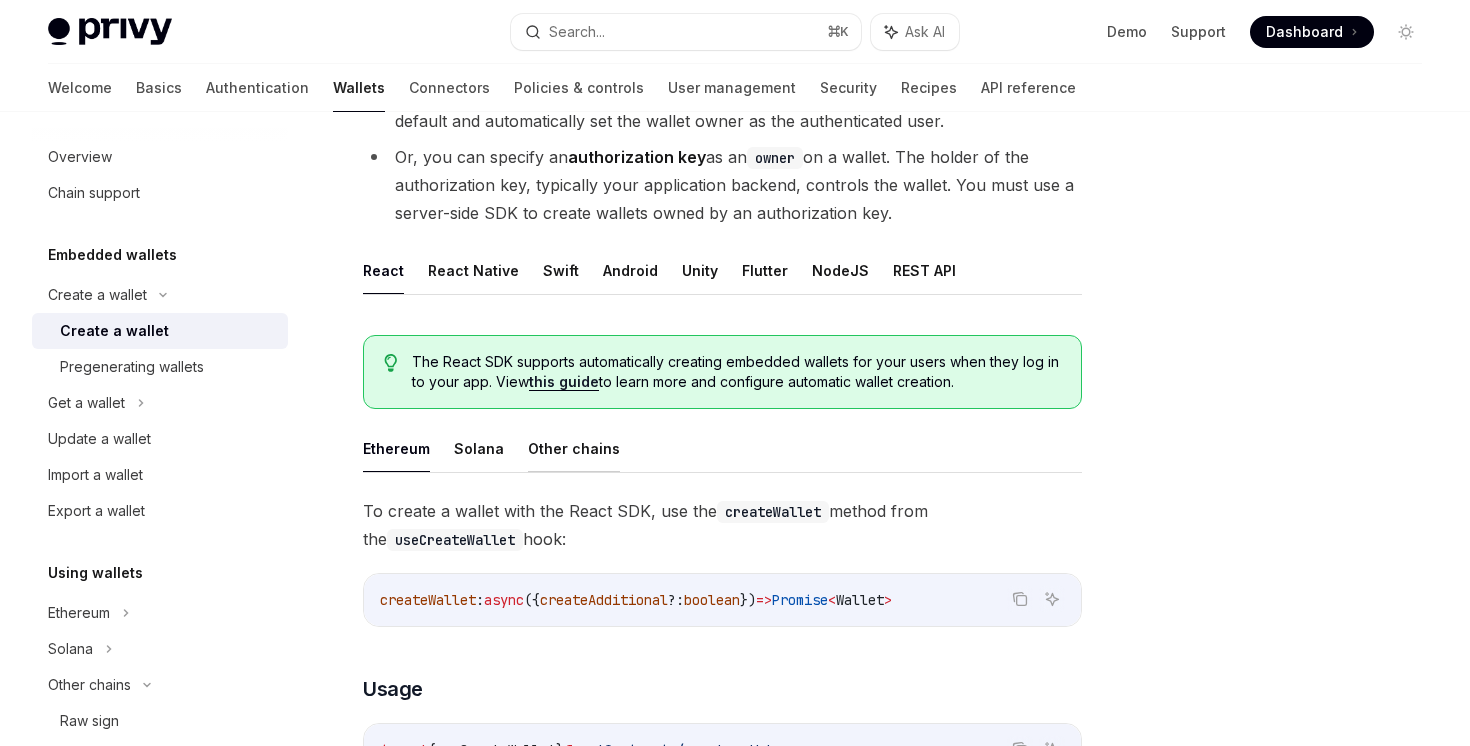 click on "Other chains" at bounding box center [574, 448] 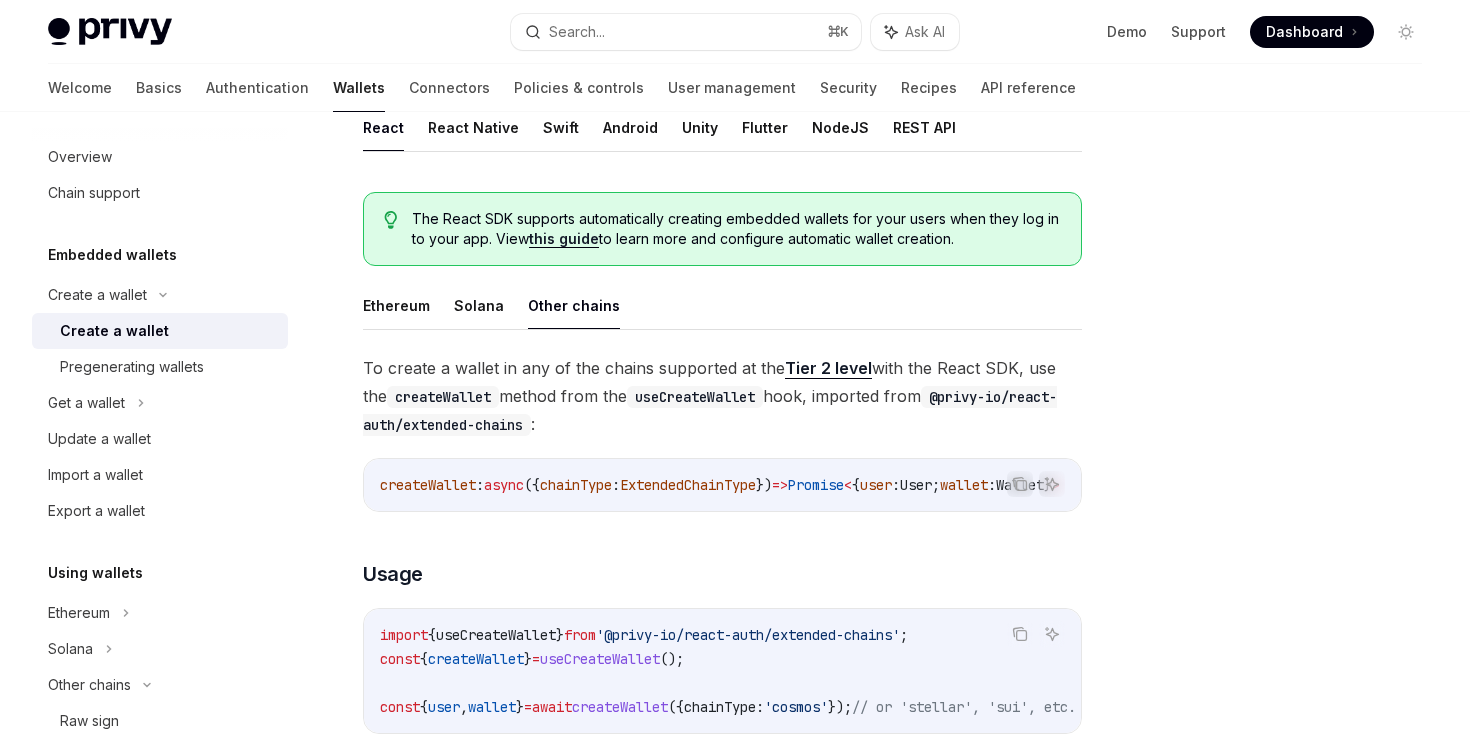 scroll, scrollTop: 389, scrollLeft: 0, axis: vertical 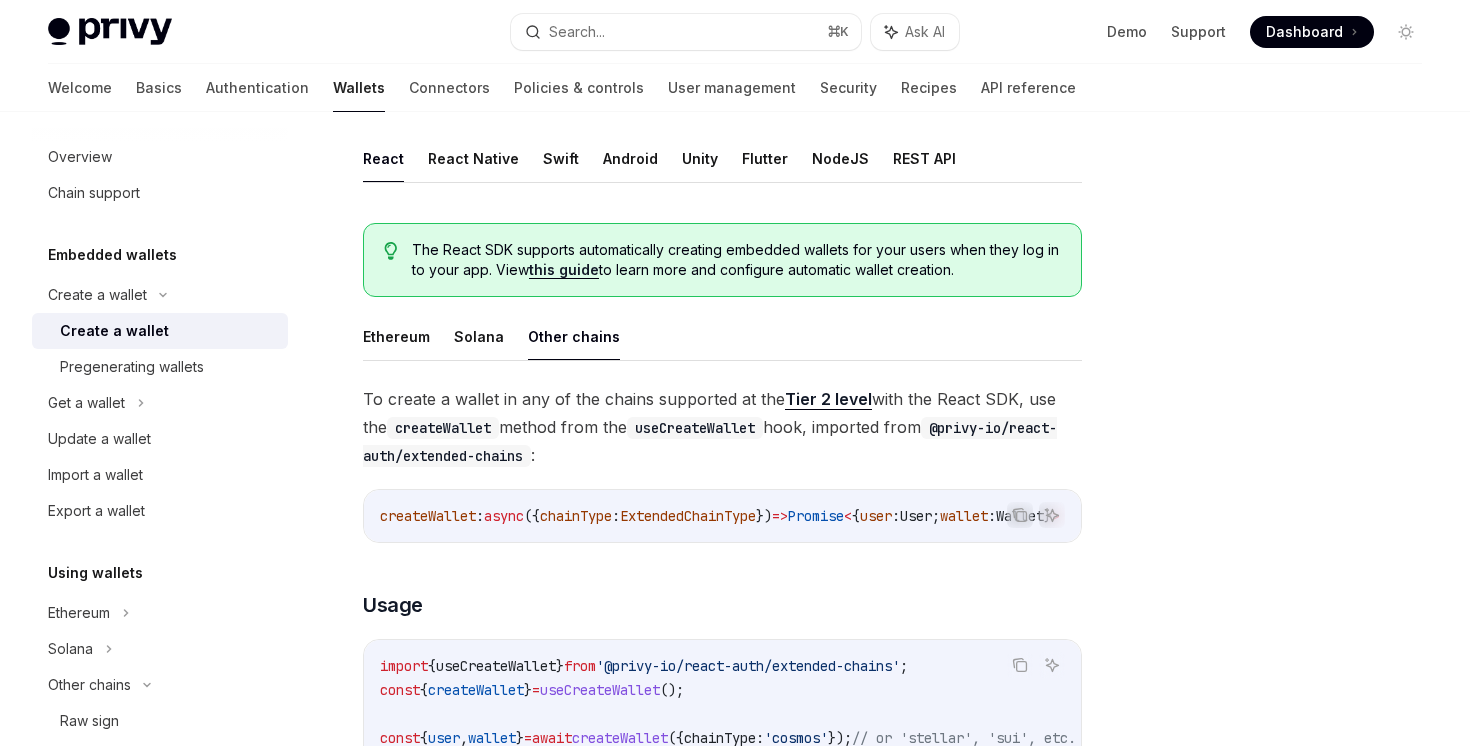 click on "this guide" at bounding box center [564, 270] 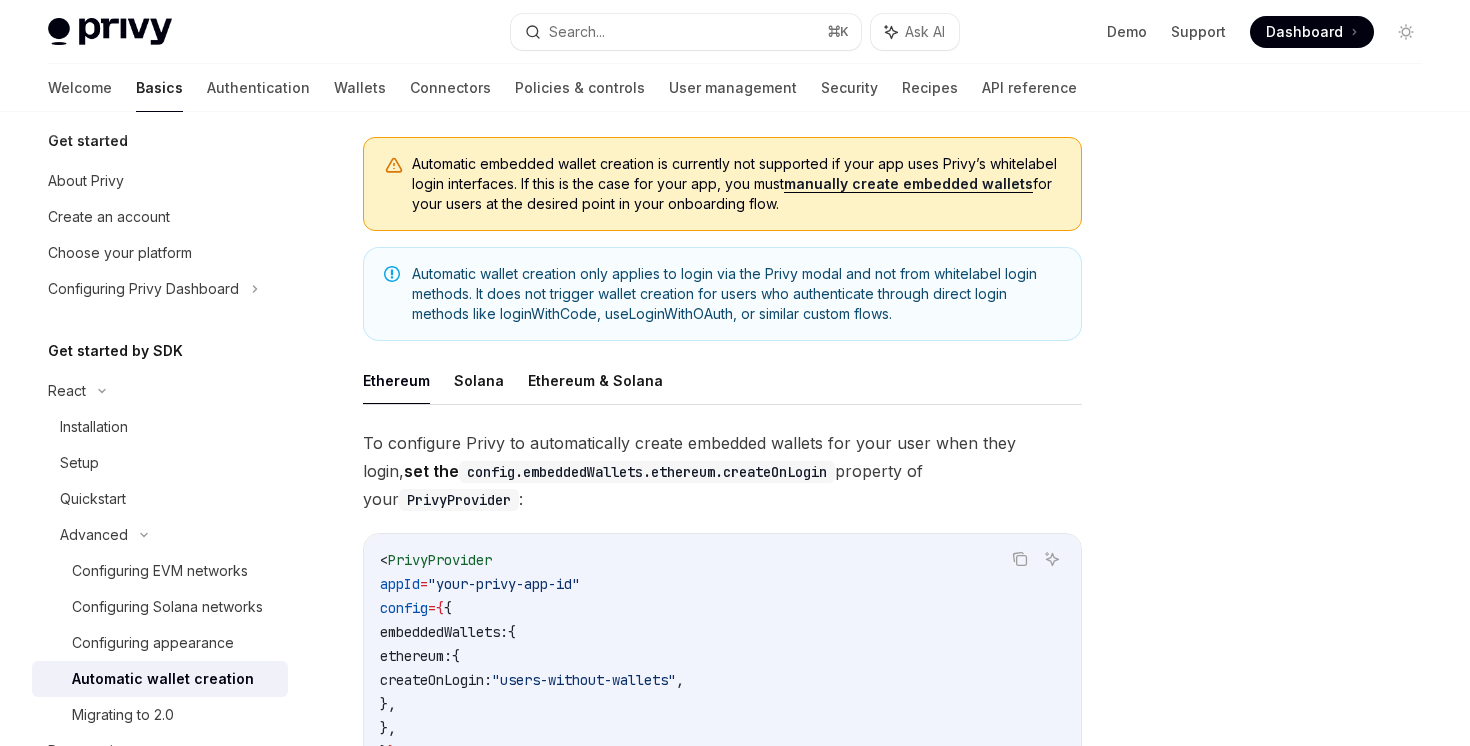 scroll, scrollTop: 288, scrollLeft: 0, axis: vertical 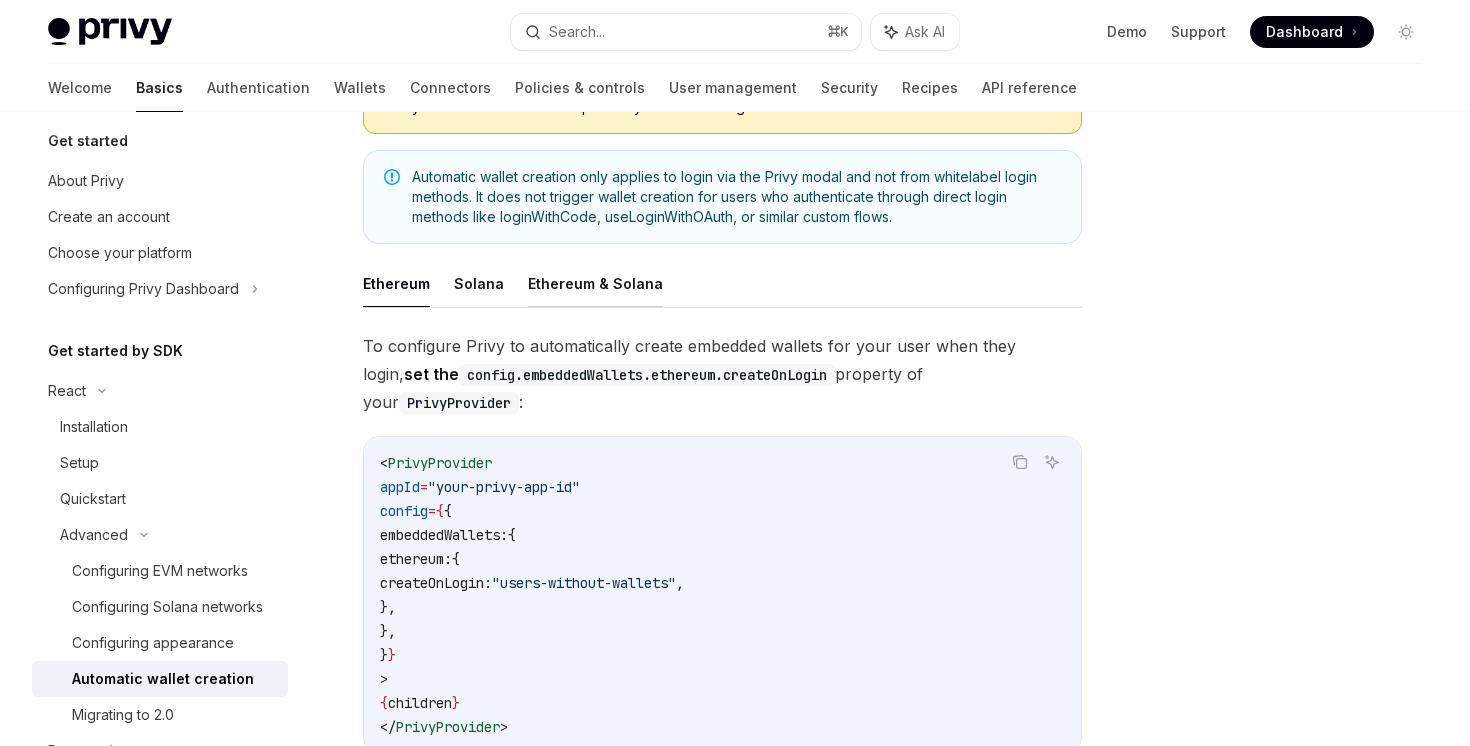 click on "Ethereum & Solana" at bounding box center (595, 283) 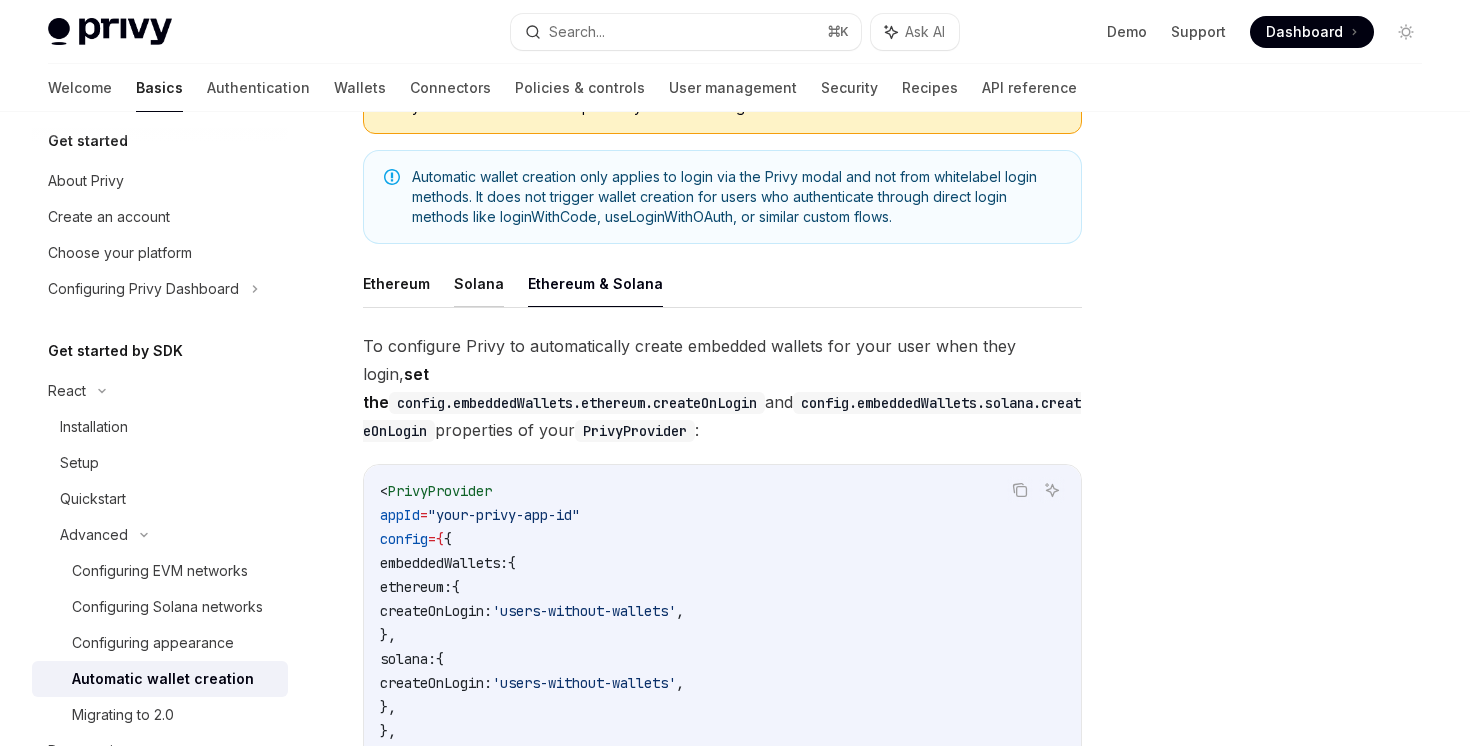 click on "Solana" at bounding box center [479, 283] 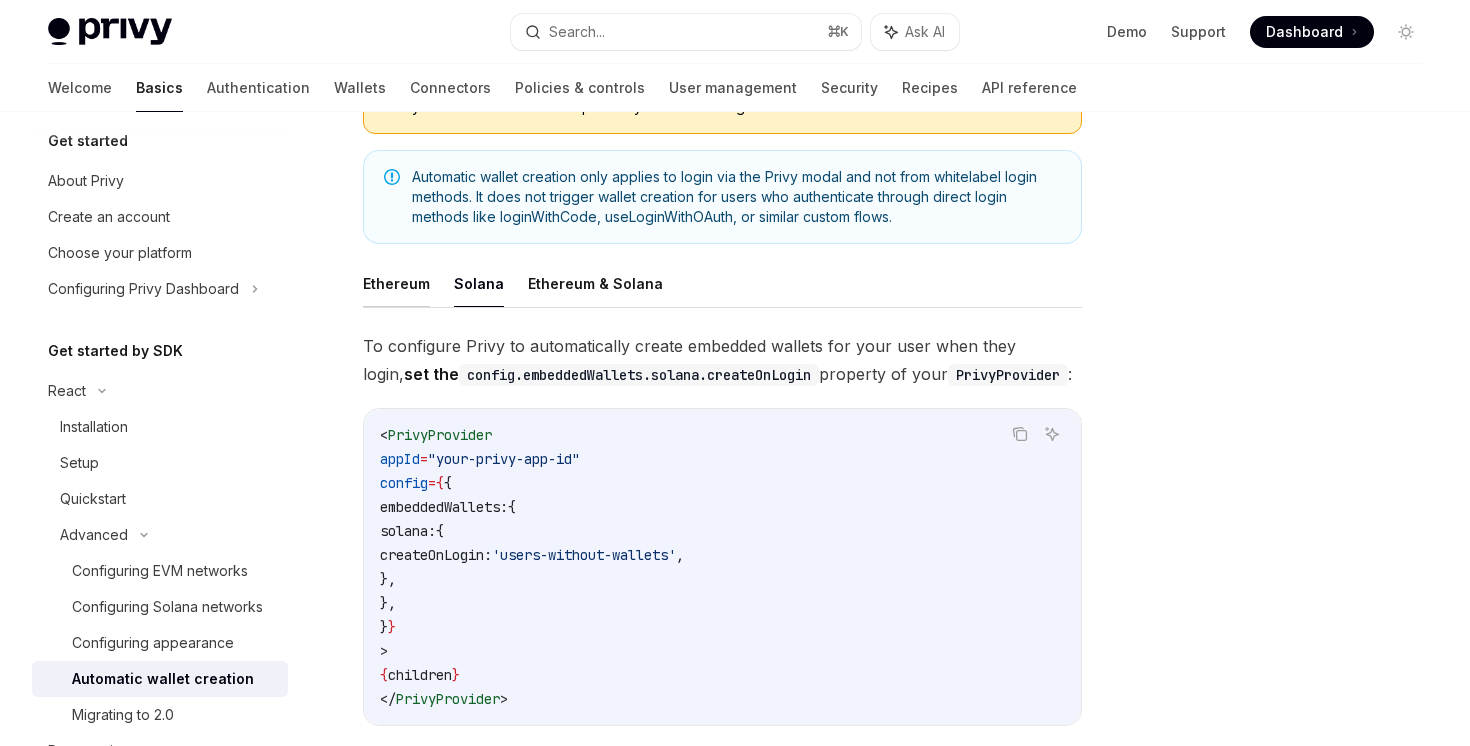 click on "Ethereum" at bounding box center (396, 283) 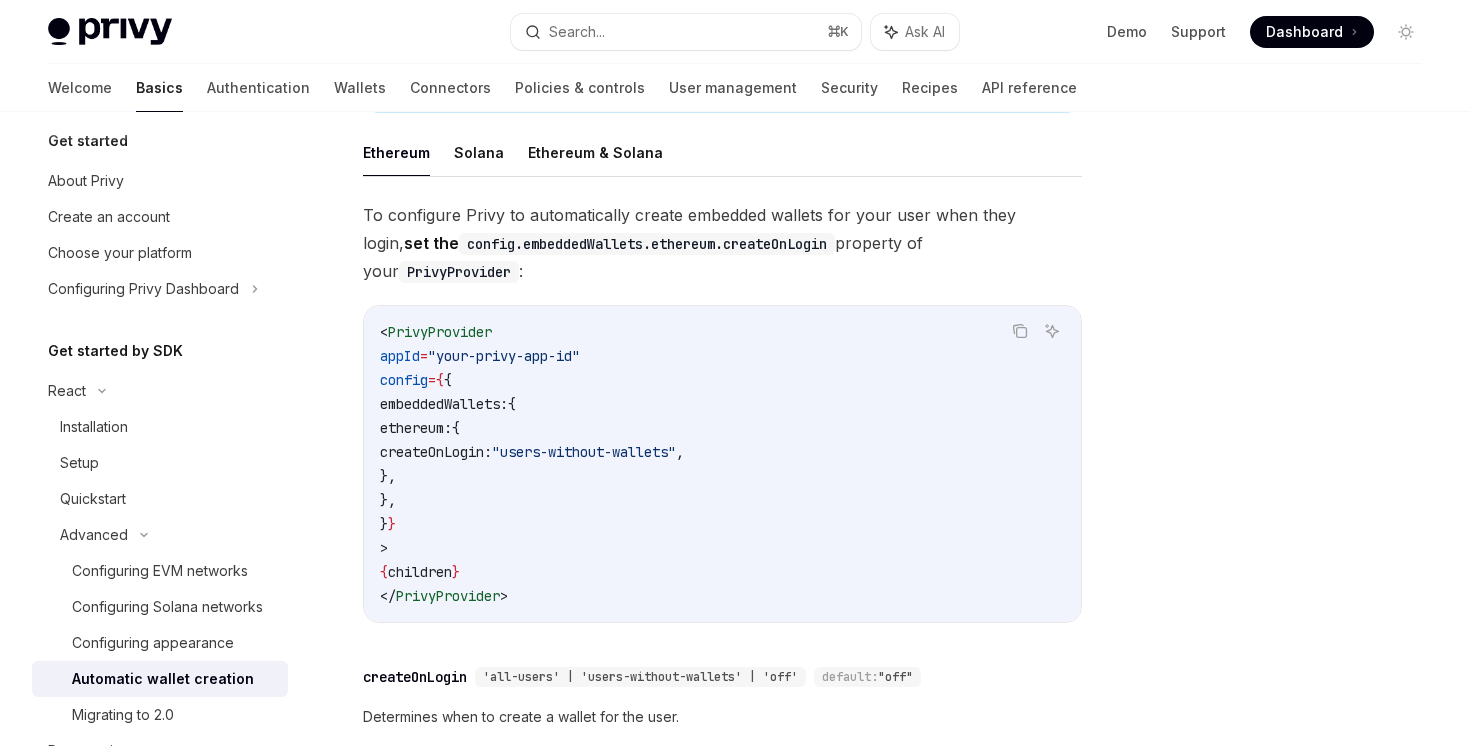 scroll, scrollTop: 596, scrollLeft: 0, axis: vertical 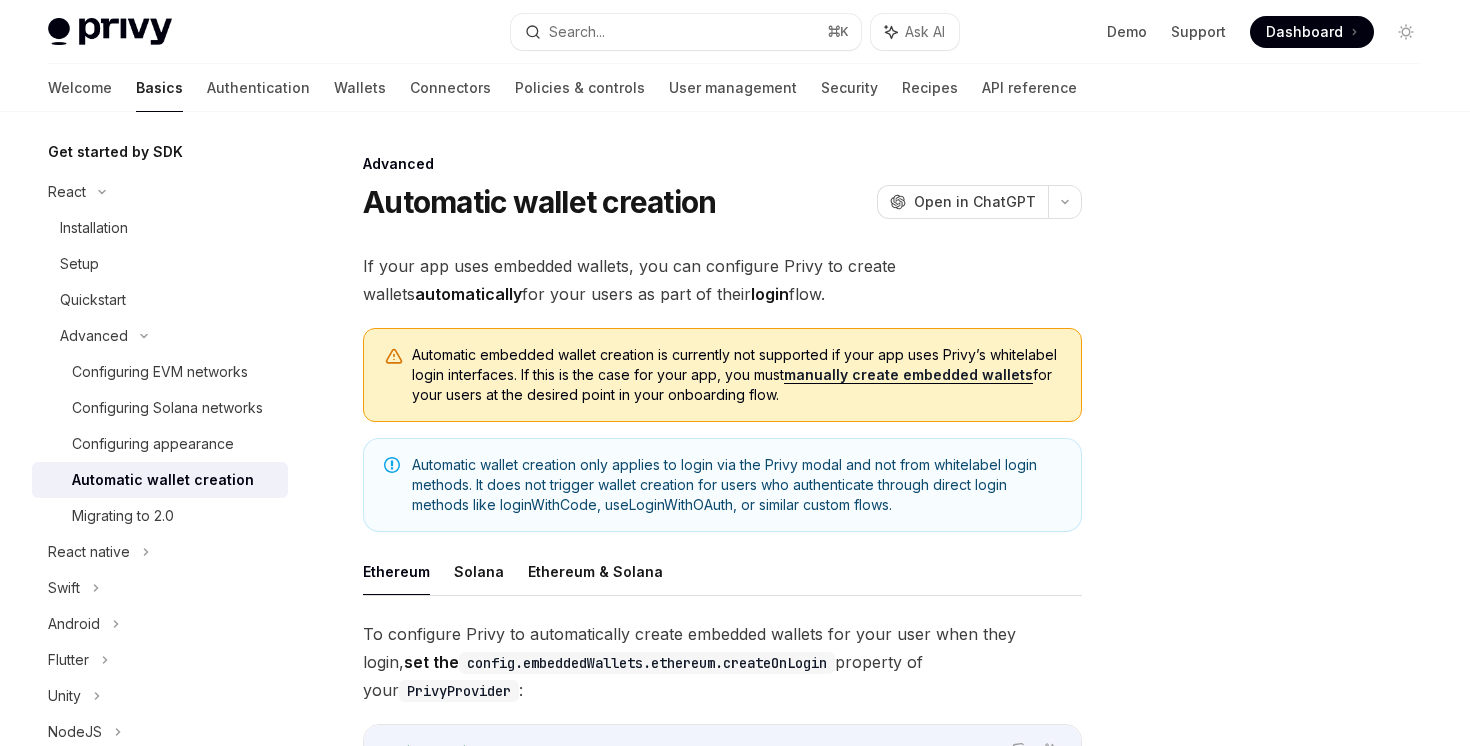 click on "Automatic wallet creation" at bounding box center (163, 480) 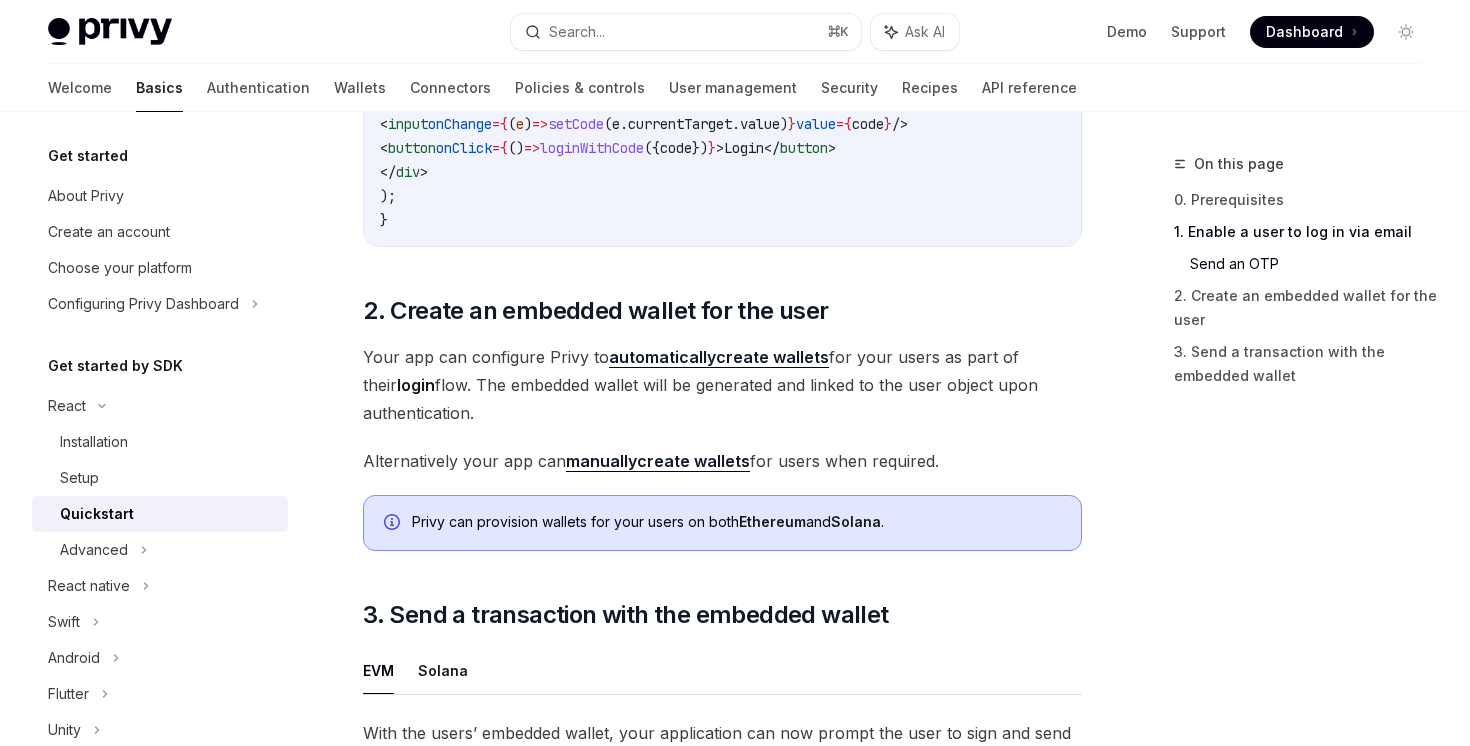 scroll, scrollTop: 1273, scrollLeft: 0, axis: vertical 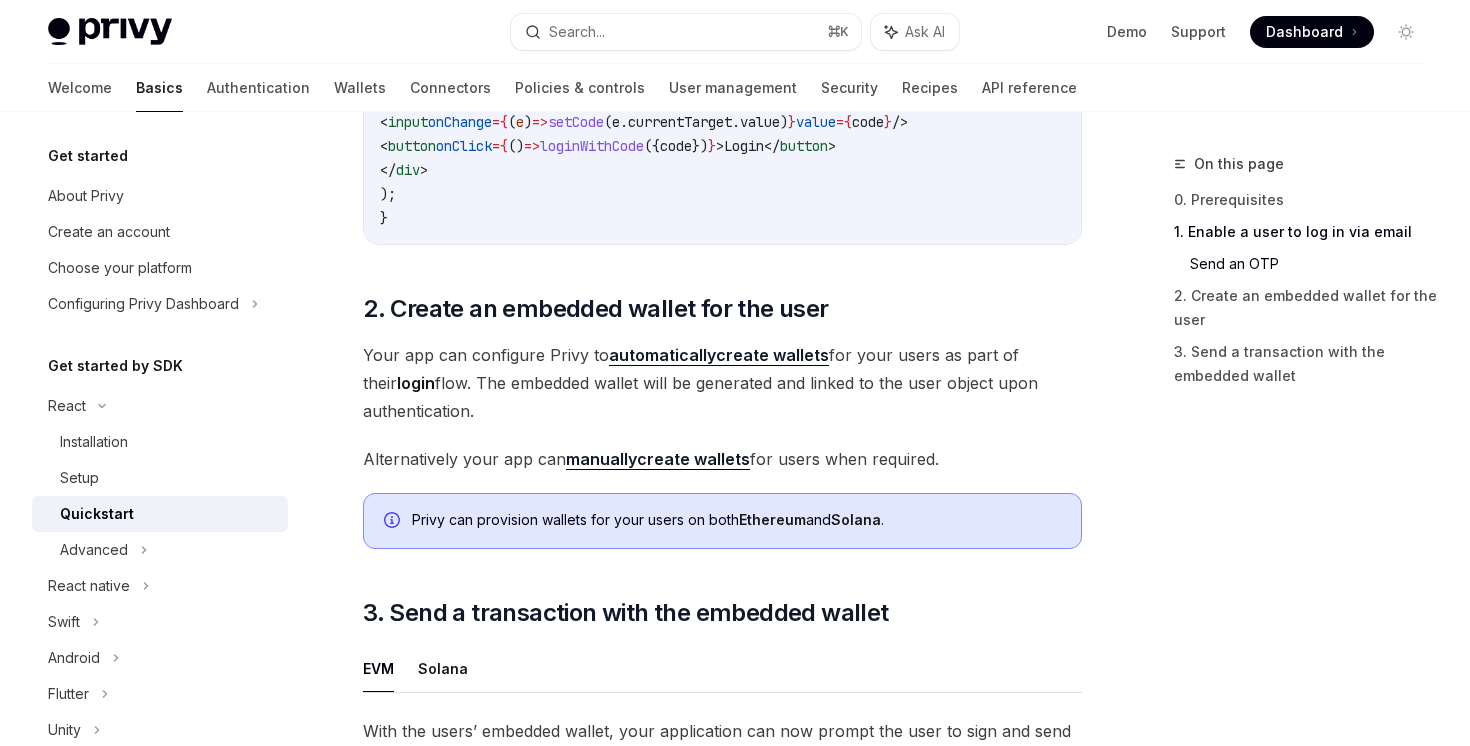 click on "Ethereum" at bounding box center [772, 519] 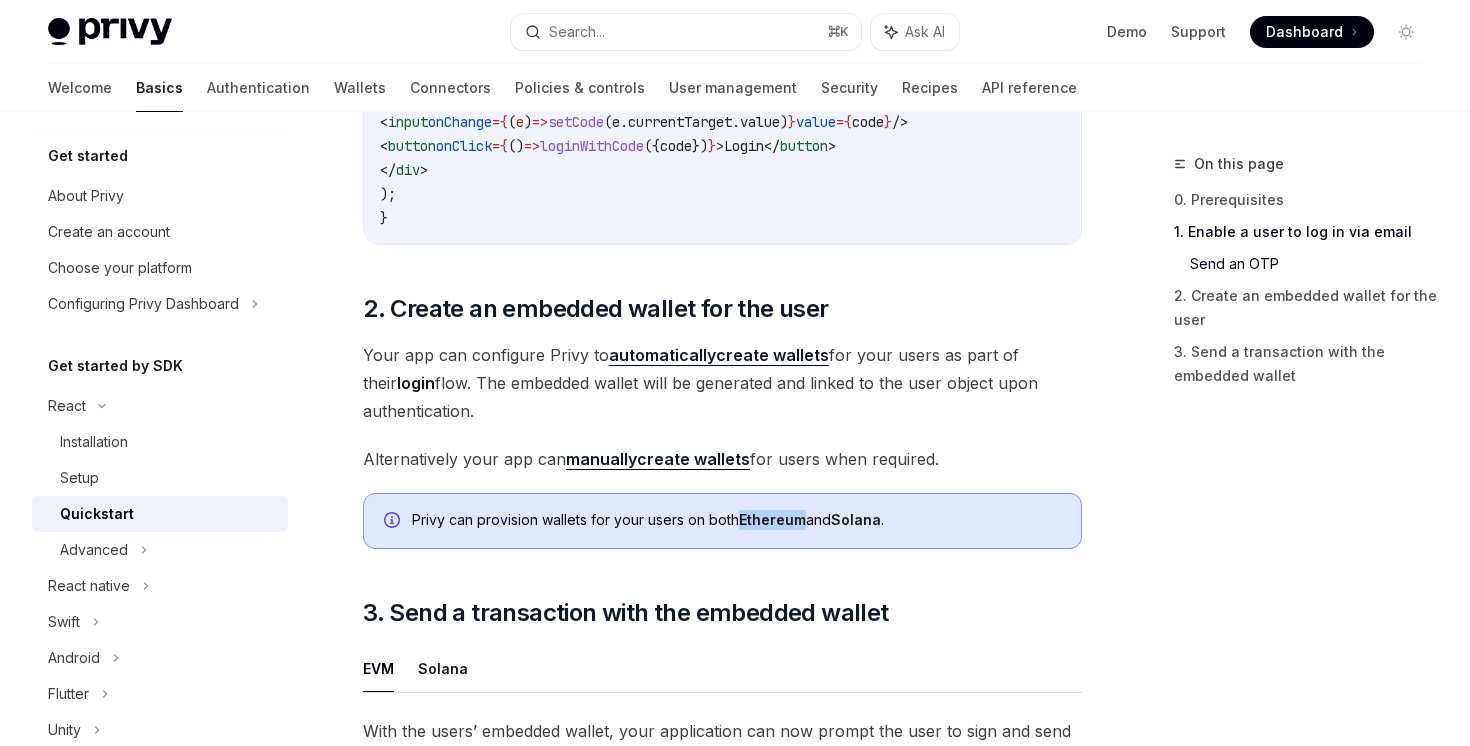click on "Ethereum" at bounding box center [772, 519] 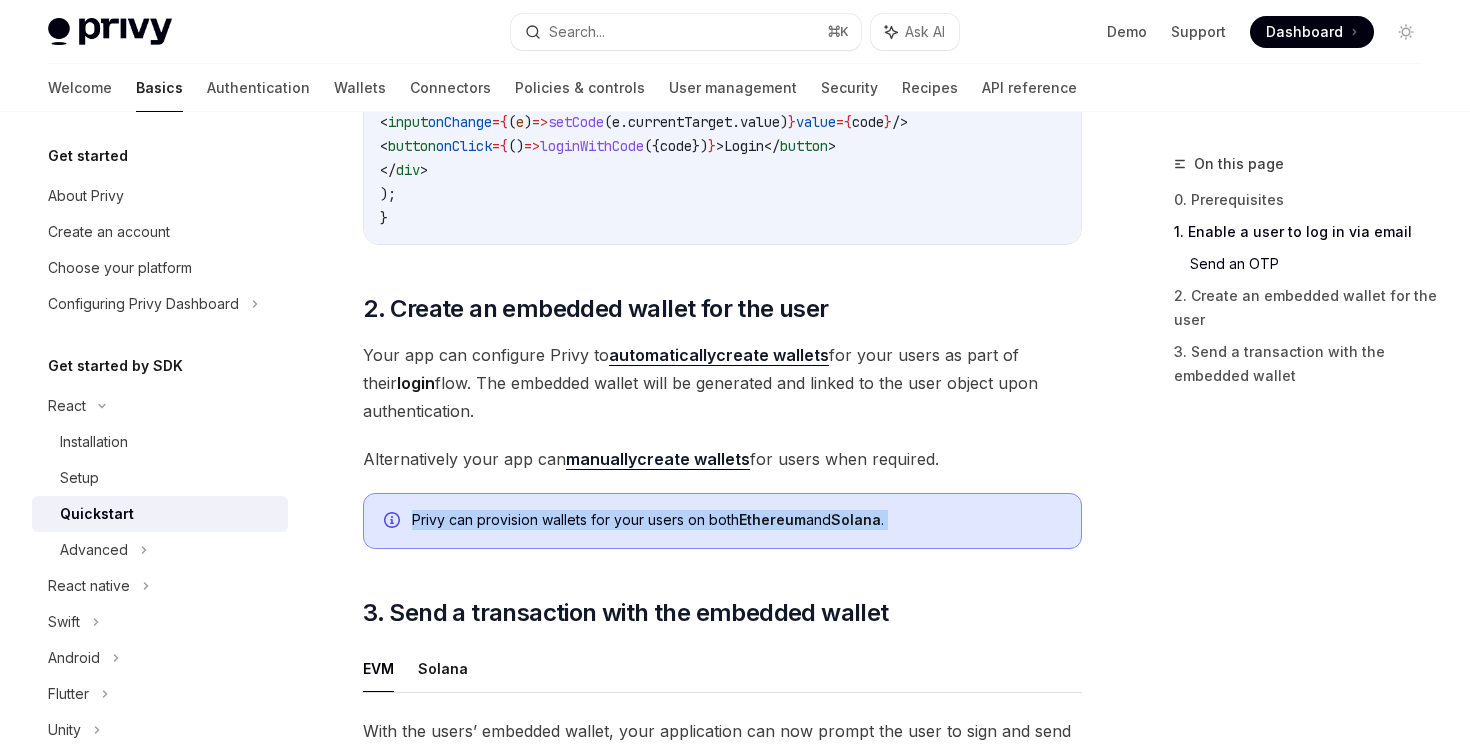 click on "Ethereum" at bounding box center (772, 519) 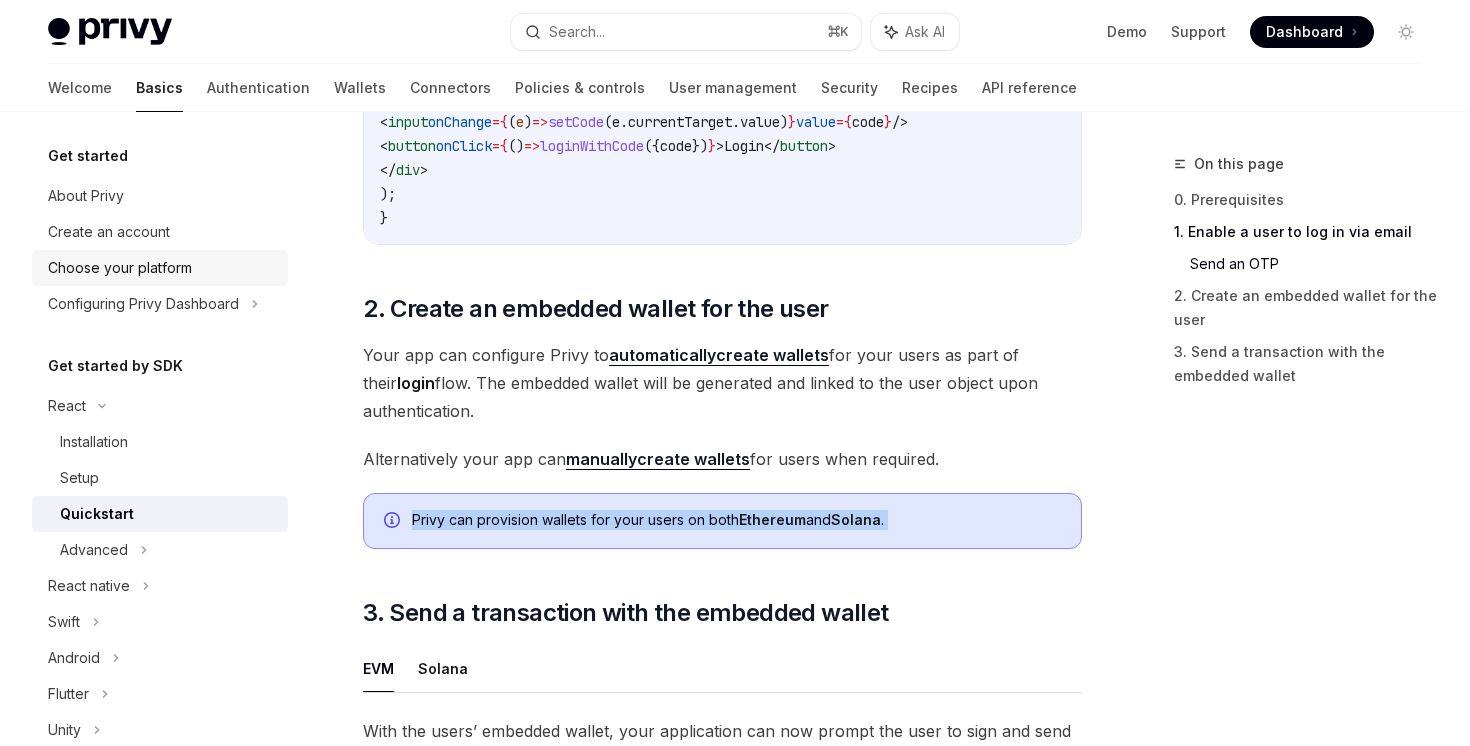click on "Choose your platform" at bounding box center [162, 268] 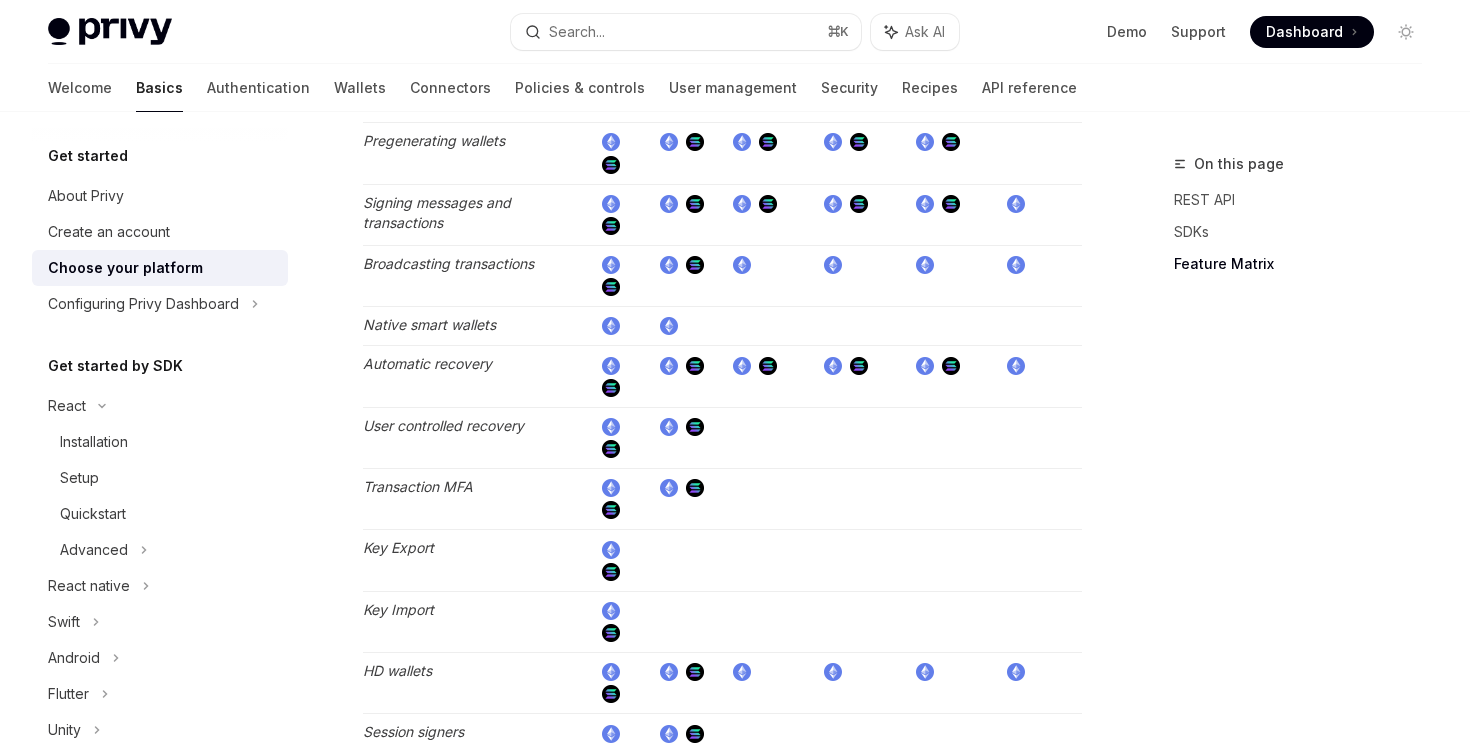 scroll, scrollTop: 3181, scrollLeft: 0, axis: vertical 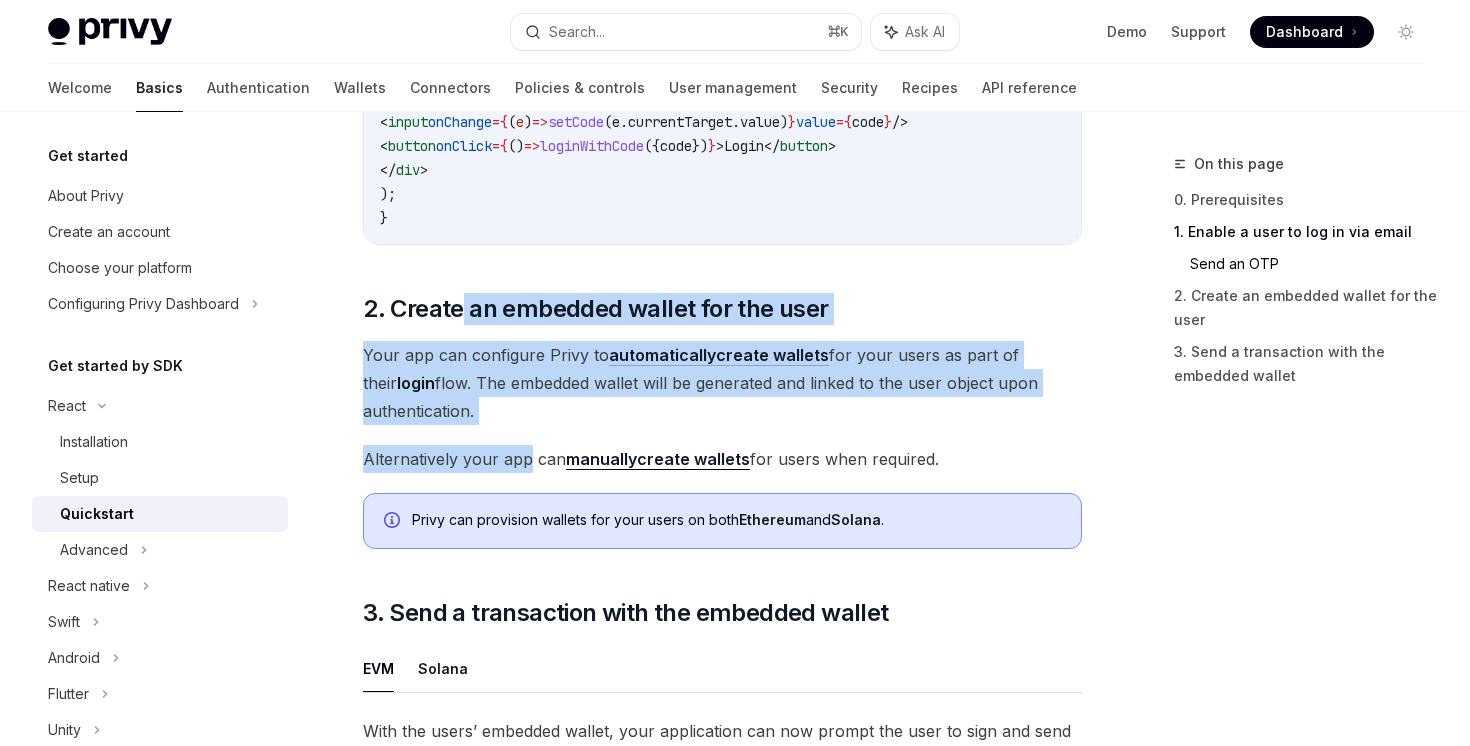 drag, startPoint x: 465, startPoint y: 319, endPoint x: 527, endPoint y: 463, distance: 156.7801 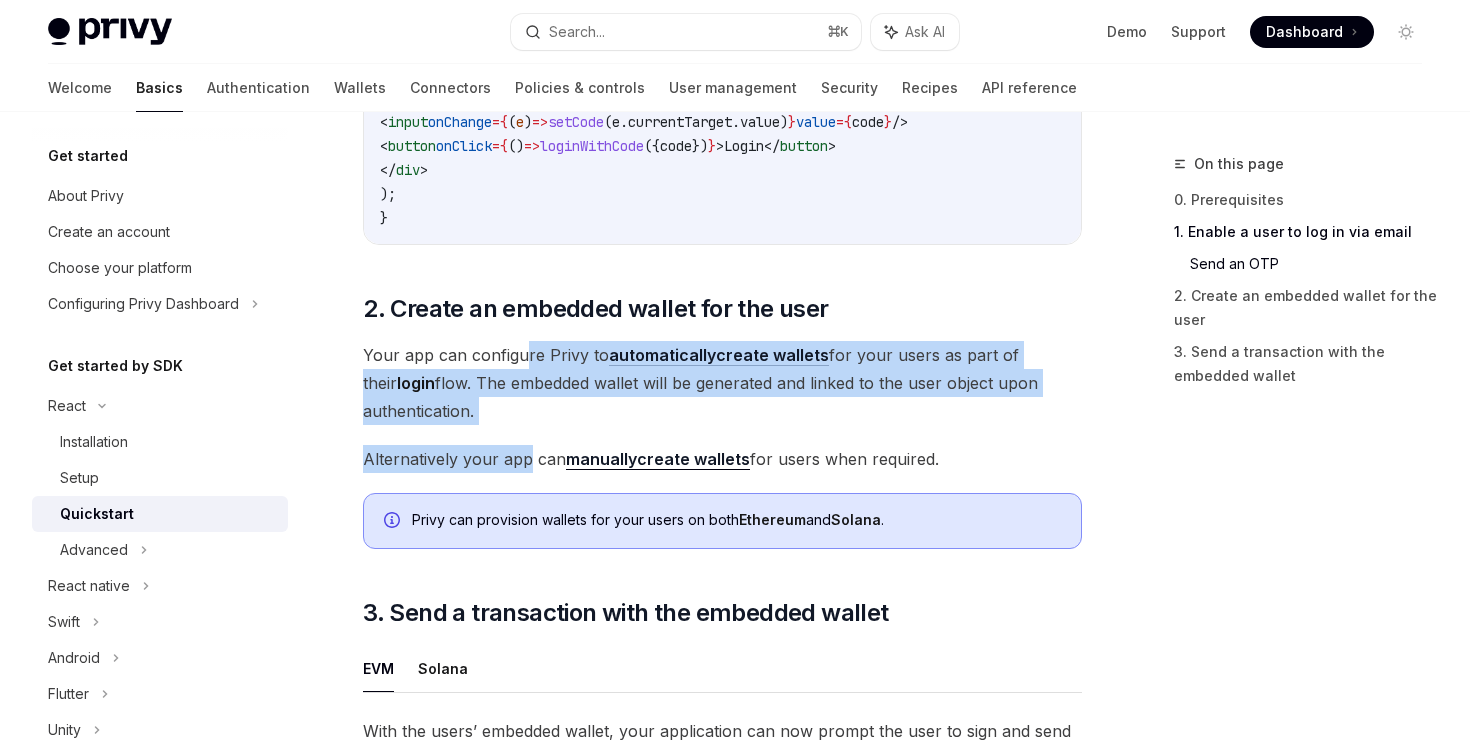 drag, startPoint x: 527, startPoint y: 471, endPoint x: 521, endPoint y: 375, distance: 96.18732 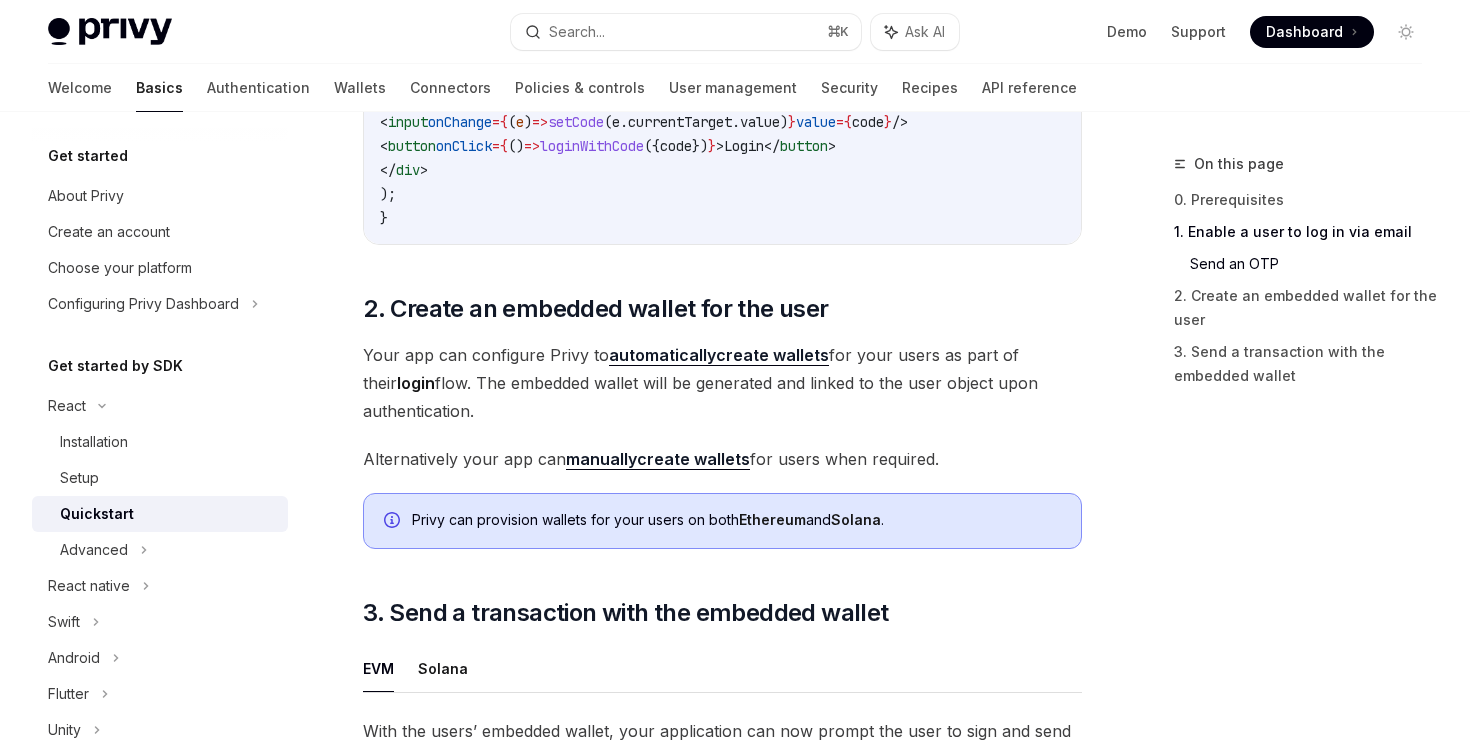 click on "Your app can configure Privy to  automatically  create wallets  for your users as part of their  login  flow. The embedded wallet will be generated and linked to the user object upon authentication." at bounding box center [722, 383] 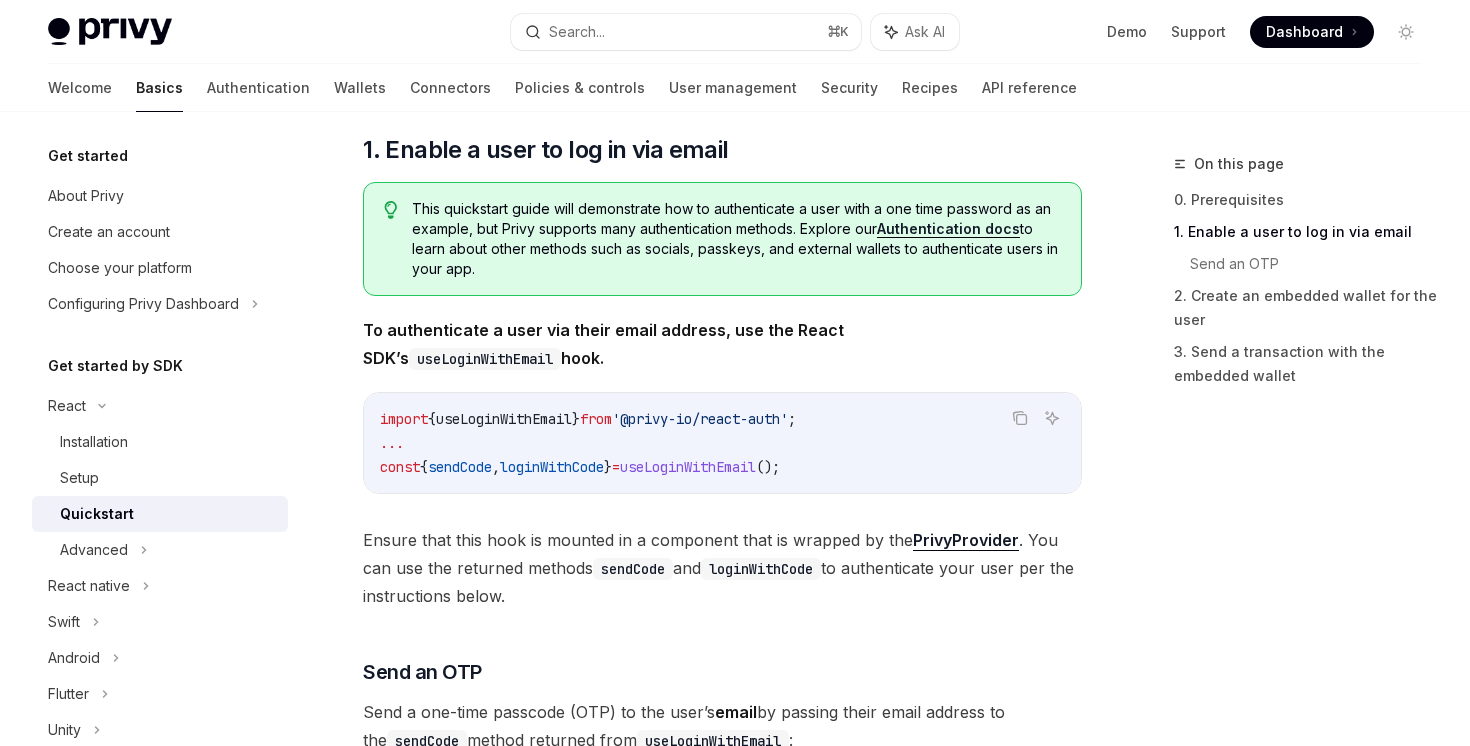scroll, scrollTop: 0, scrollLeft: 0, axis: both 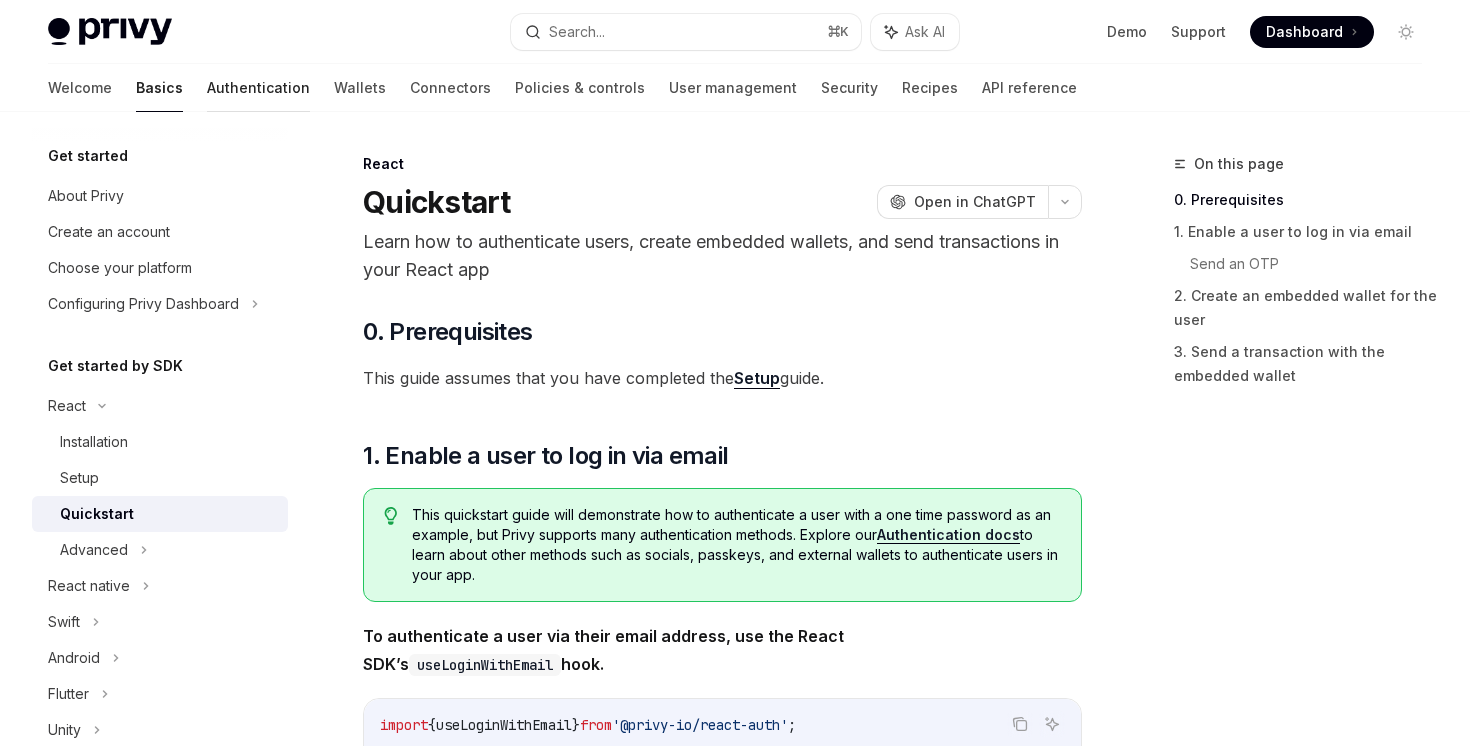 click on "Authentication" at bounding box center (258, 88) 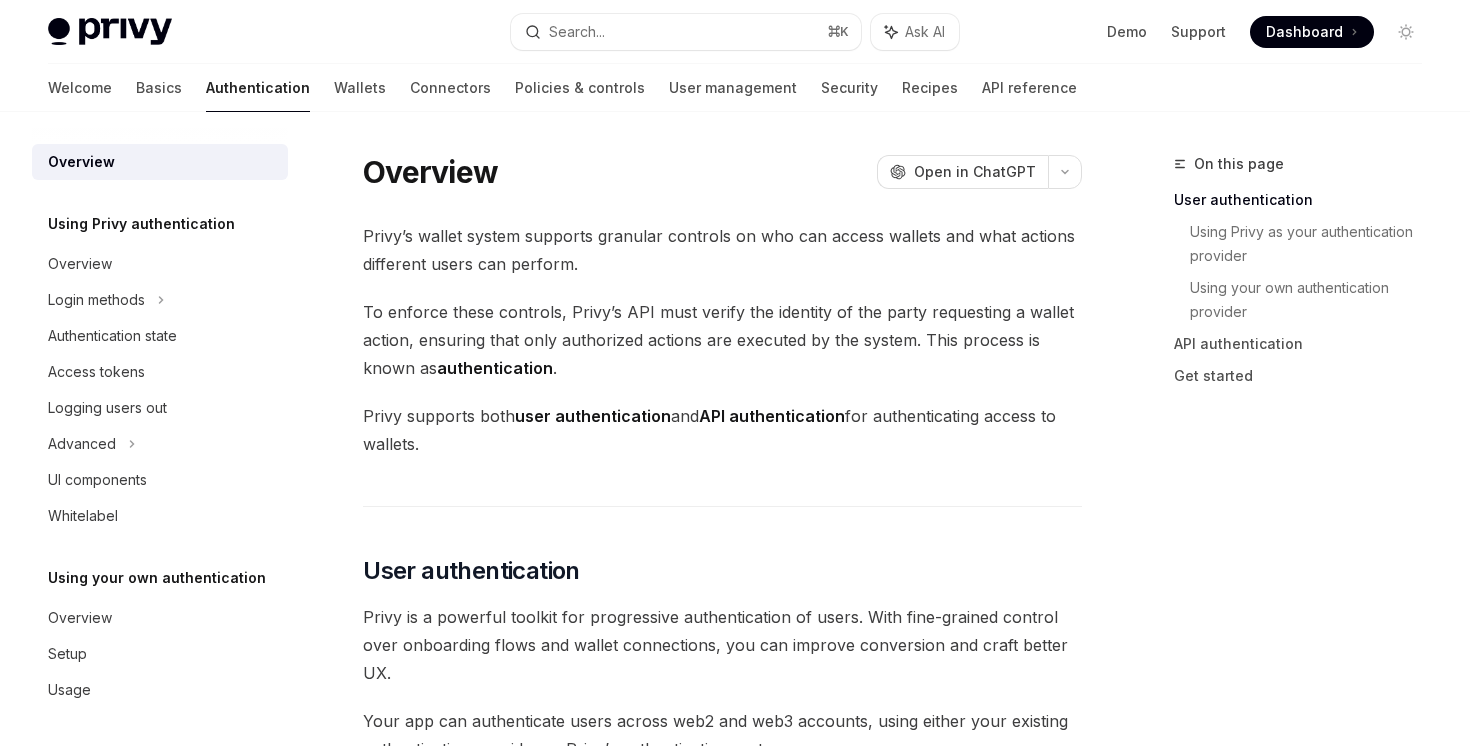 click on "Wallets" at bounding box center [360, 88] 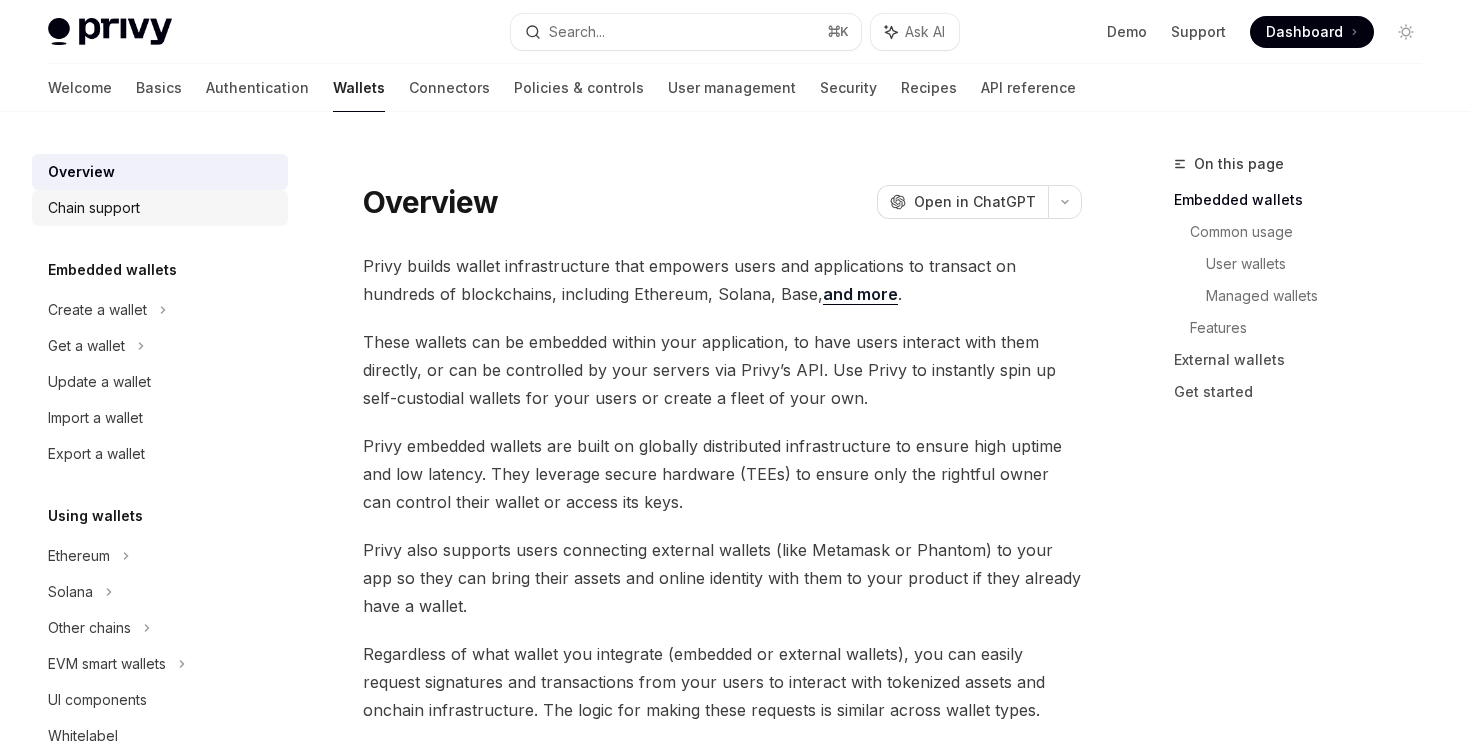 click on "Chain support" at bounding box center (162, 208) 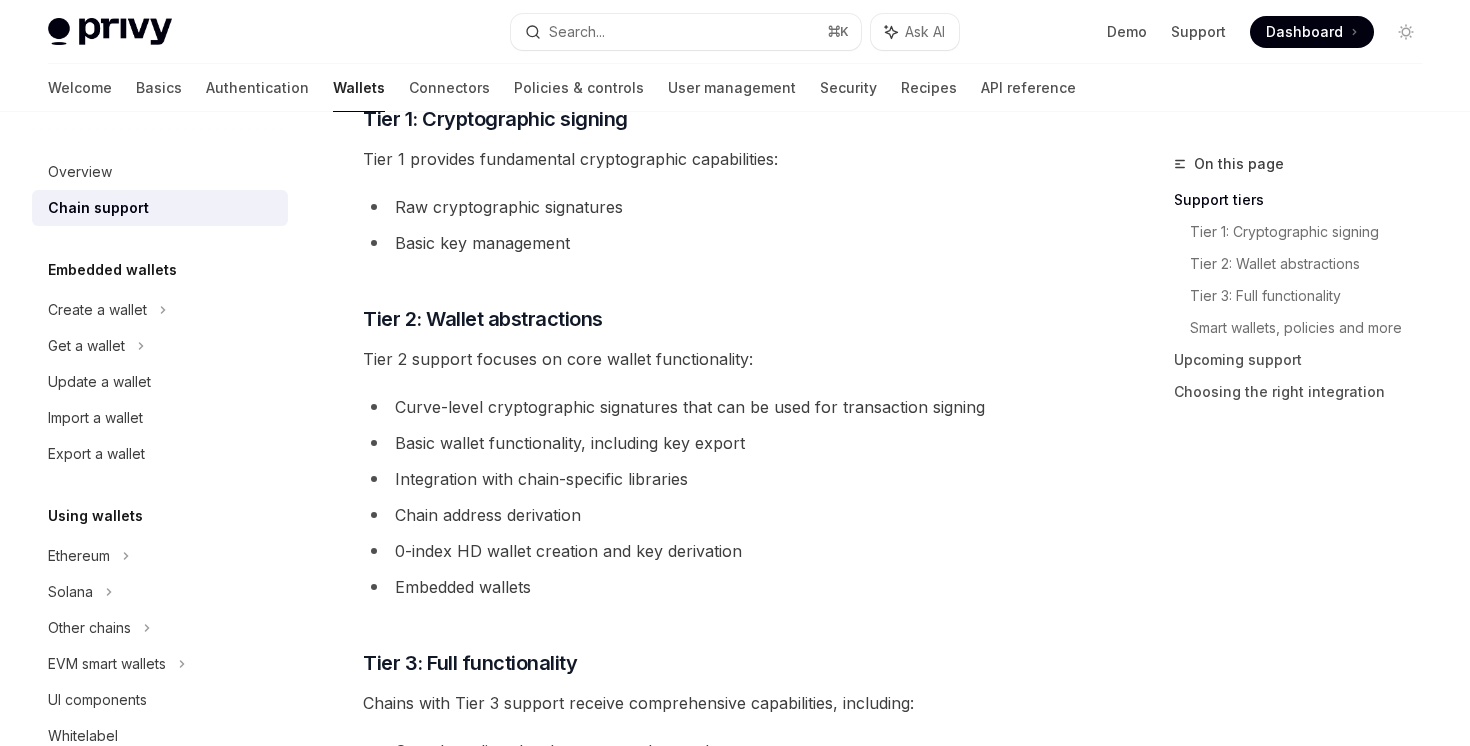 scroll, scrollTop: 1088, scrollLeft: 0, axis: vertical 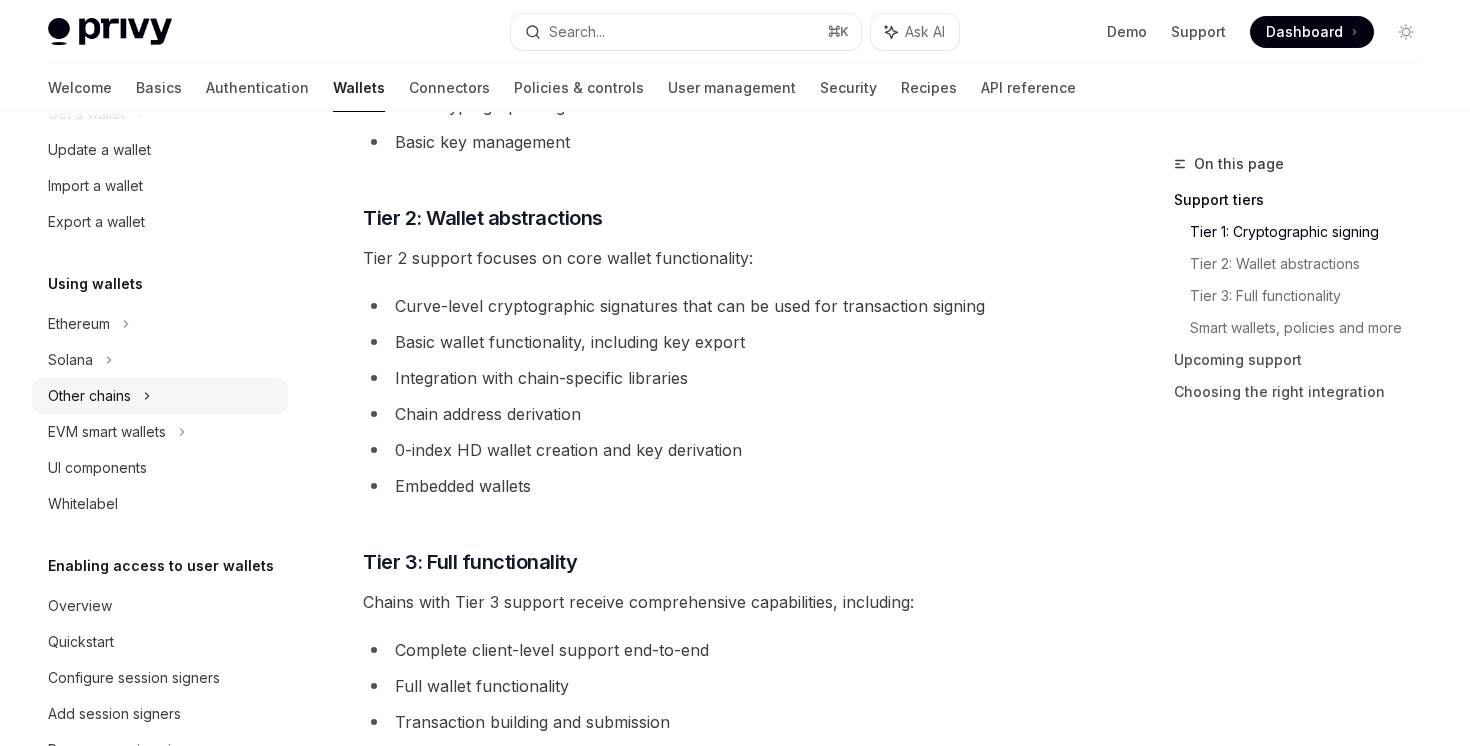 click on "Other chains" at bounding box center [160, 396] 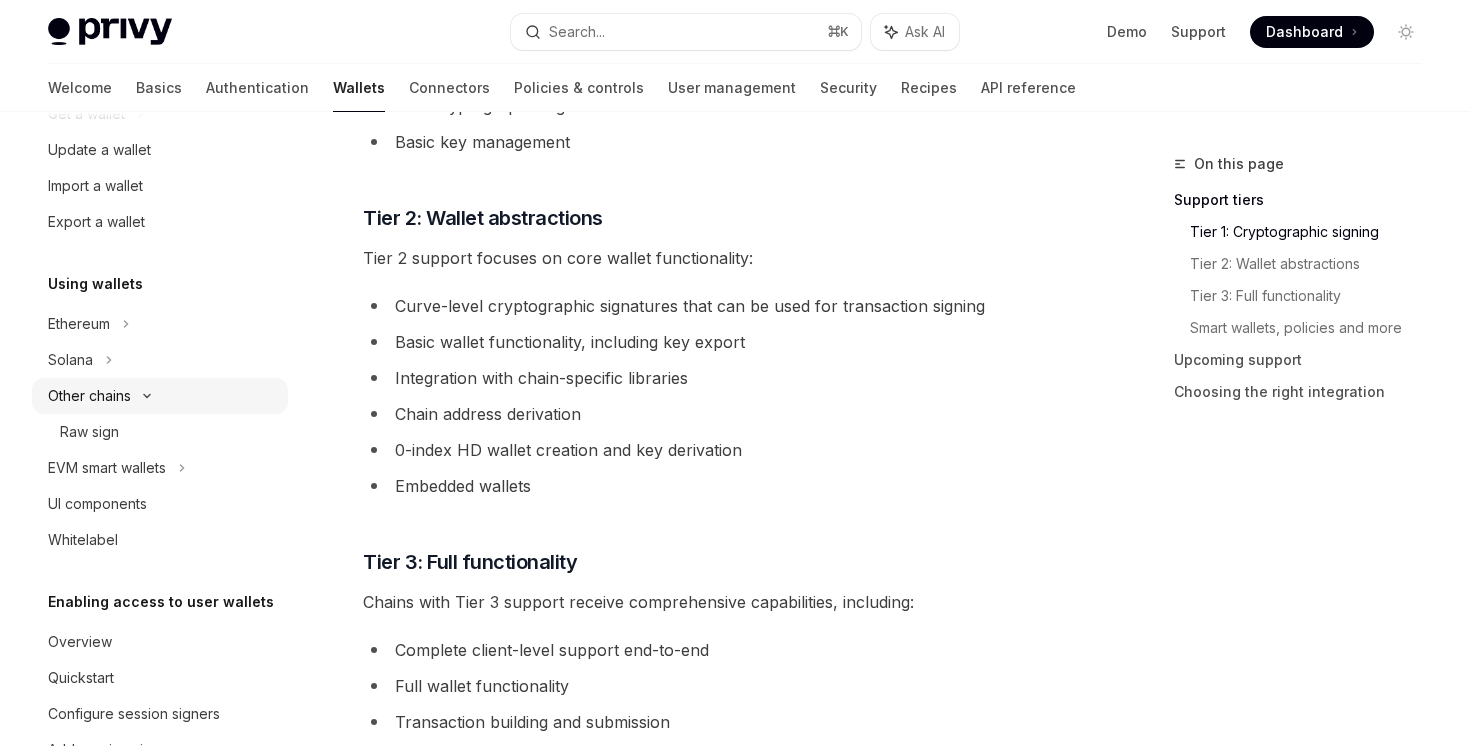 scroll, scrollTop: 0, scrollLeft: 0, axis: both 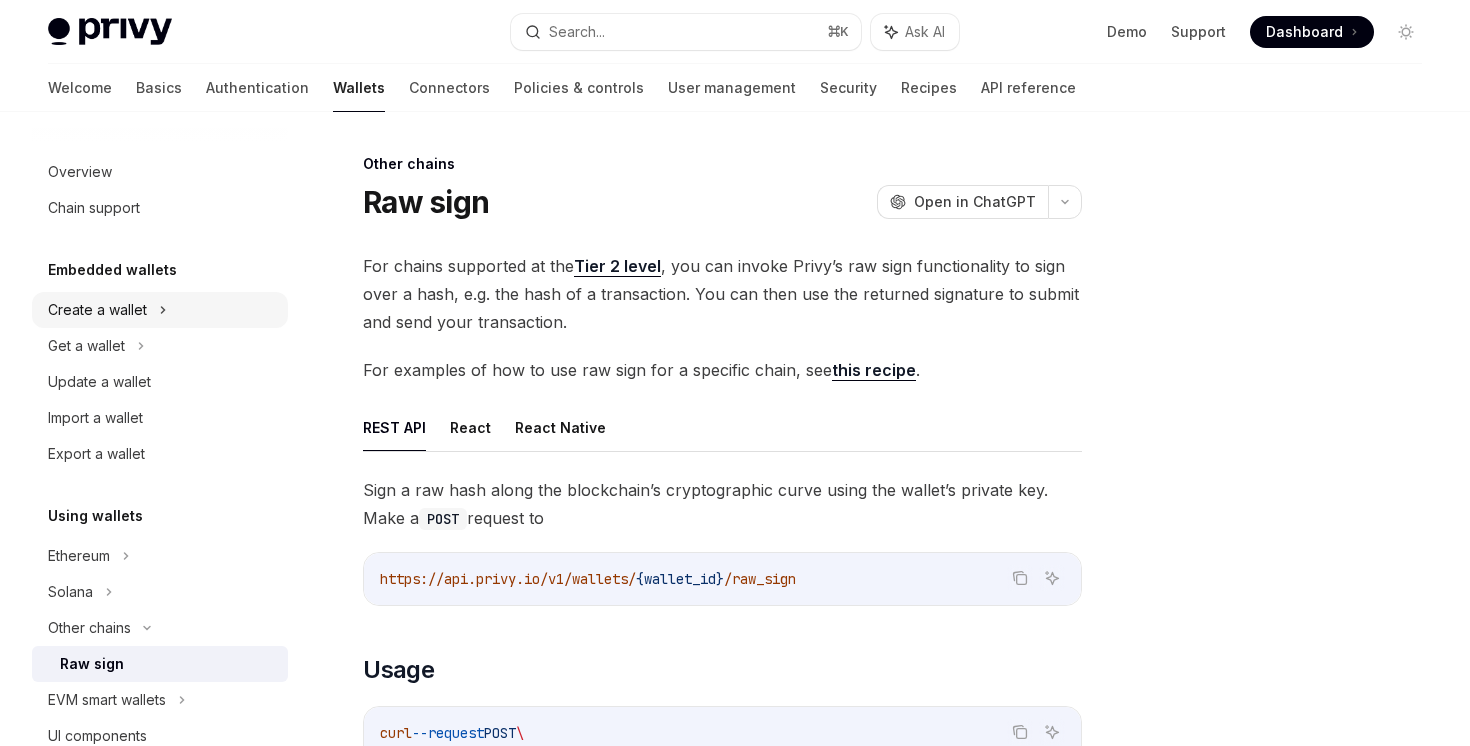 click on "Create a wallet" at bounding box center [160, 310] 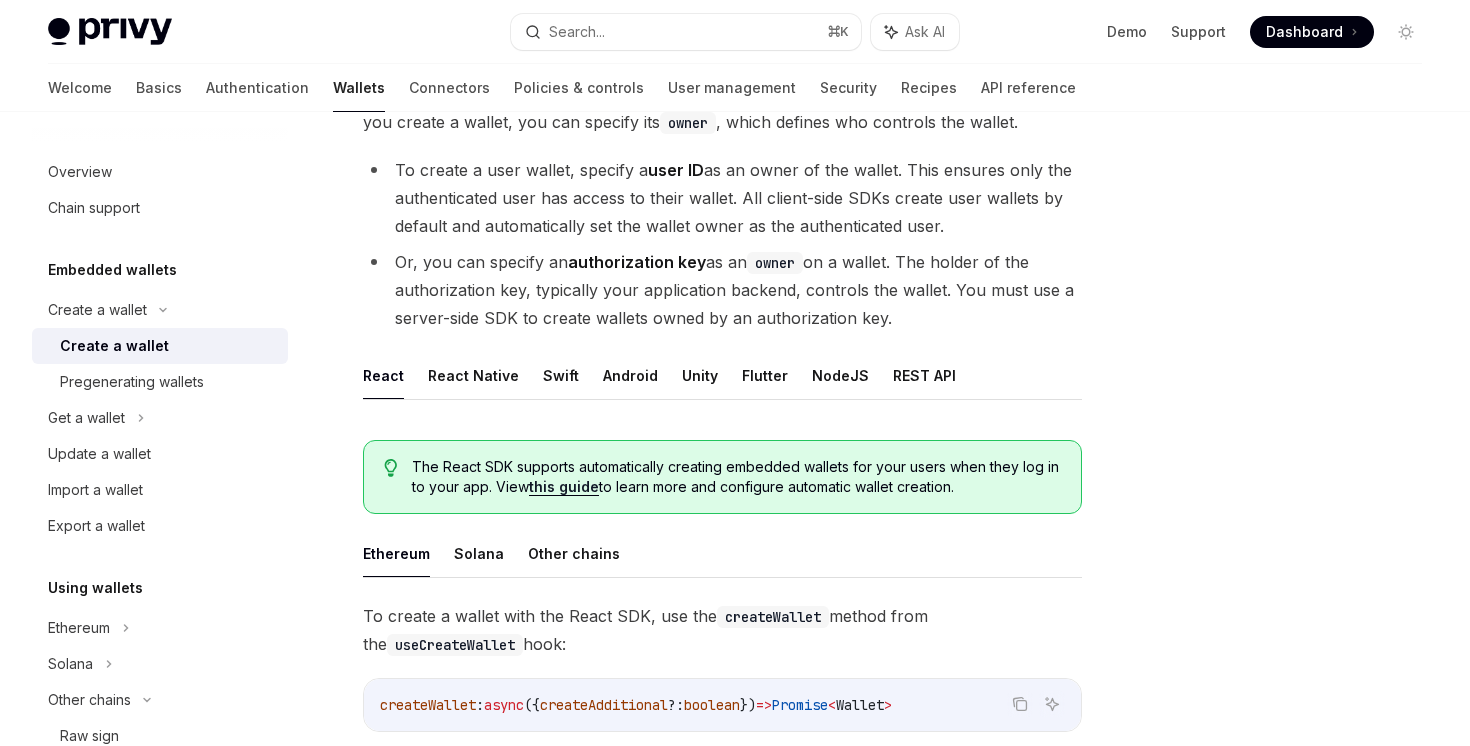 scroll, scrollTop: 348, scrollLeft: 0, axis: vertical 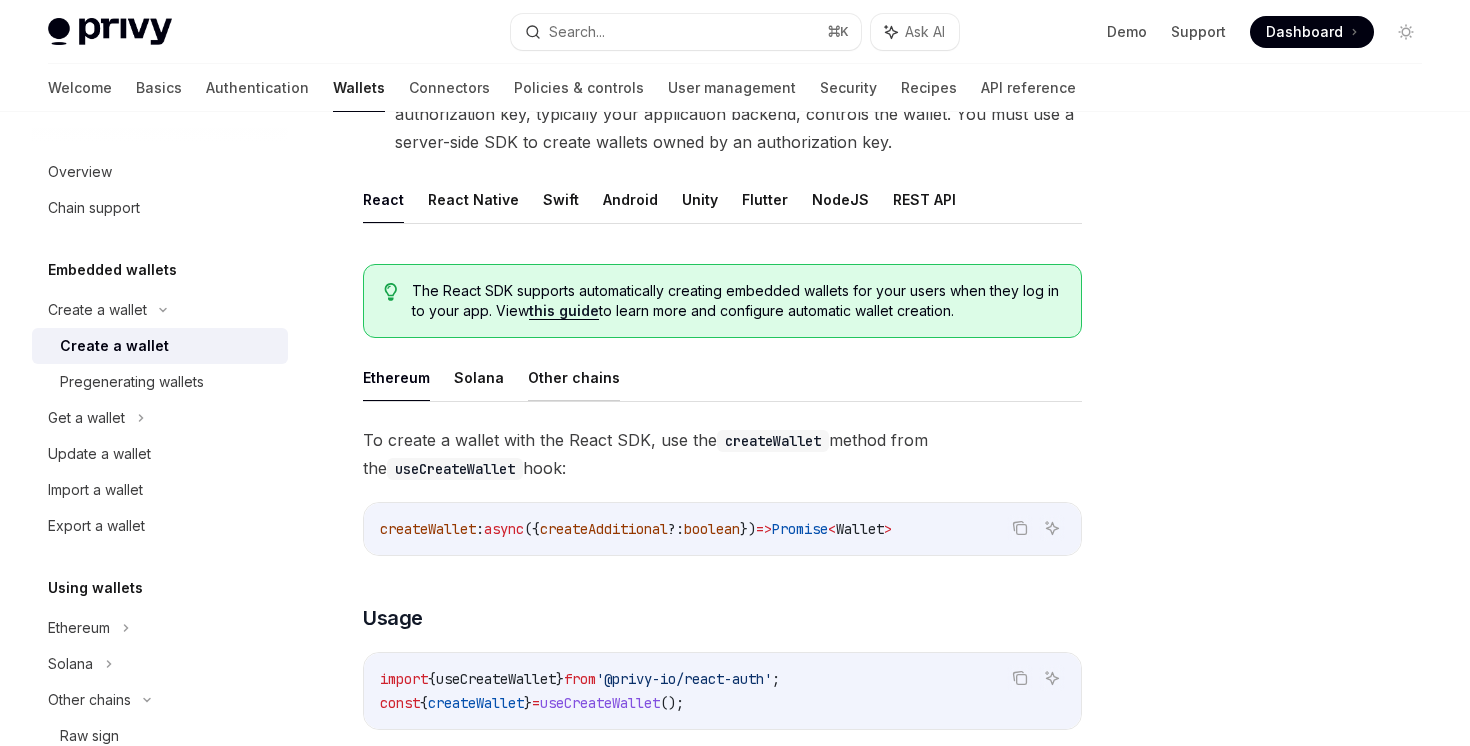 click on "Other chains" at bounding box center [574, 377] 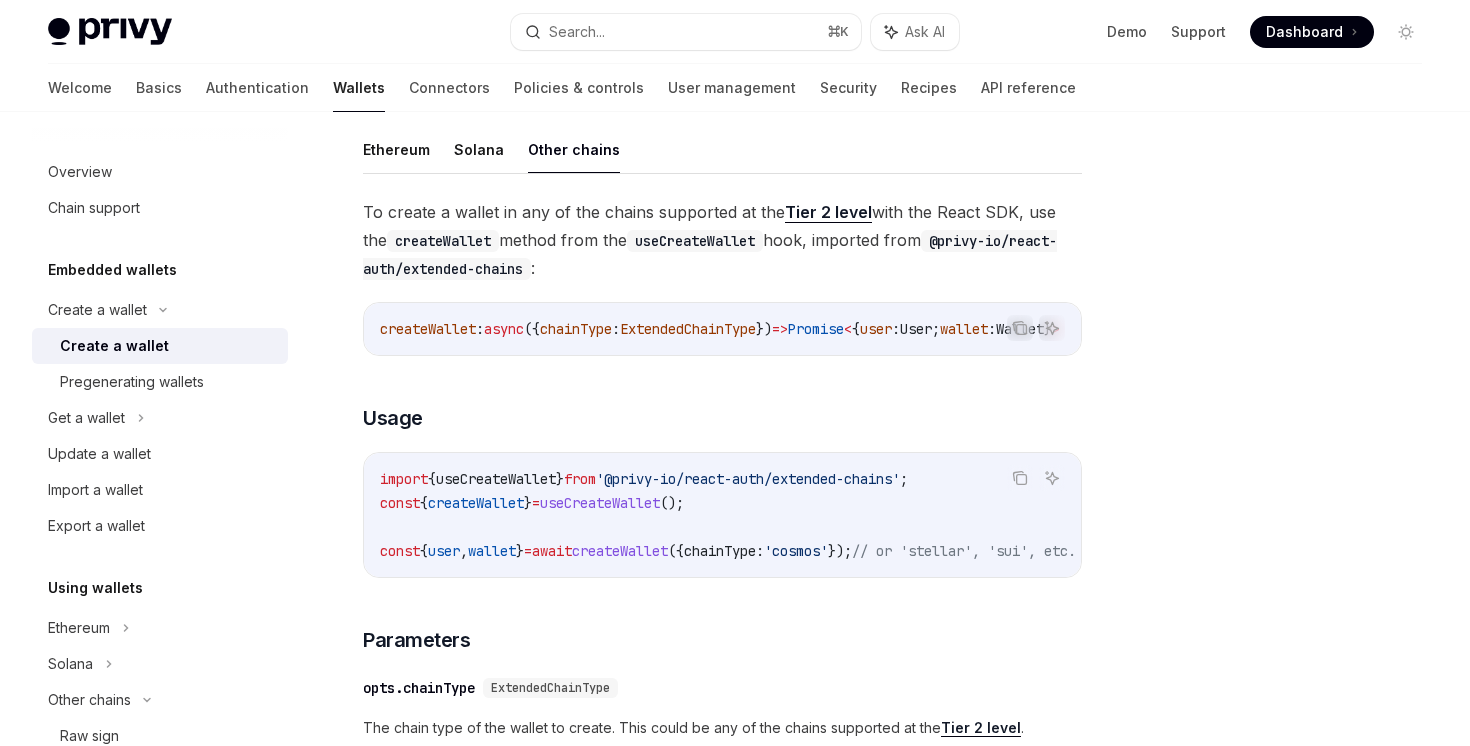 scroll, scrollTop: 385, scrollLeft: 0, axis: vertical 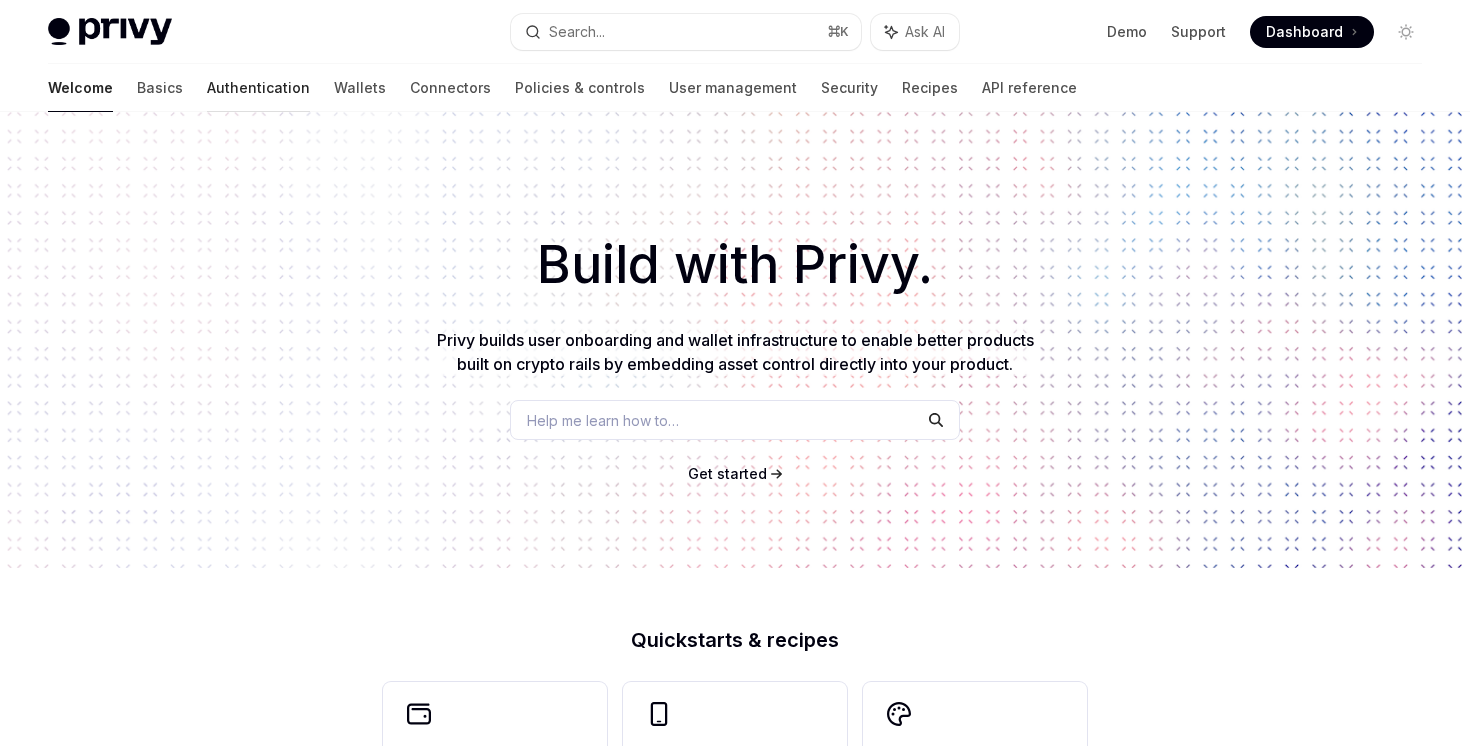 click on "Authentication" at bounding box center (258, 88) 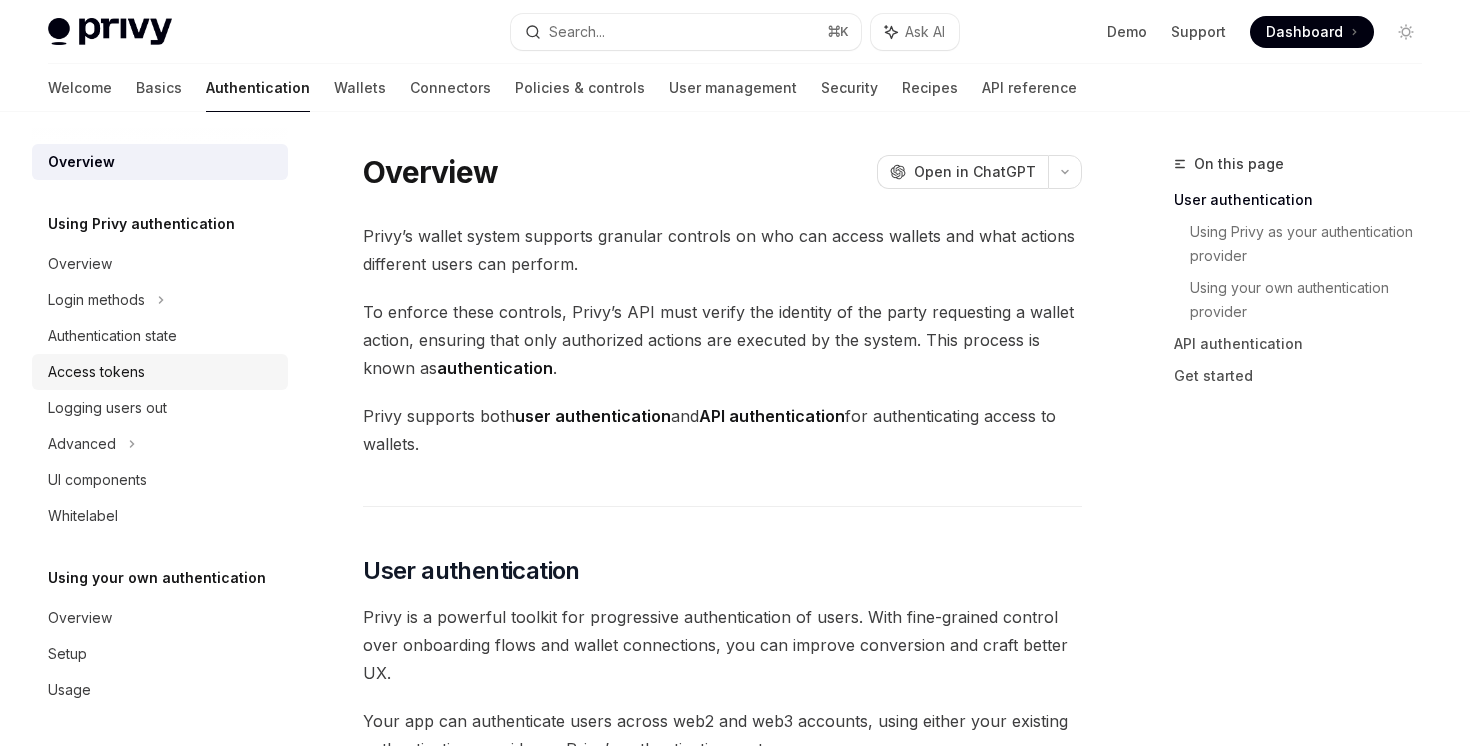 scroll, scrollTop: 2, scrollLeft: 0, axis: vertical 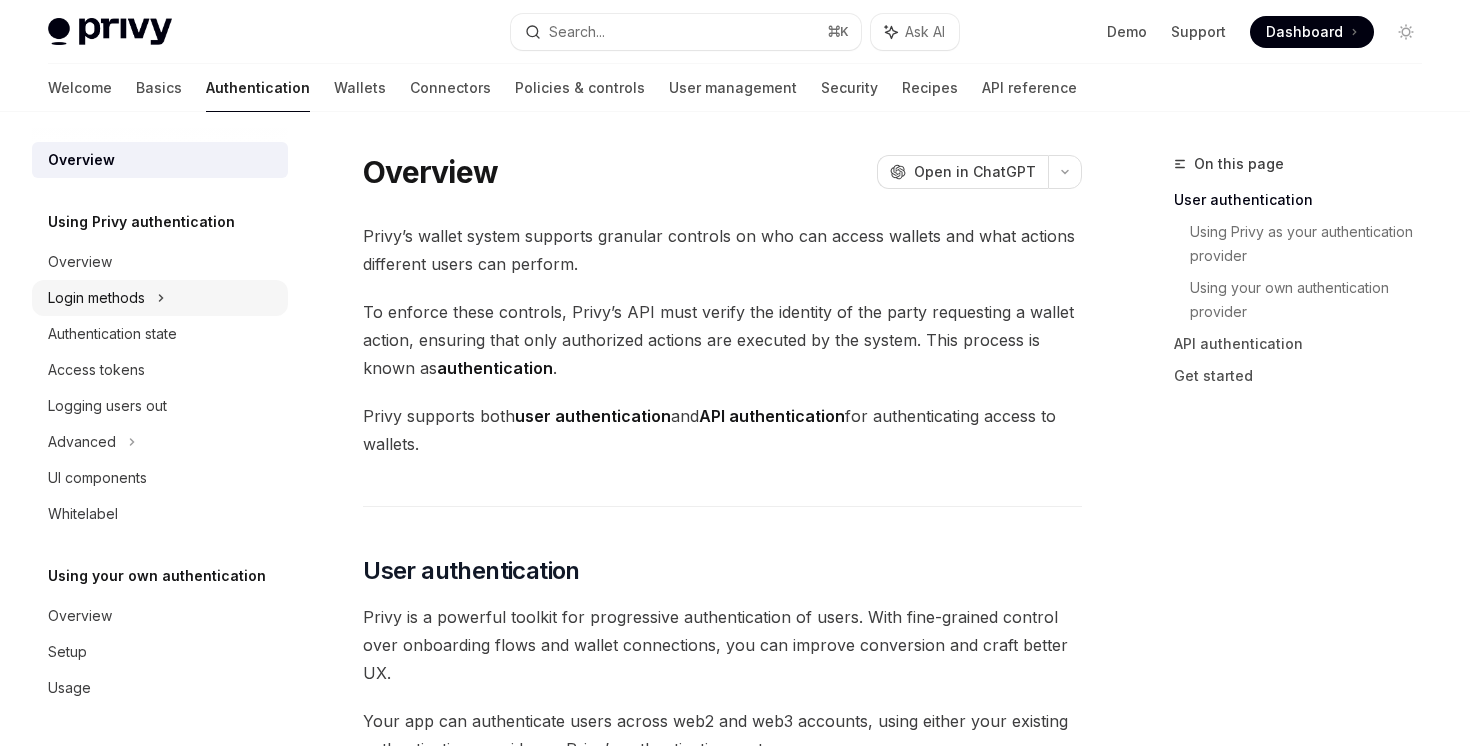 click on "Login methods" at bounding box center [160, 298] 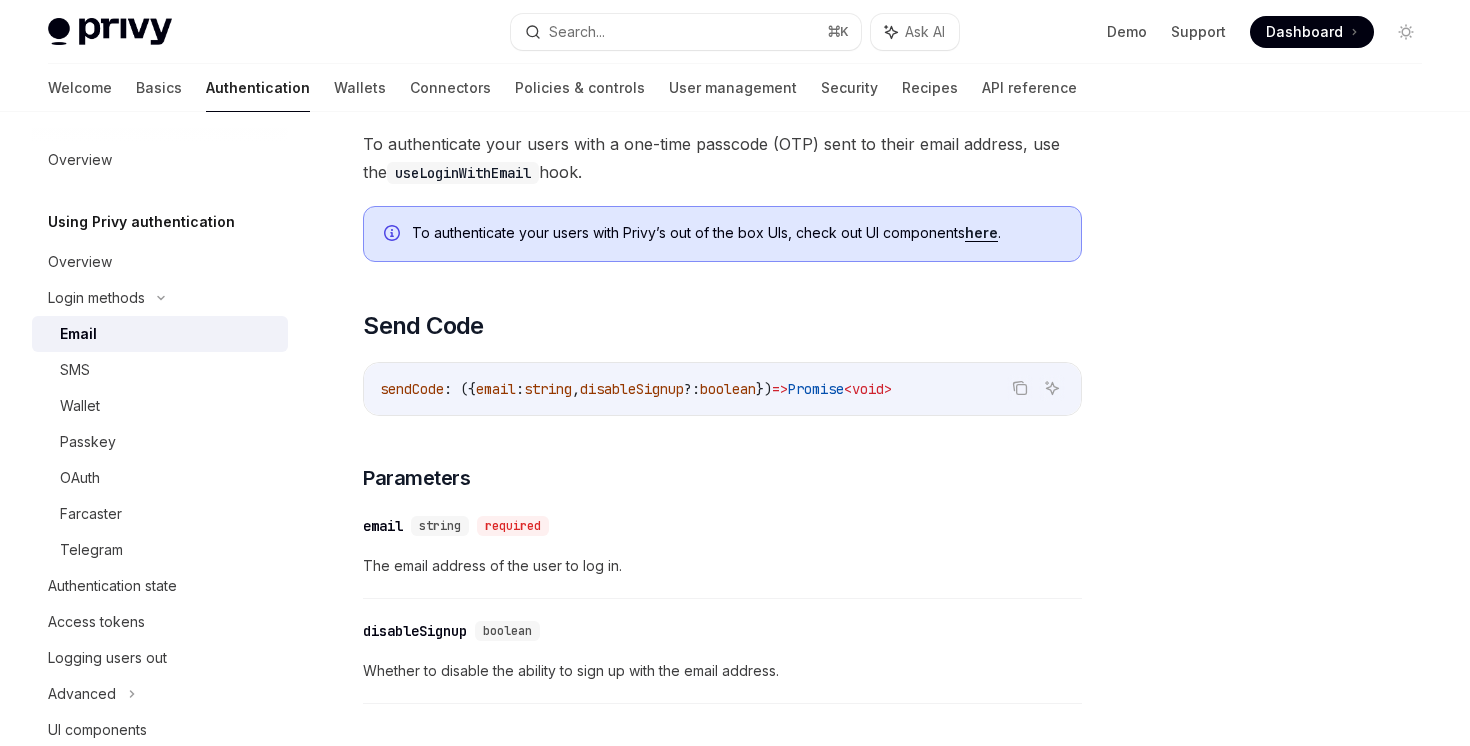 scroll, scrollTop: 616, scrollLeft: 0, axis: vertical 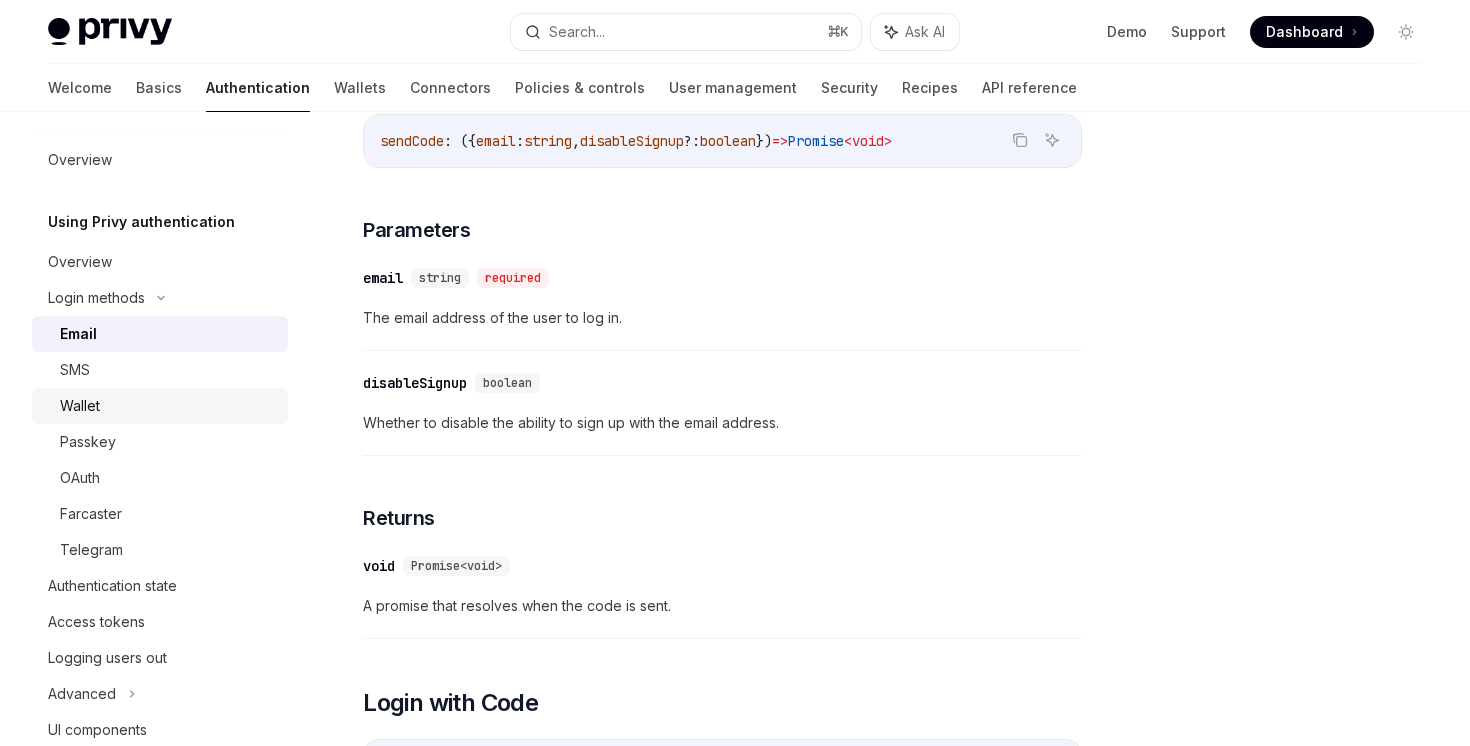 click on "Wallet" at bounding box center (168, 406) 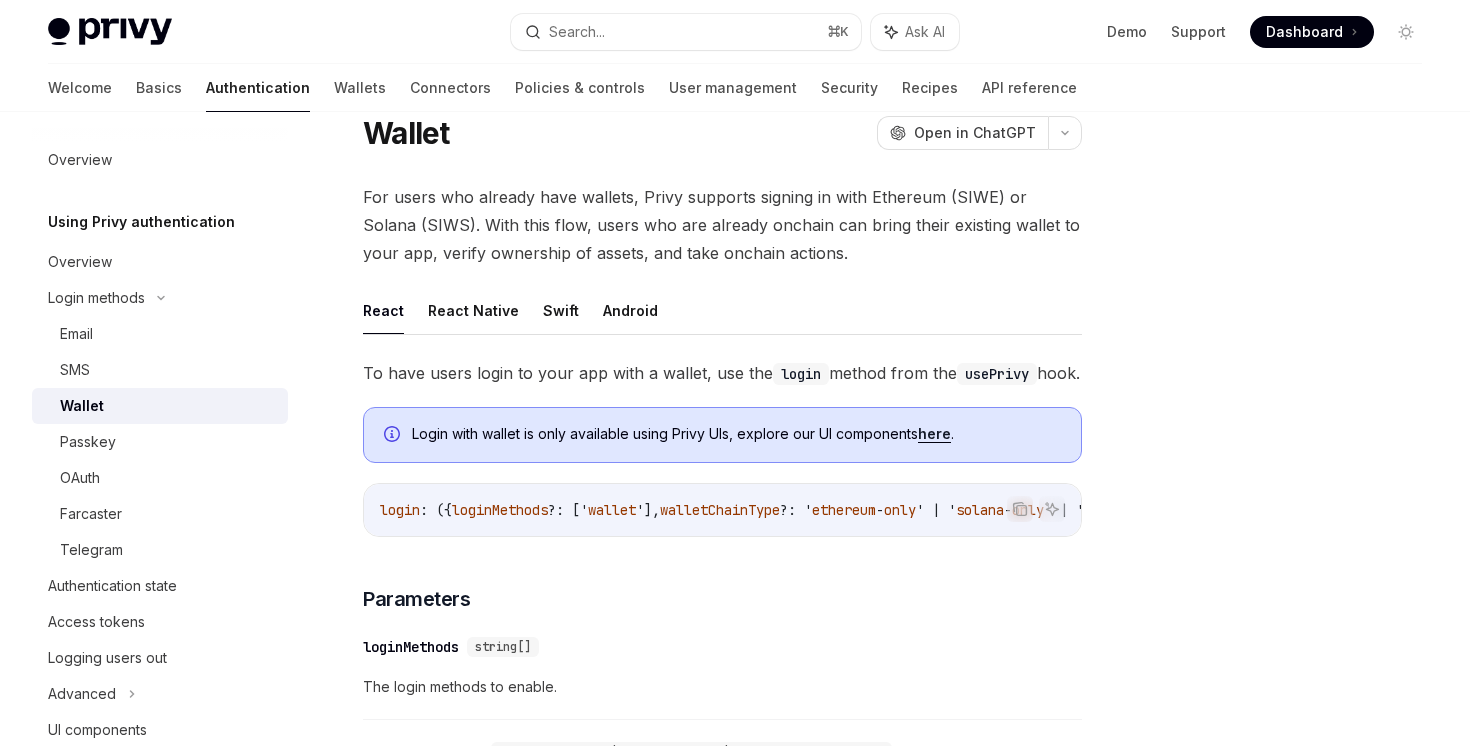 scroll, scrollTop: 68, scrollLeft: 0, axis: vertical 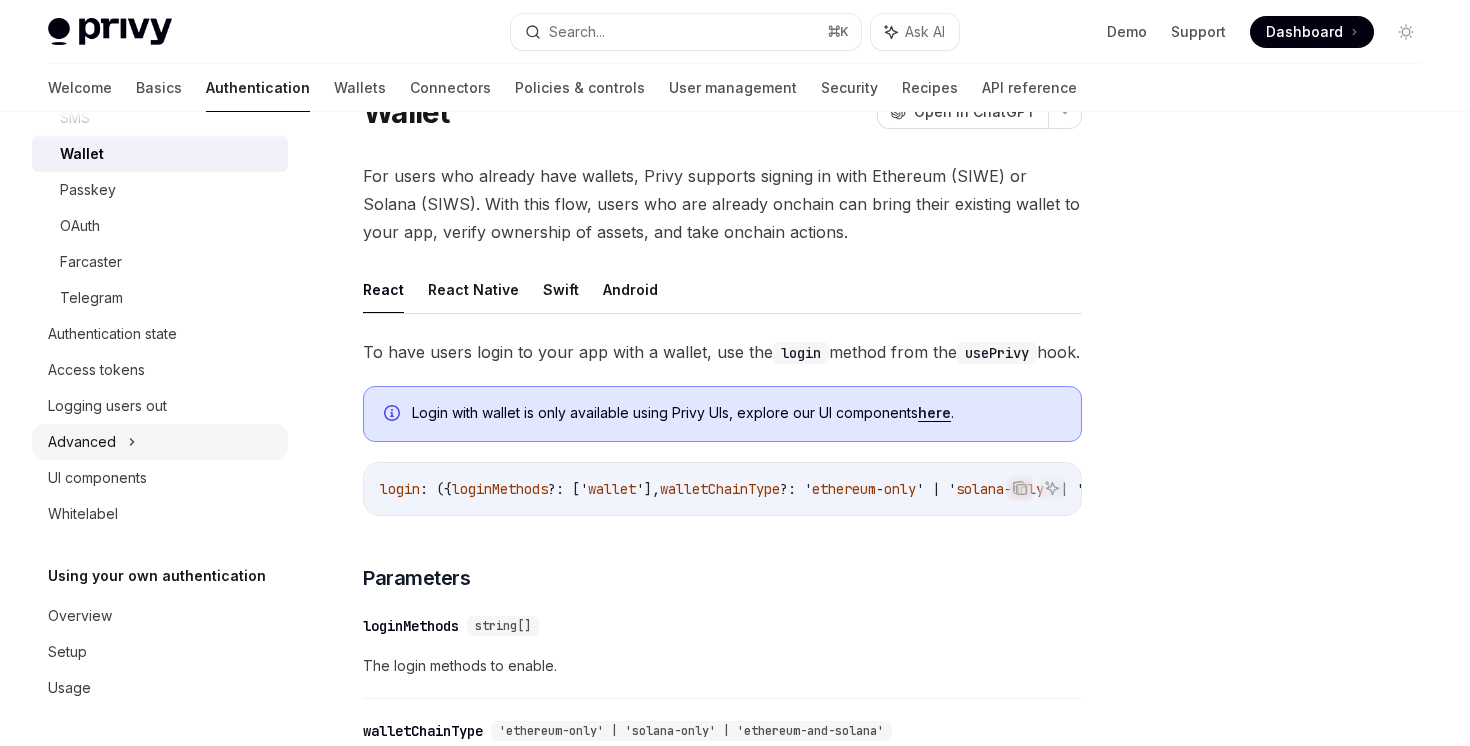 click on "Advanced" at bounding box center (160, 442) 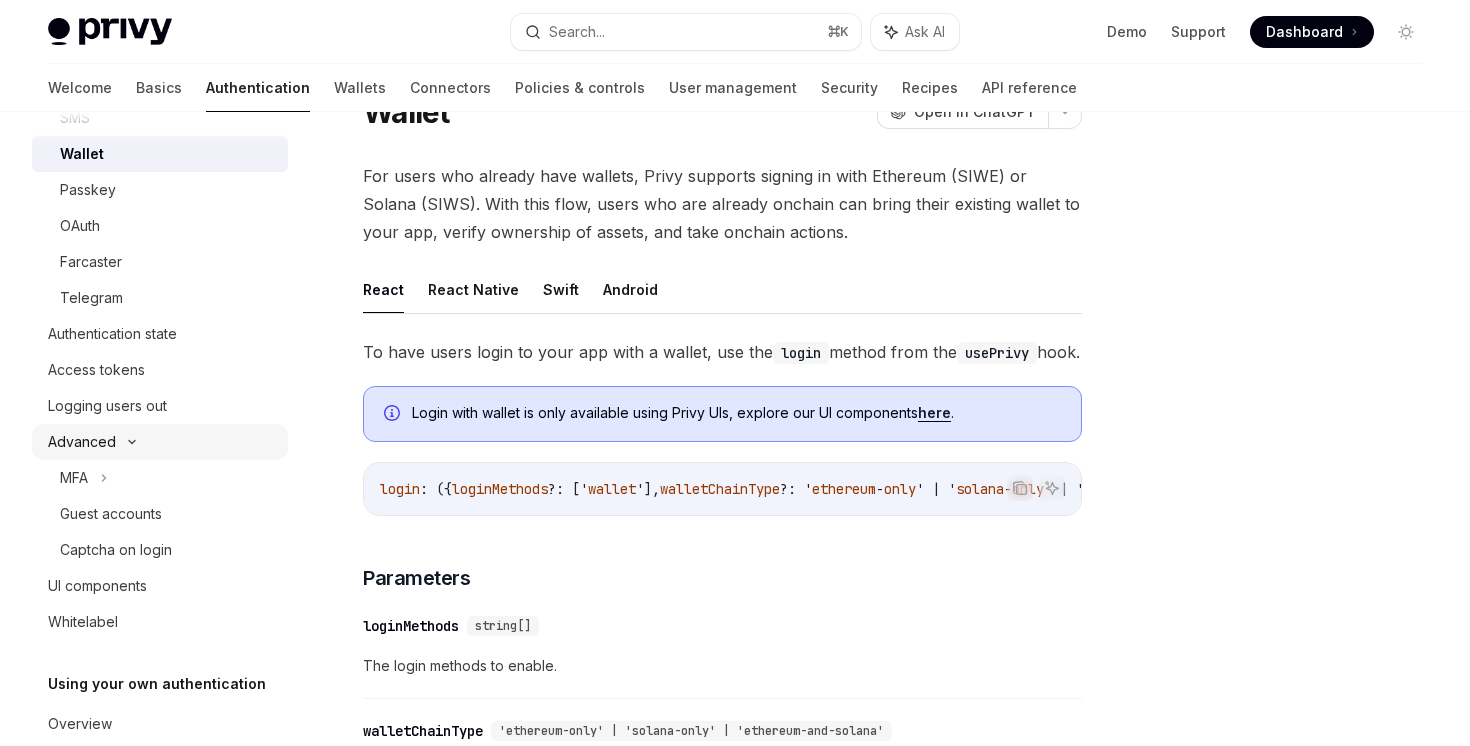 scroll, scrollTop: 362, scrollLeft: 0, axis: vertical 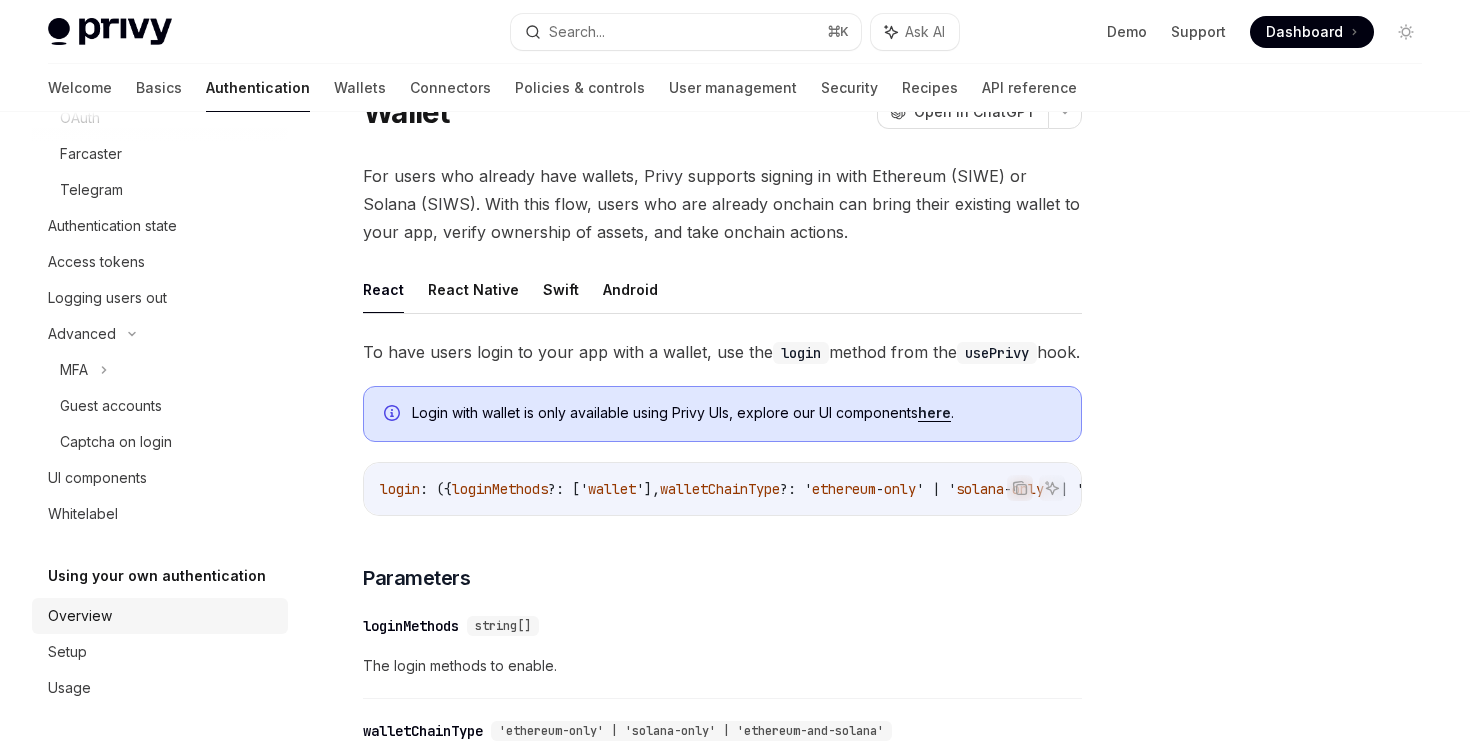 click on "Overview" at bounding box center [162, 616] 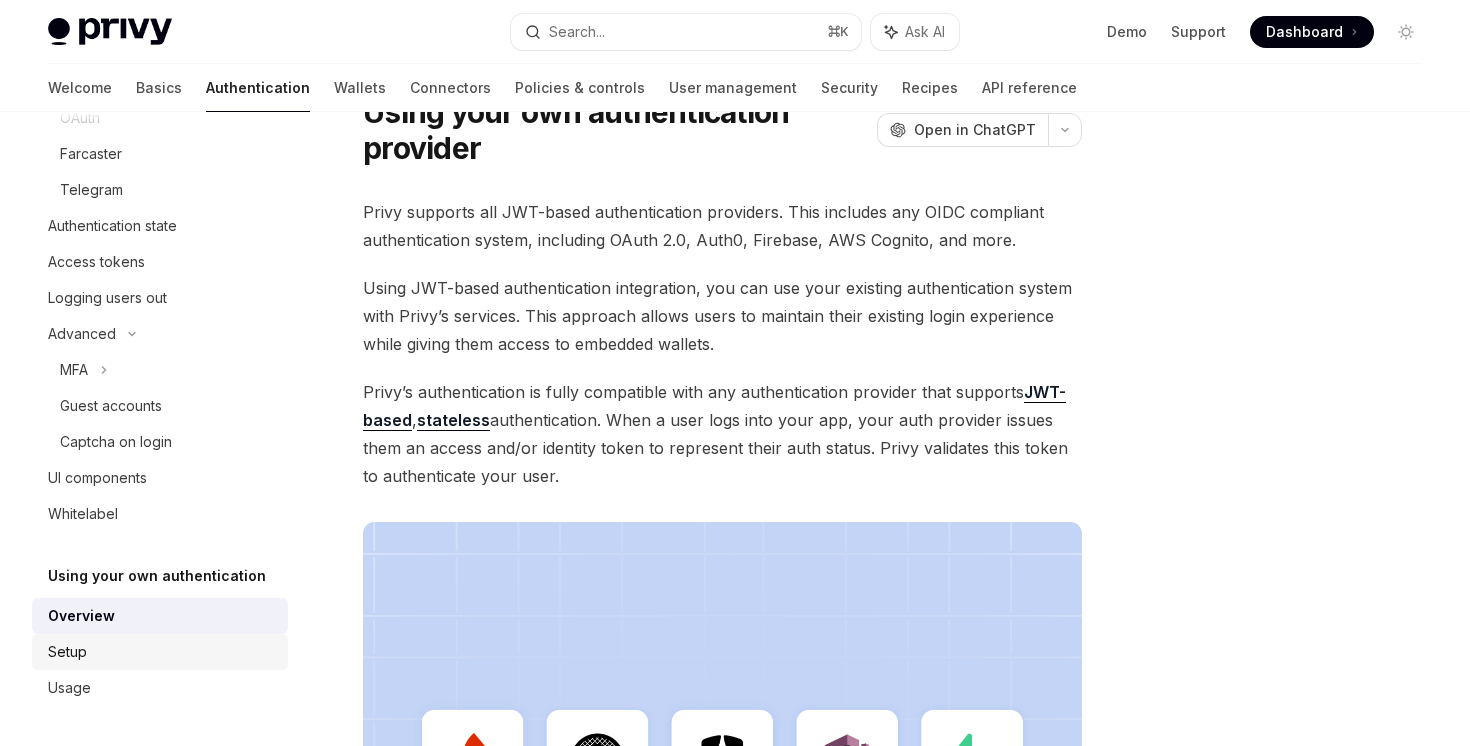 click on "Setup" at bounding box center (162, 652) 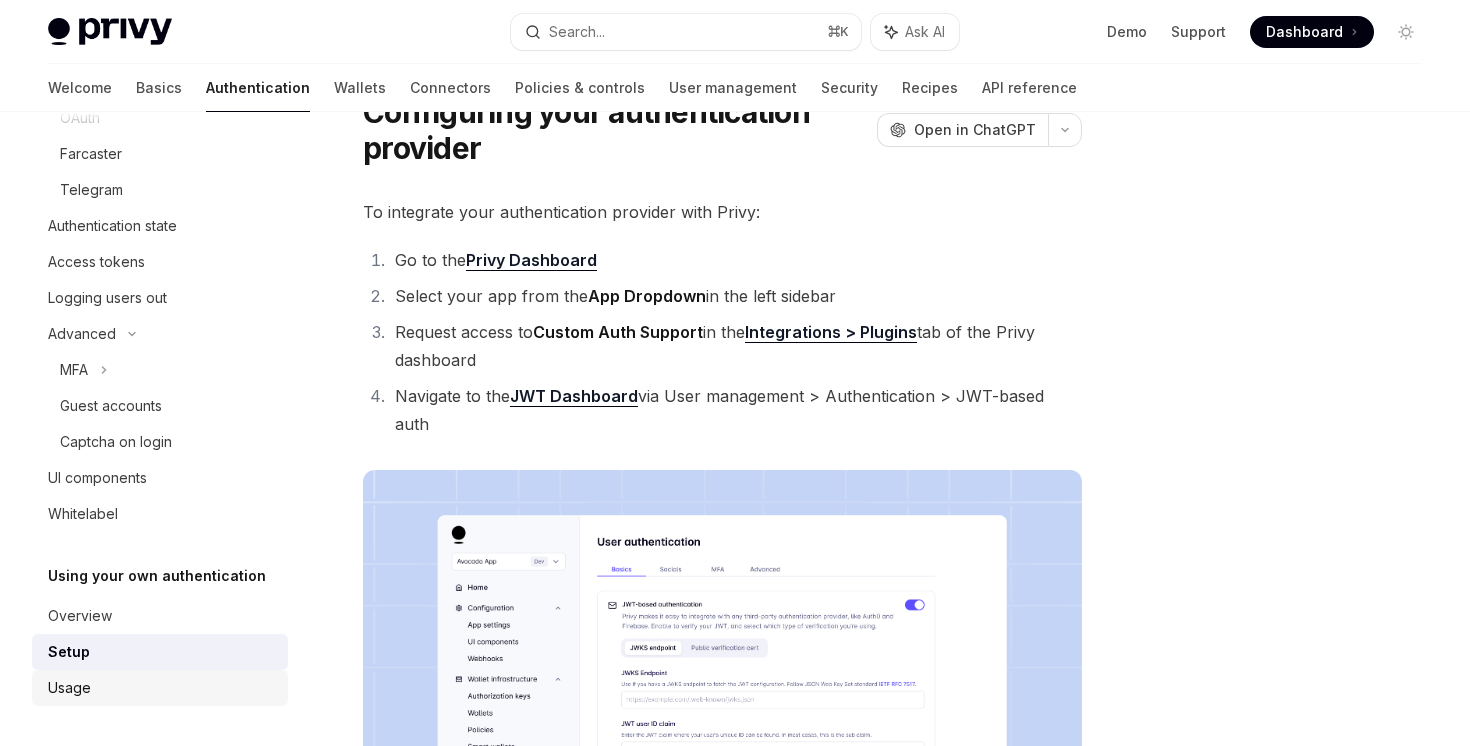 click on "Usage" at bounding box center [162, 688] 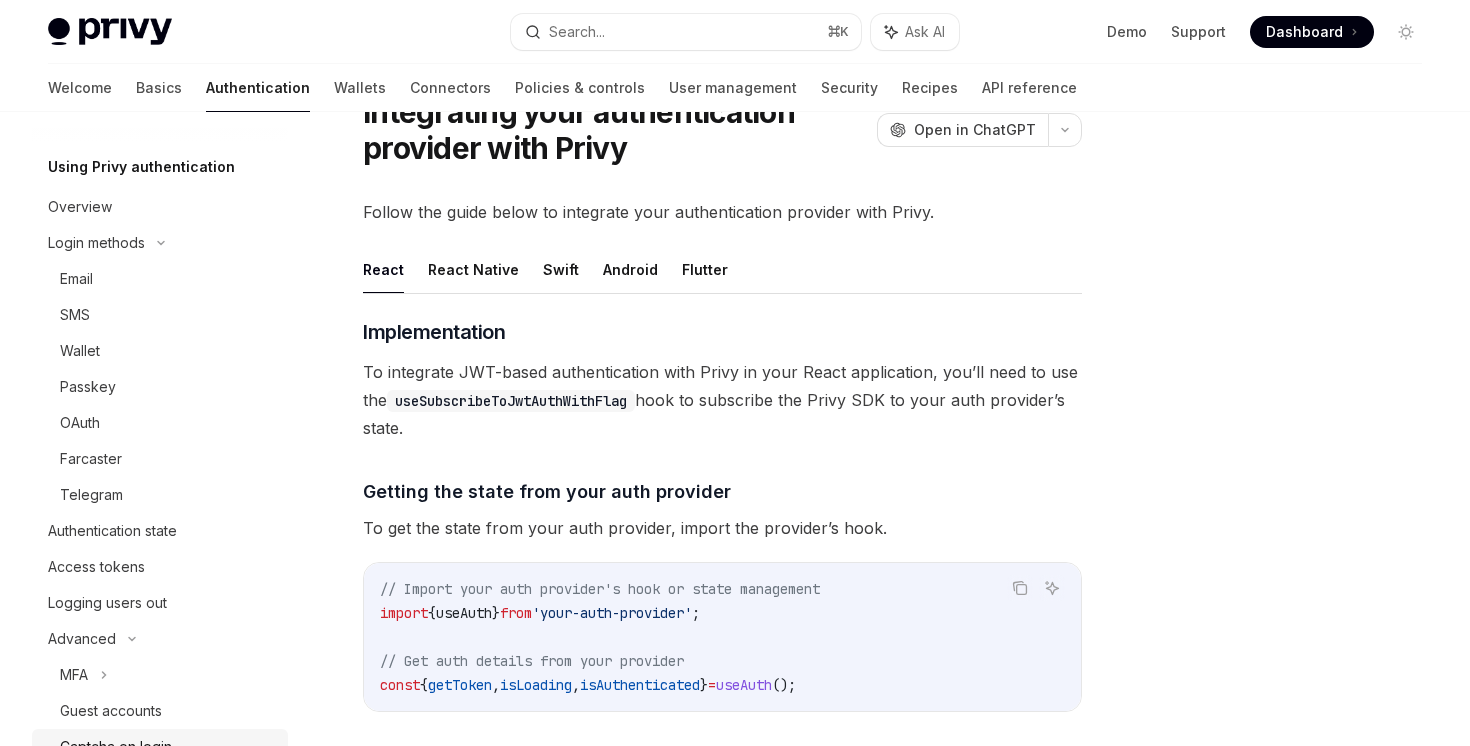 scroll, scrollTop: 0, scrollLeft: 0, axis: both 